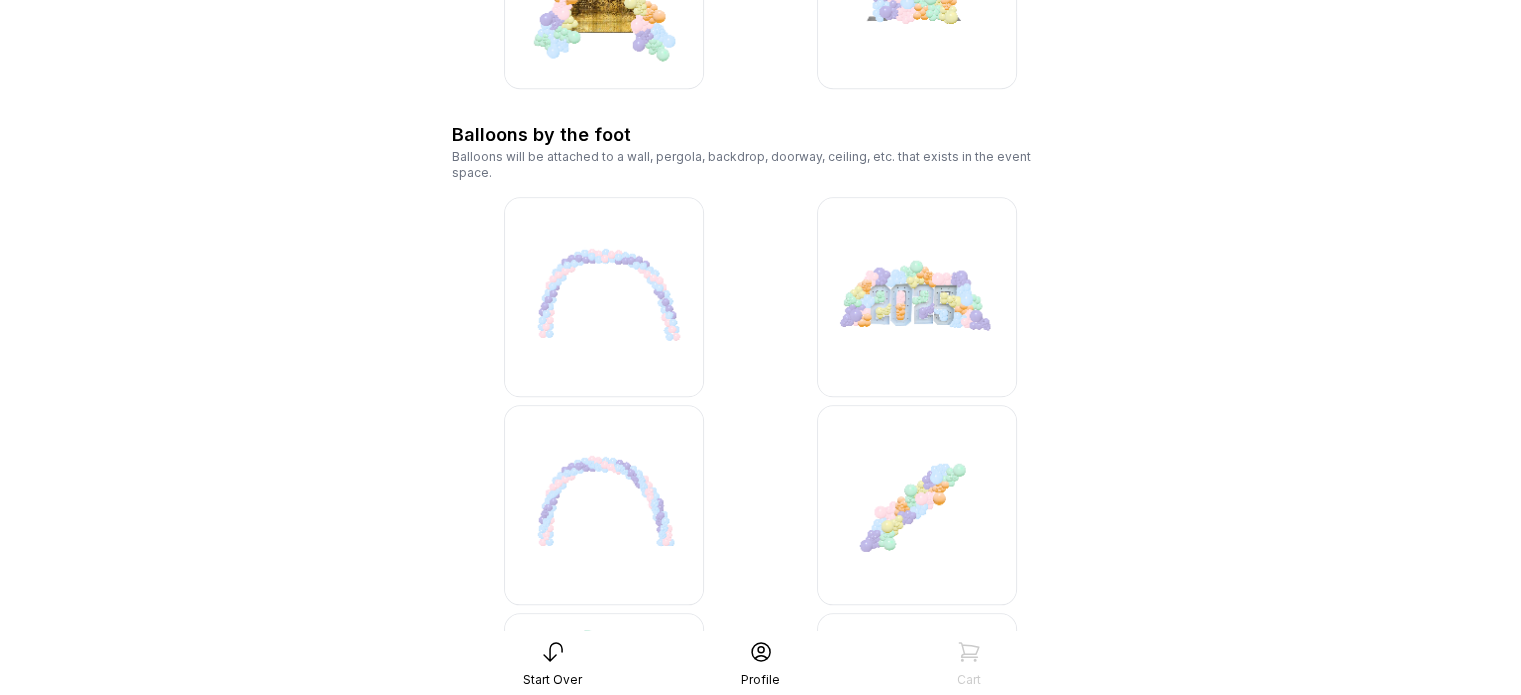 scroll, scrollTop: 1803, scrollLeft: 0, axis: vertical 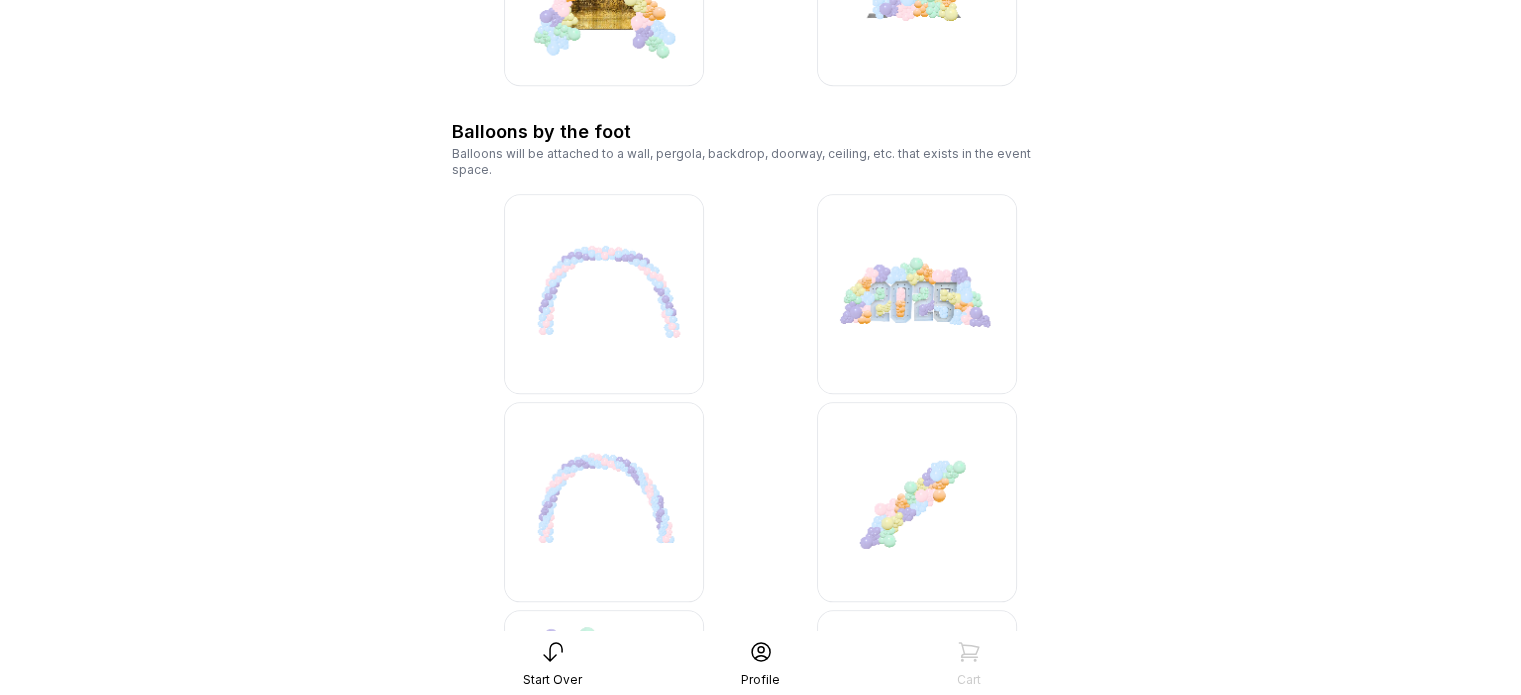 click at bounding box center [604, 294] 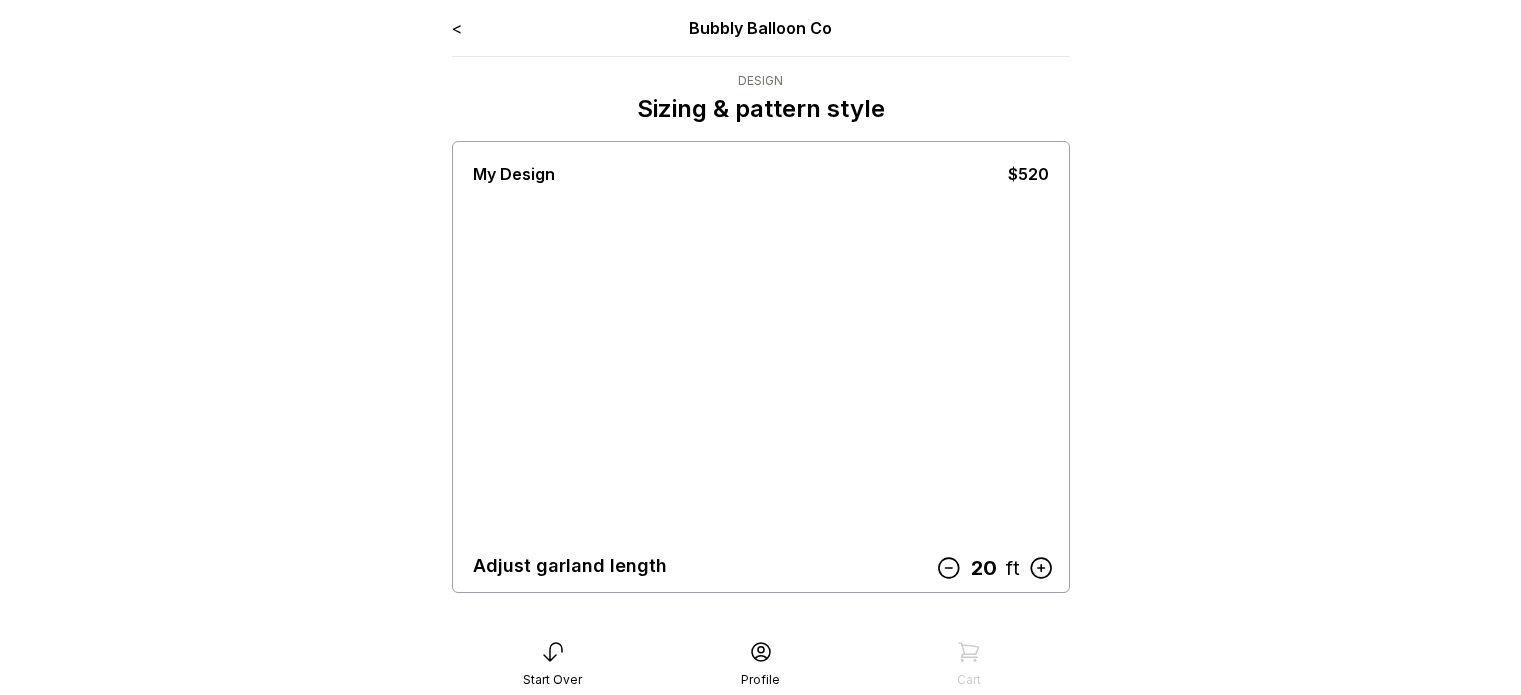 scroll, scrollTop: 0, scrollLeft: 0, axis: both 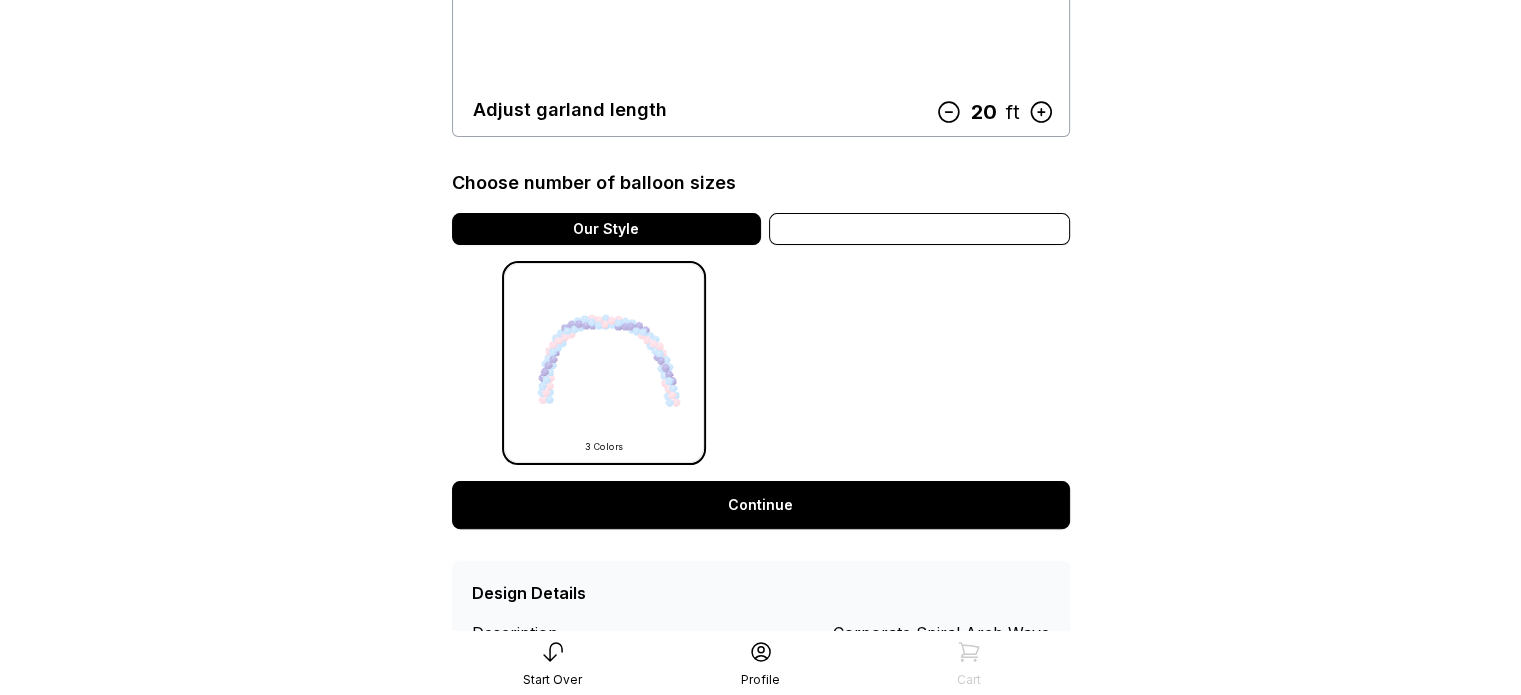 click on "Variation" at bounding box center [919, 229] 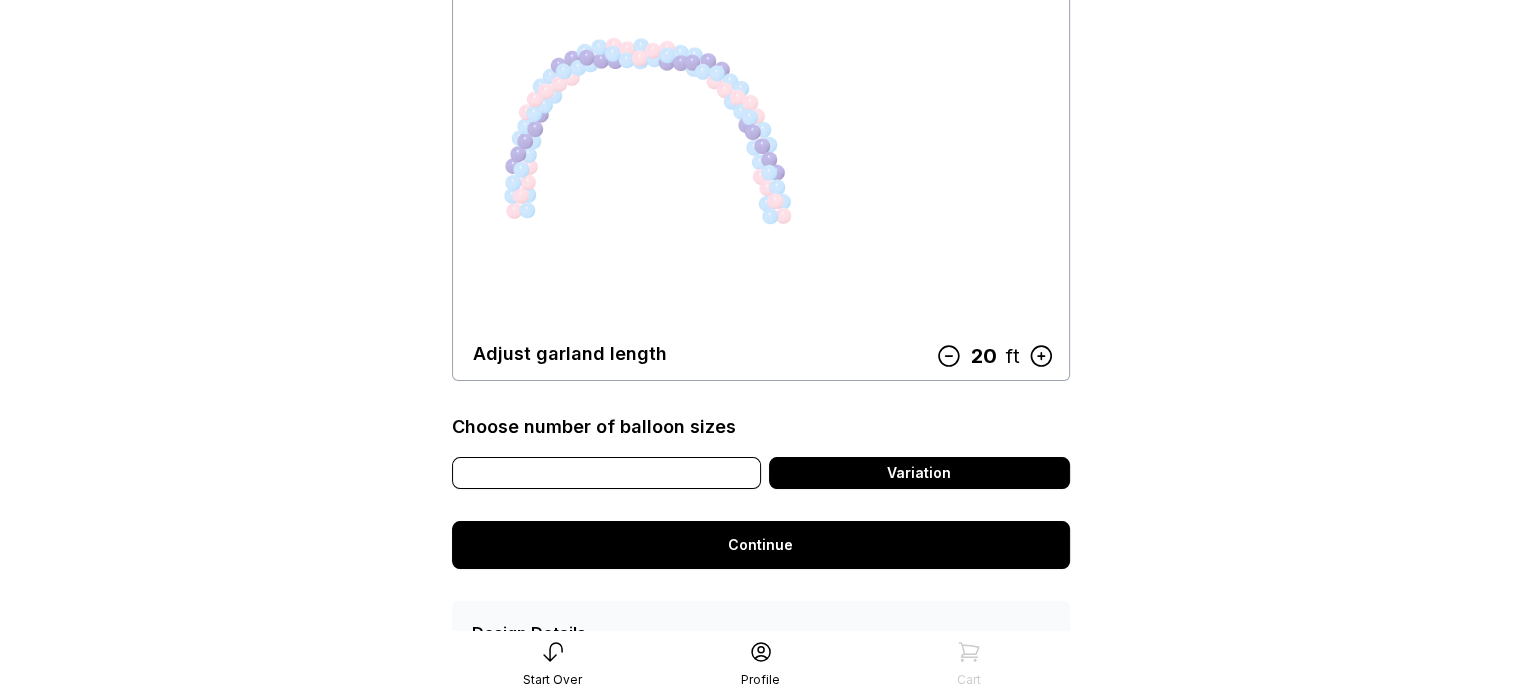 scroll, scrollTop: 213, scrollLeft: 0, axis: vertical 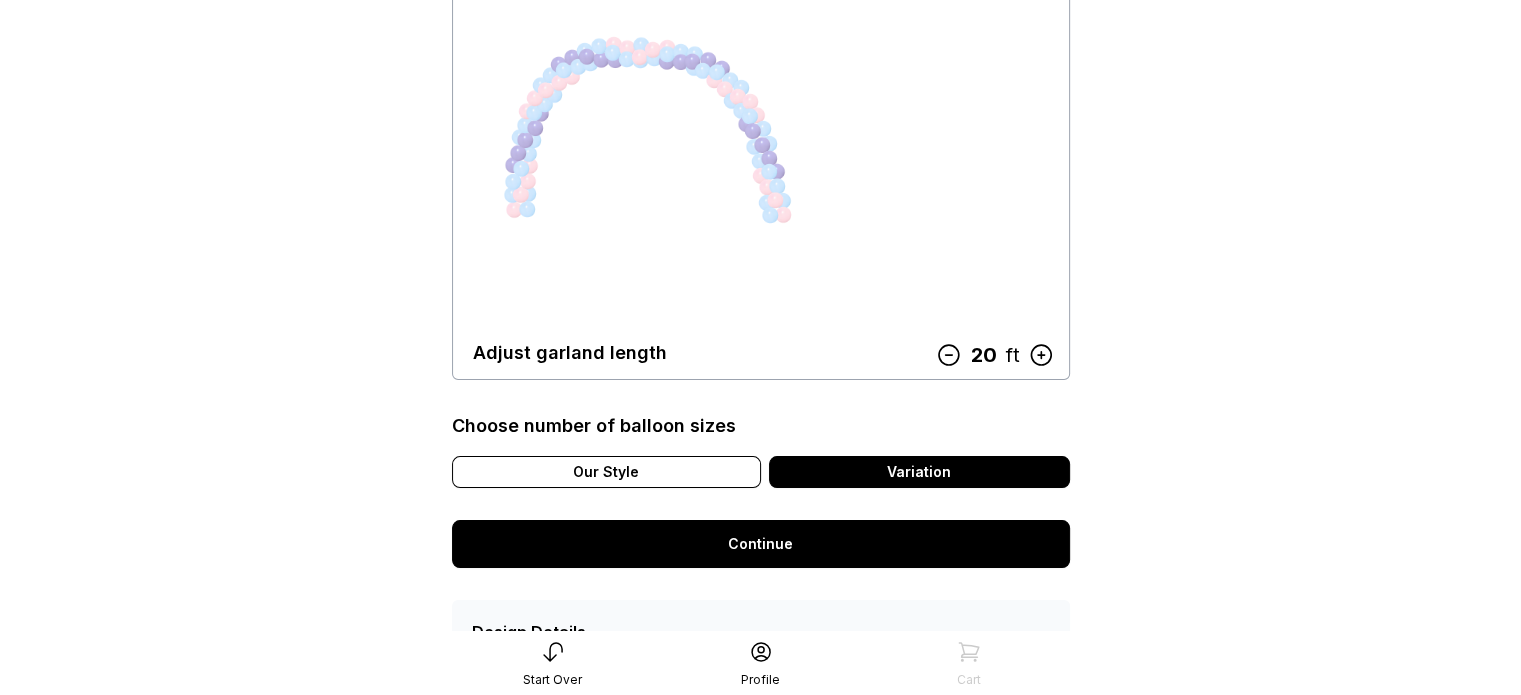 click 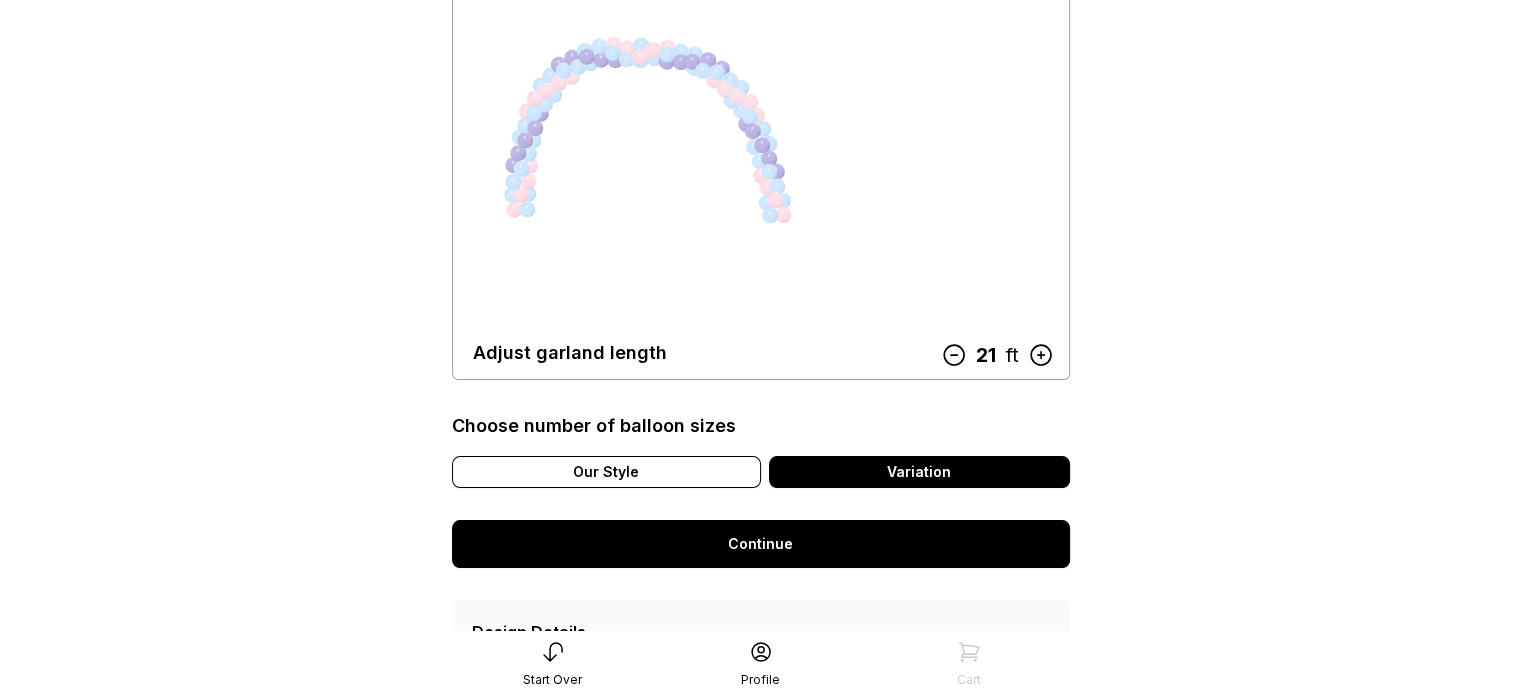 click 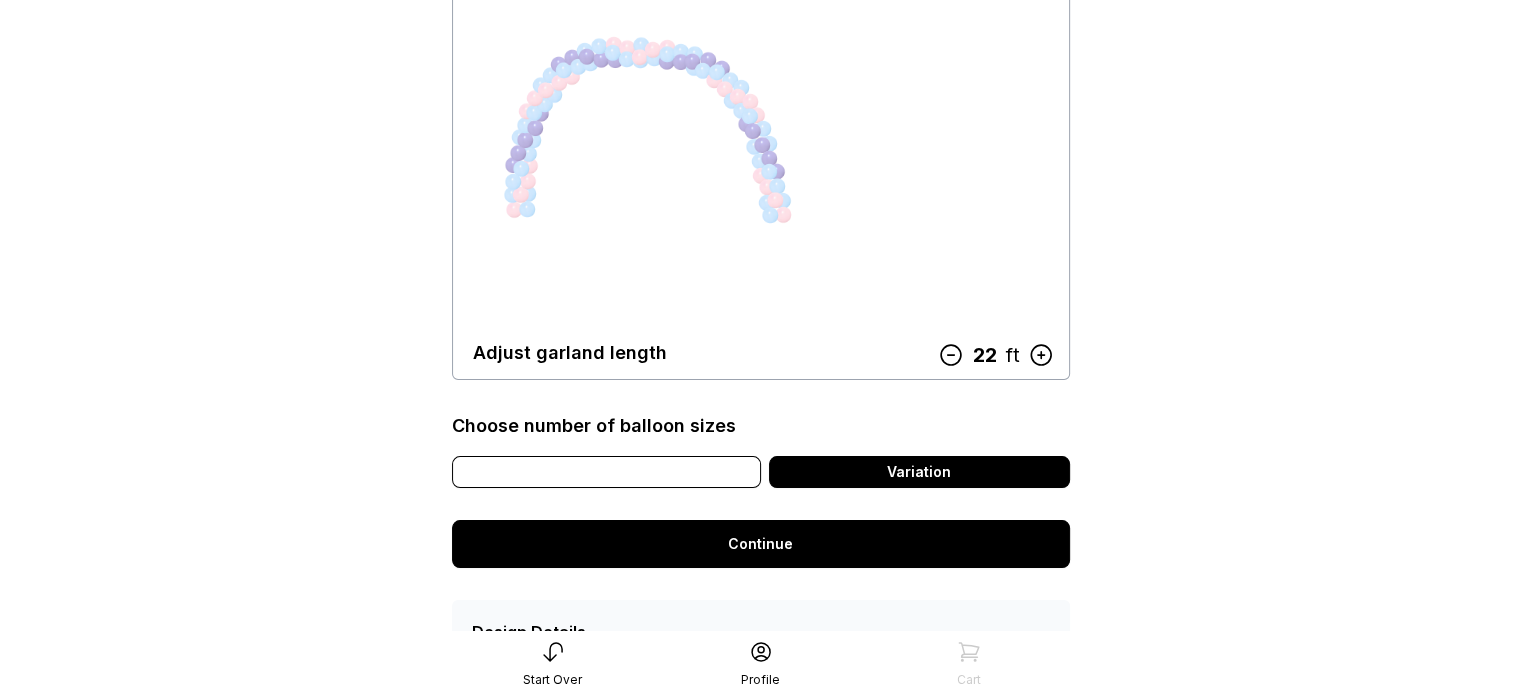 click on "Our Style" at bounding box center (606, 472) 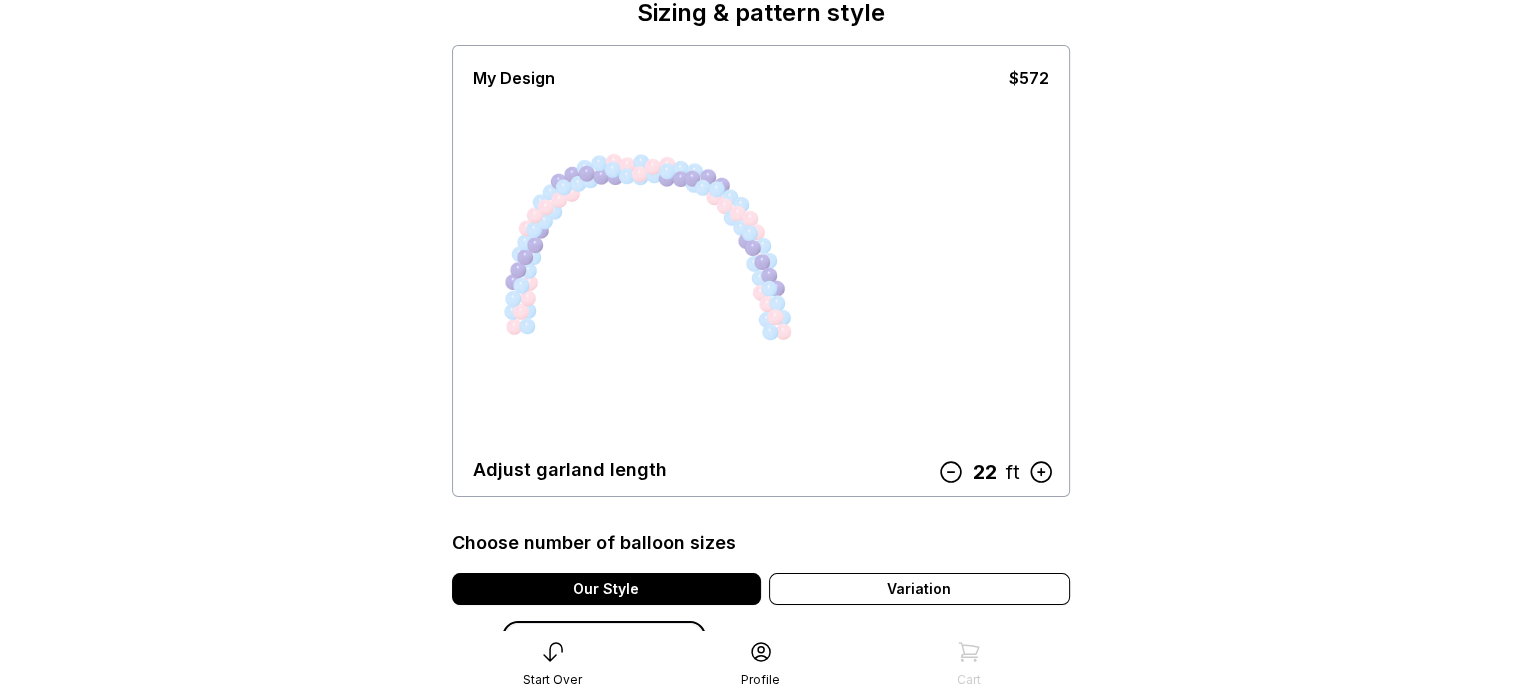 scroll, scrollTop: 0, scrollLeft: 0, axis: both 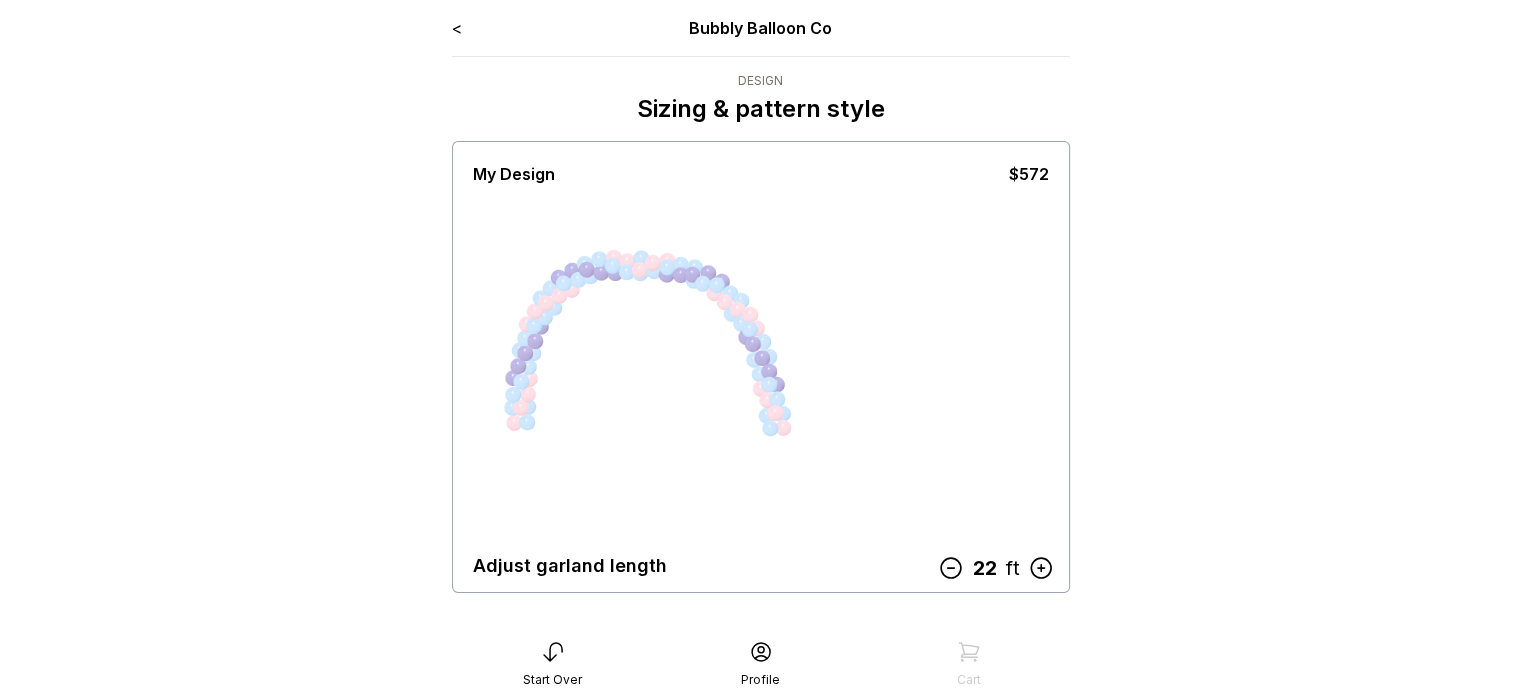 click at bounding box center [590, 276] 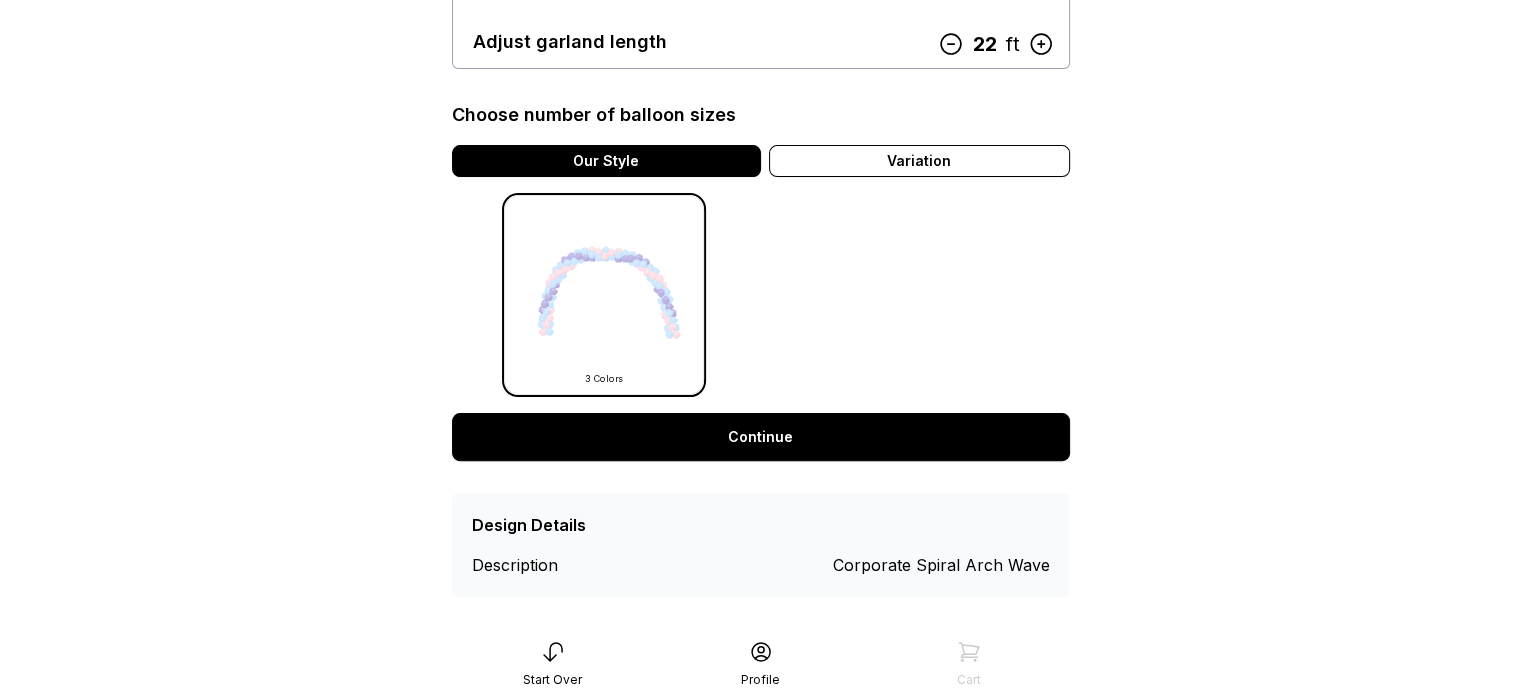 scroll, scrollTop: 540, scrollLeft: 0, axis: vertical 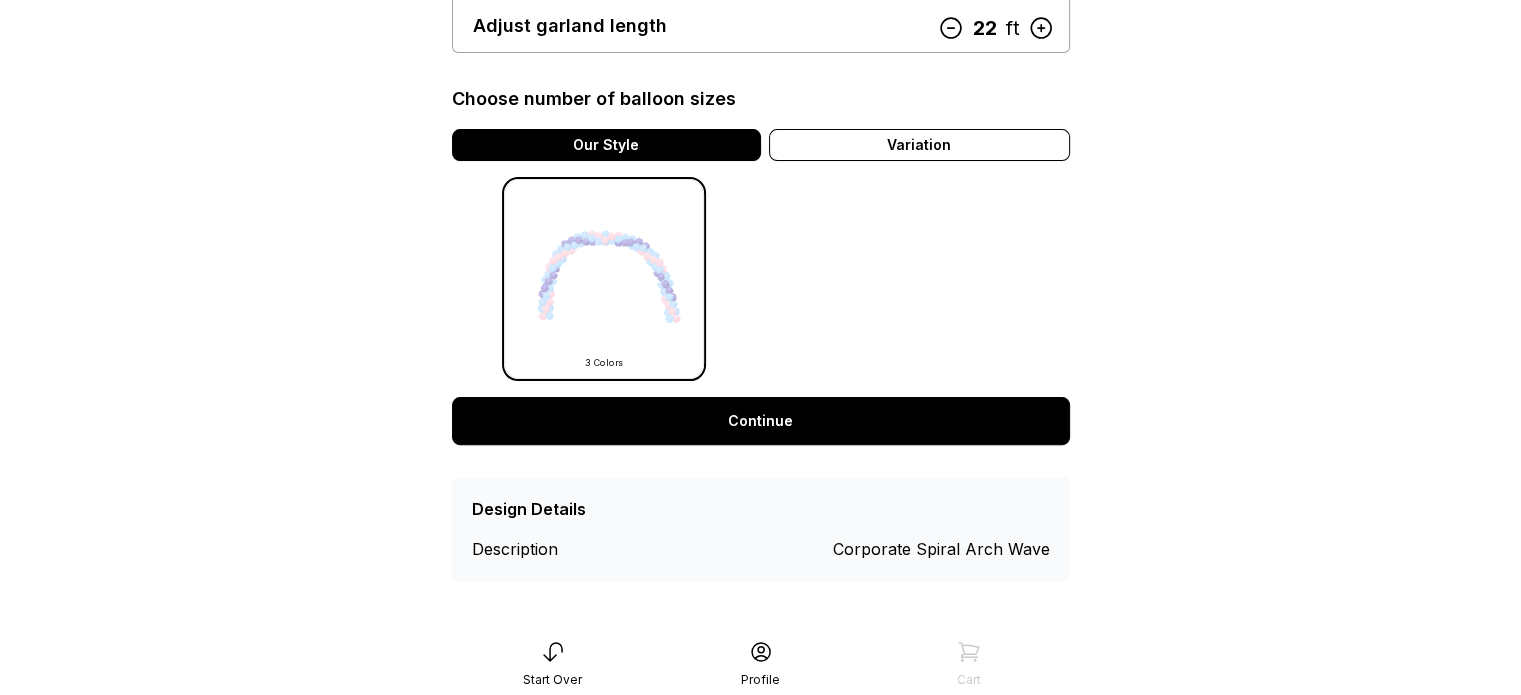 click on "Continue" at bounding box center (761, 421) 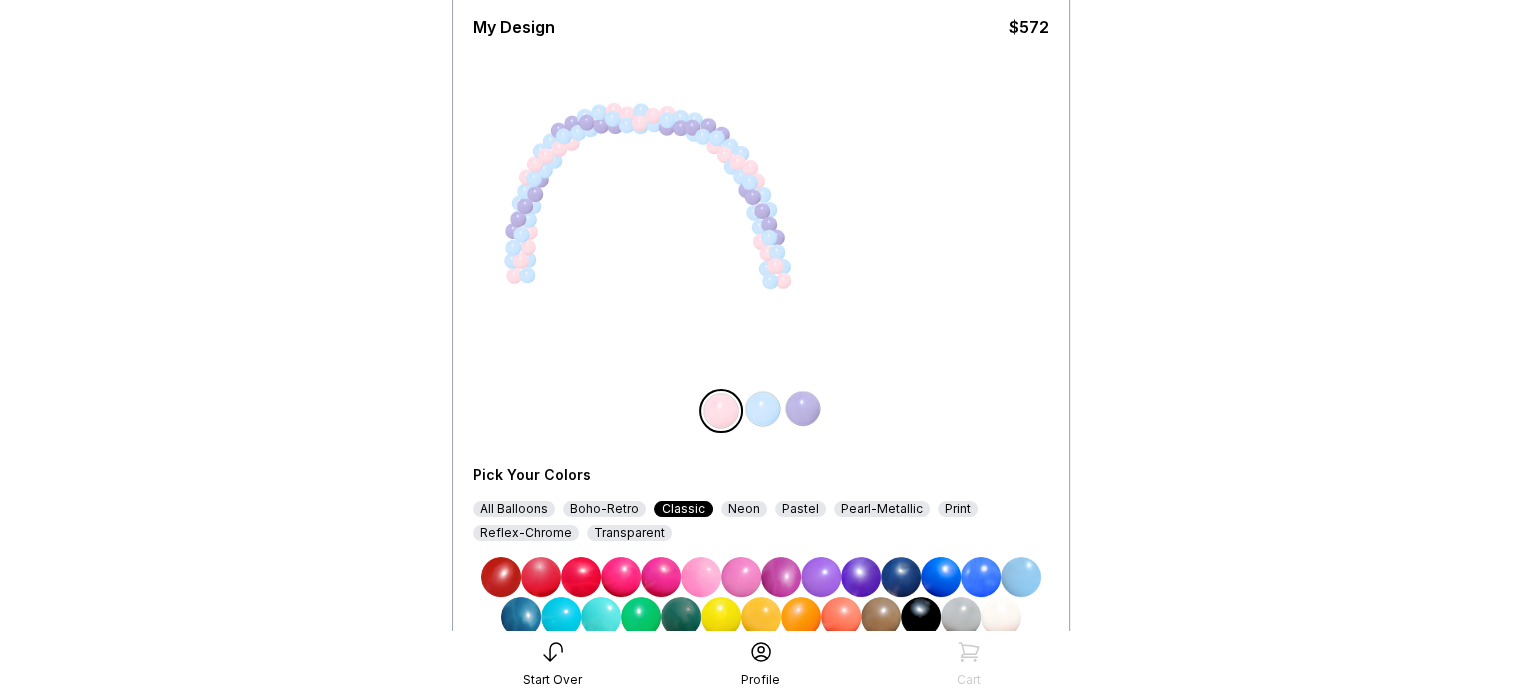 scroll, scrollTop: 288, scrollLeft: 0, axis: vertical 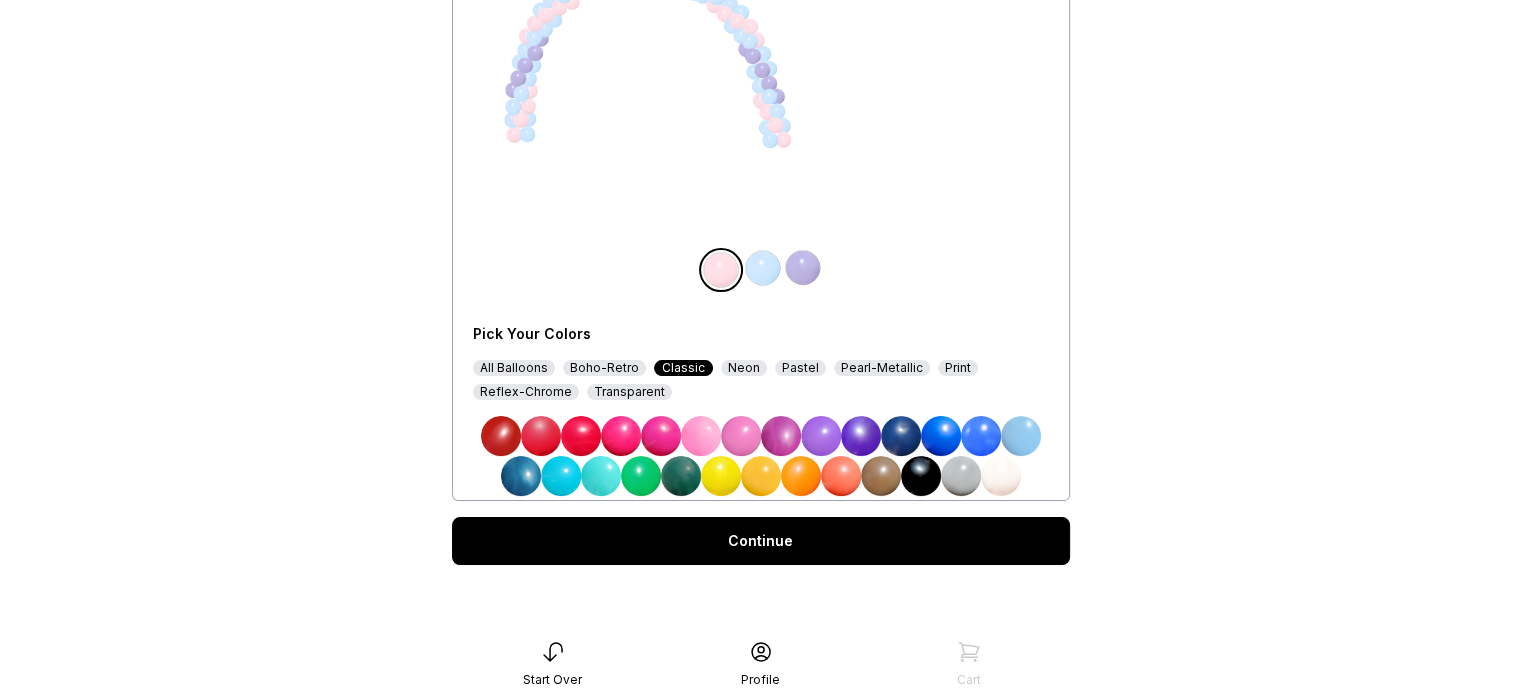 click on "Pearl-Metallic" at bounding box center [882, 368] 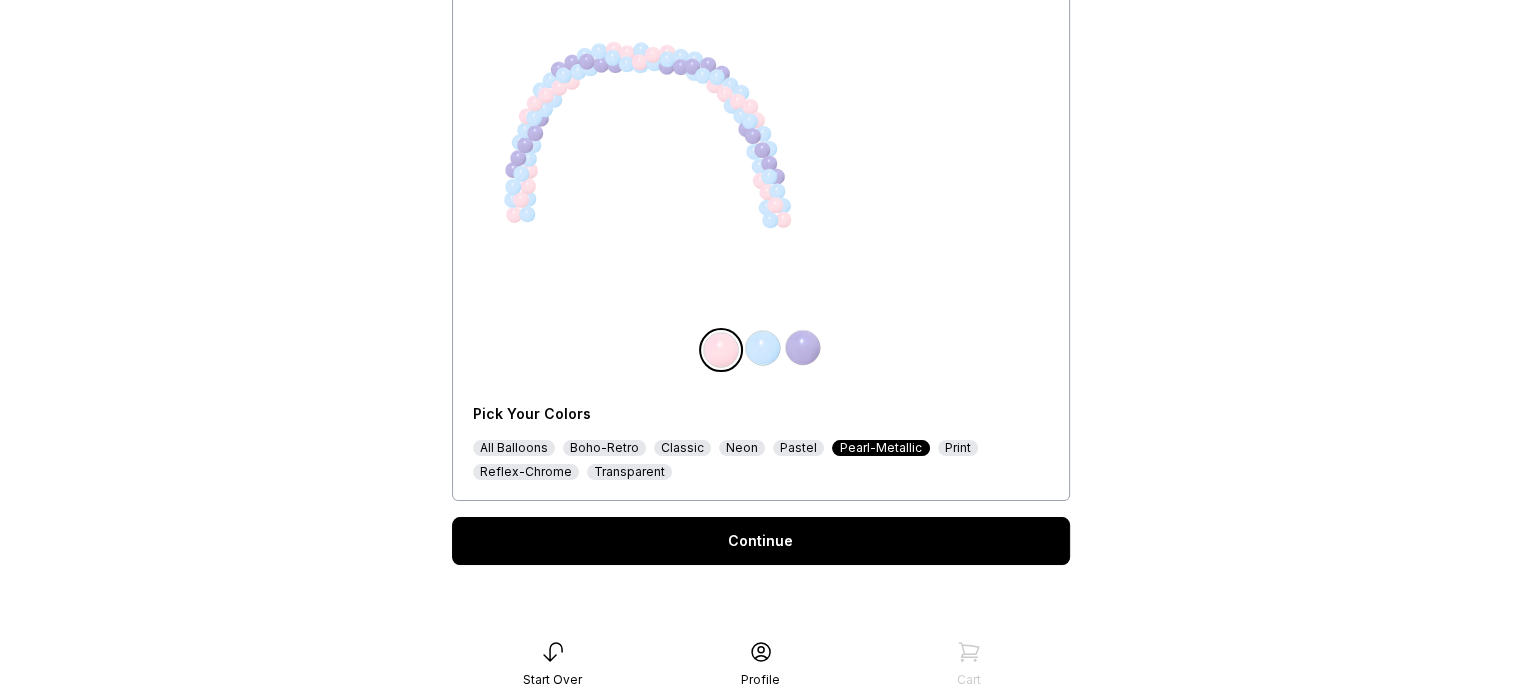scroll, scrollTop: 248, scrollLeft: 0, axis: vertical 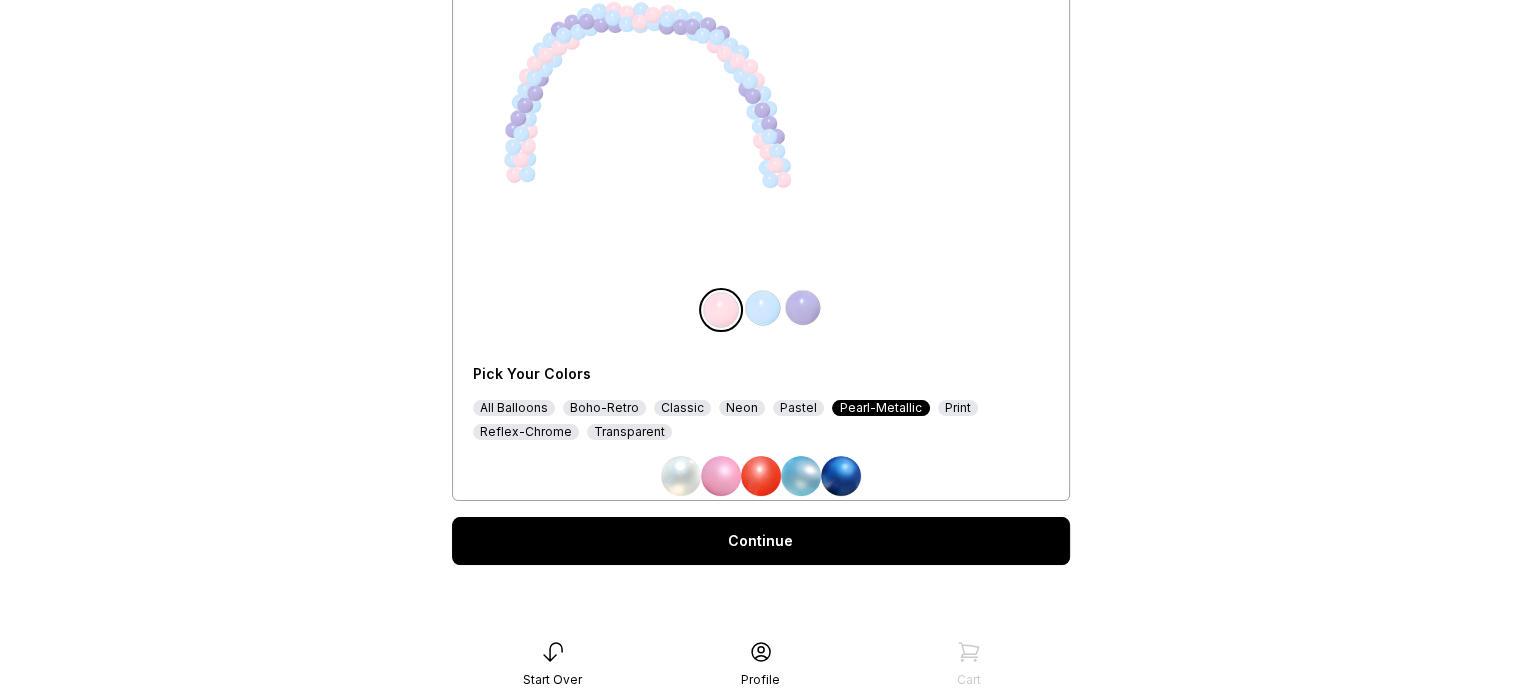 click at bounding box center [721, 476] 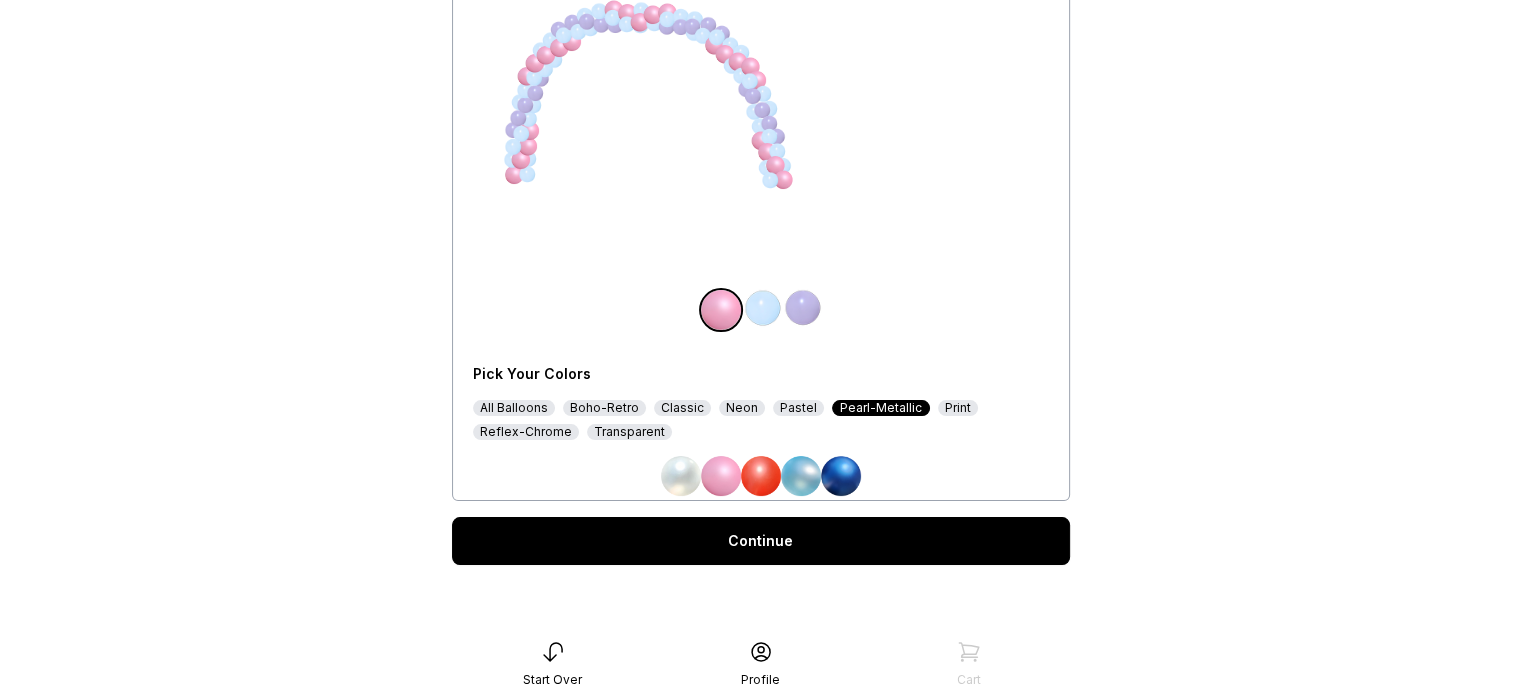 click at bounding box center (763, 308) 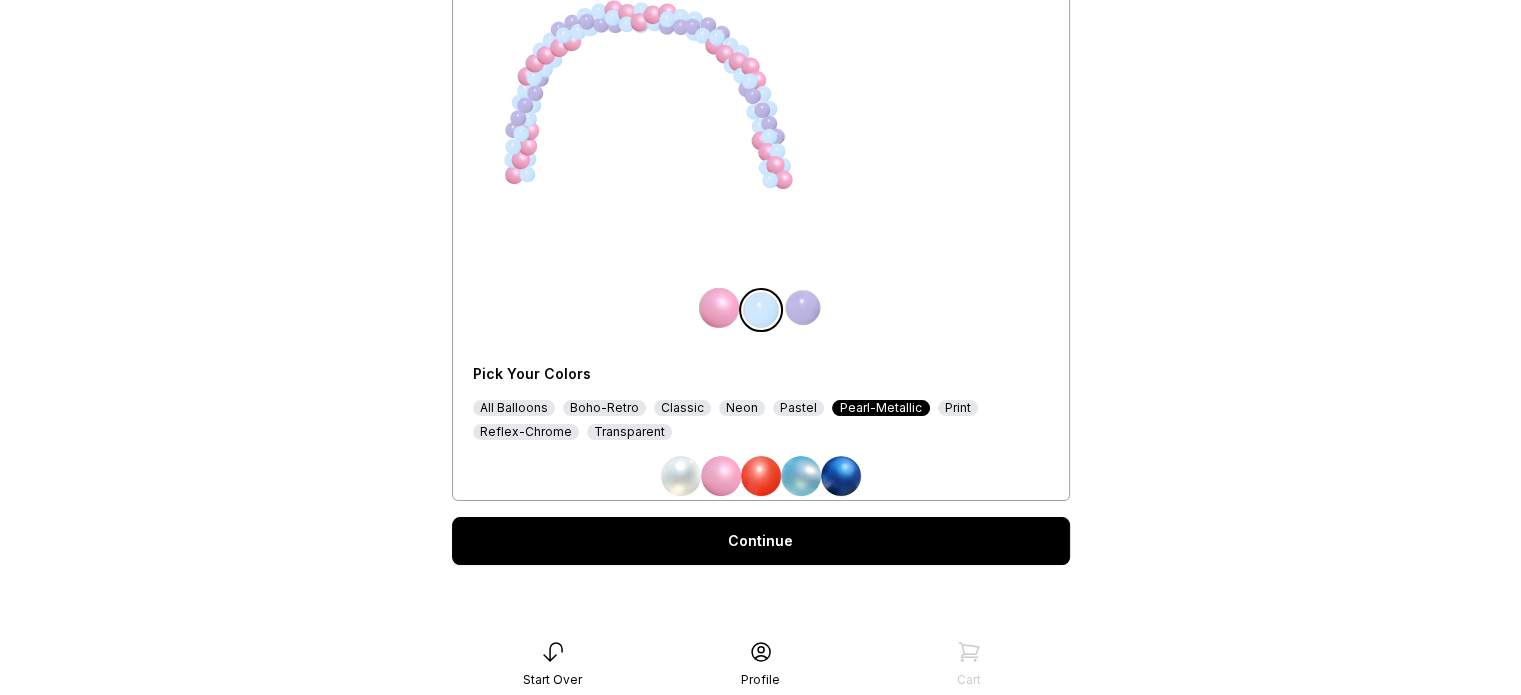 click on "Pastel" at bounding box center [798, 408] 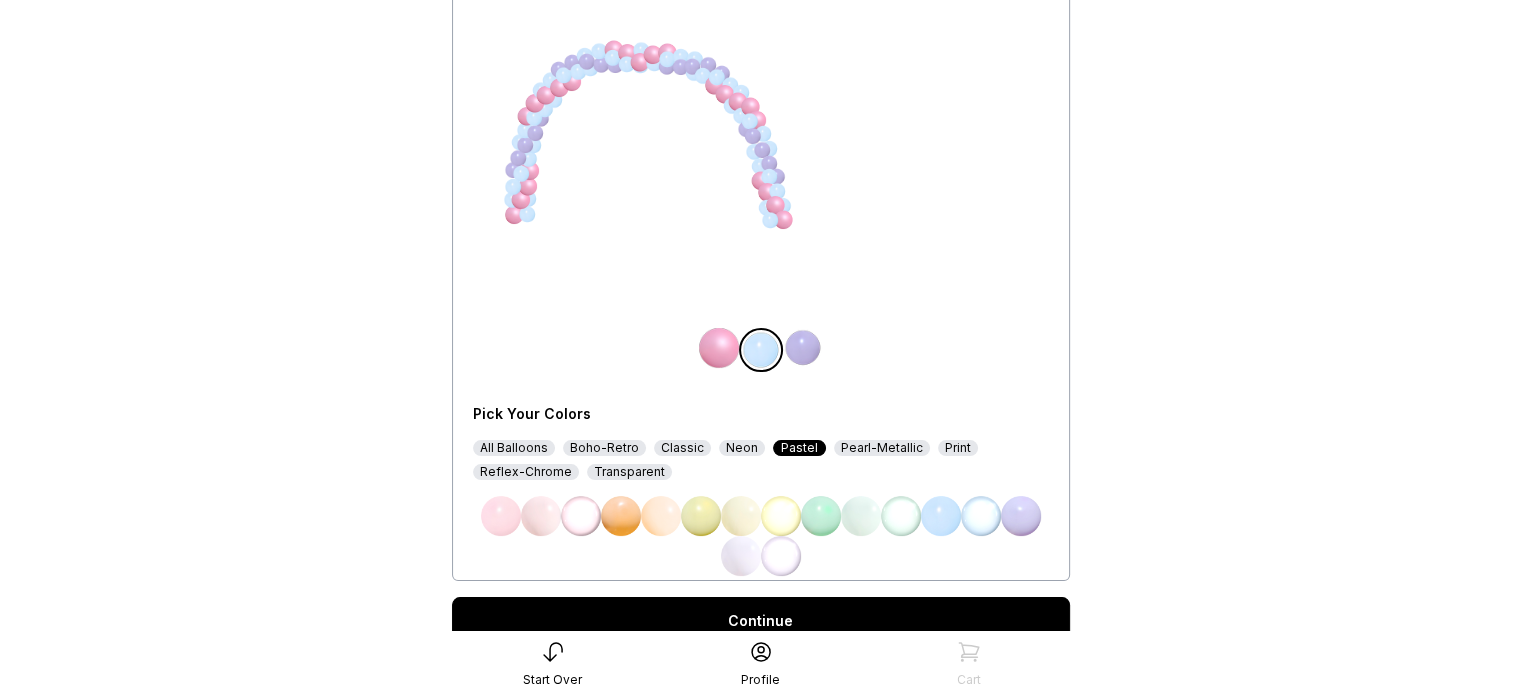 scroll, scrollTop: 288, scrollLeft: 0, axis: vertical 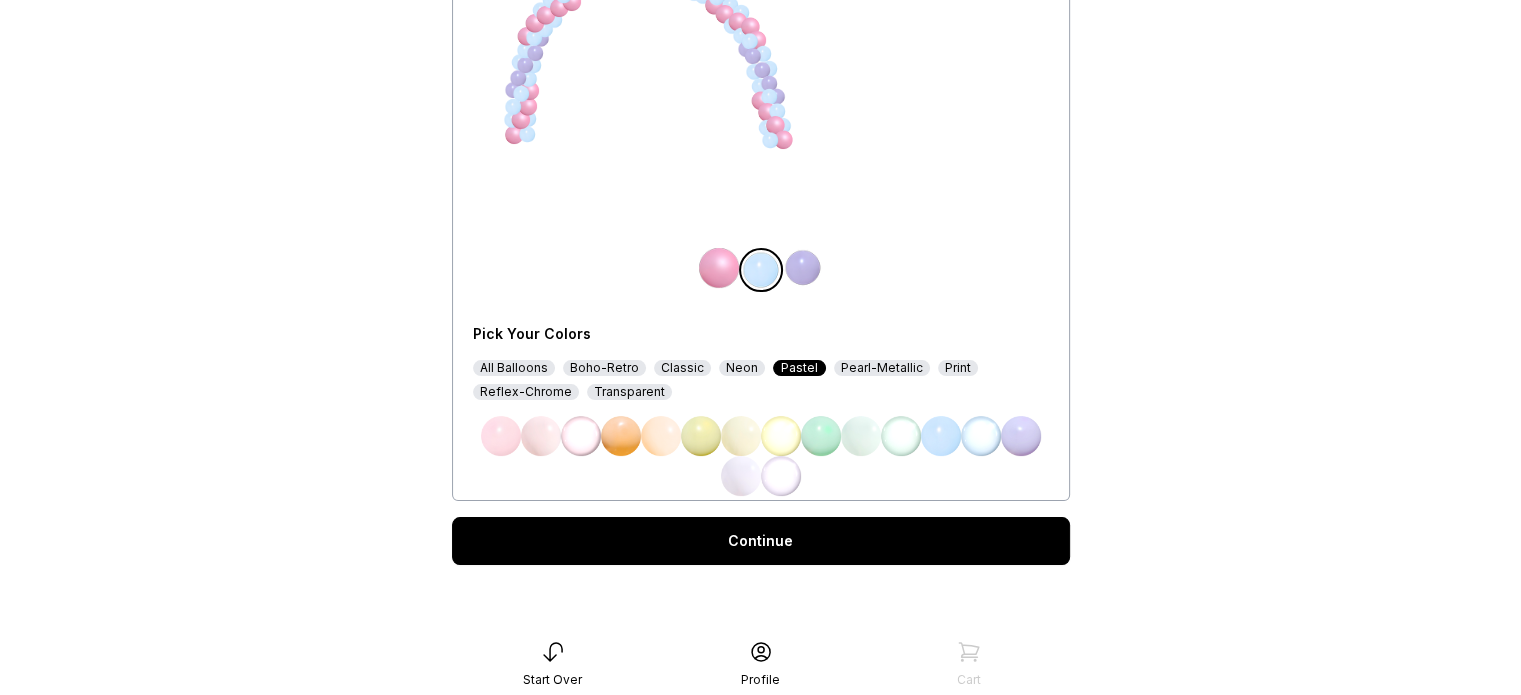 click on "All Balloons" at bounding box center [514, 368] 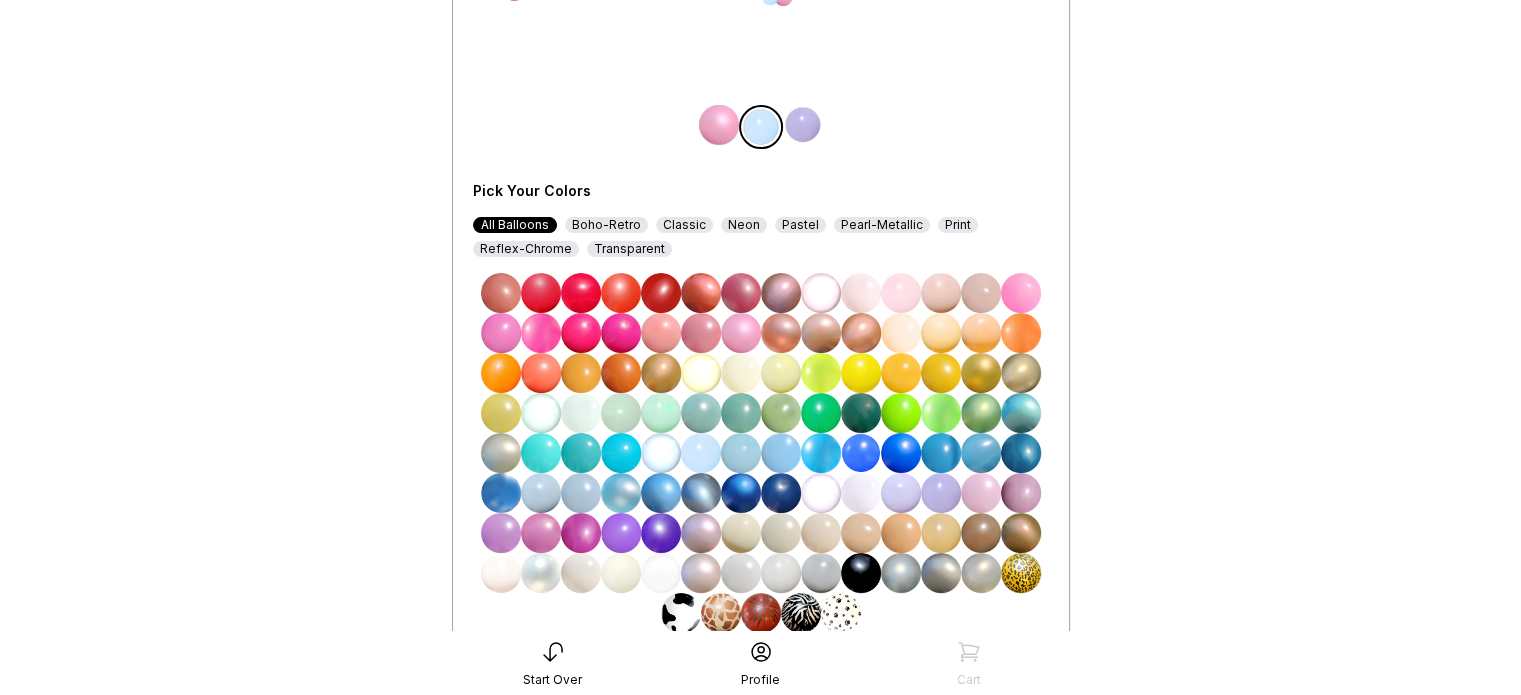 scroll, scrollTop: 459, scrollLeft: 0, axis: vertical 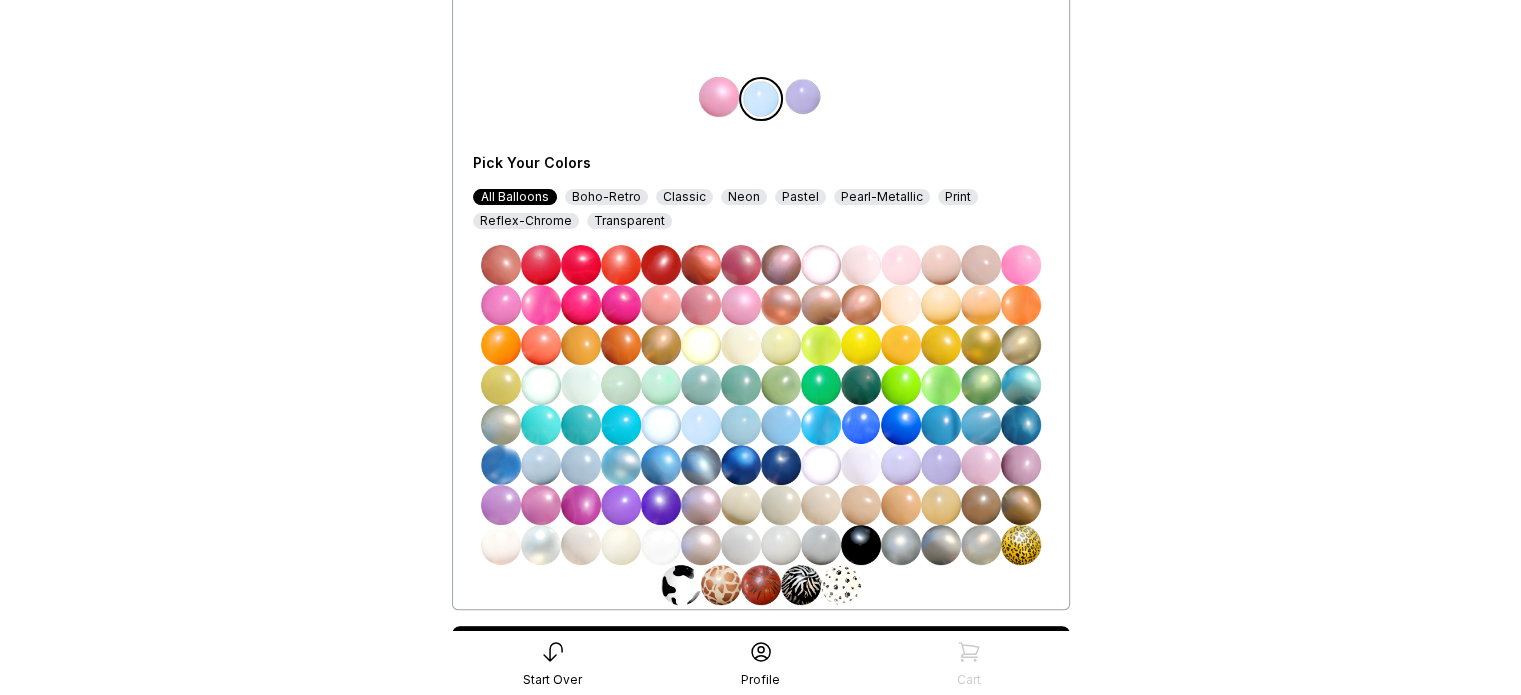 click on "Pearl-Metallic" at bounding box center (882, 197) 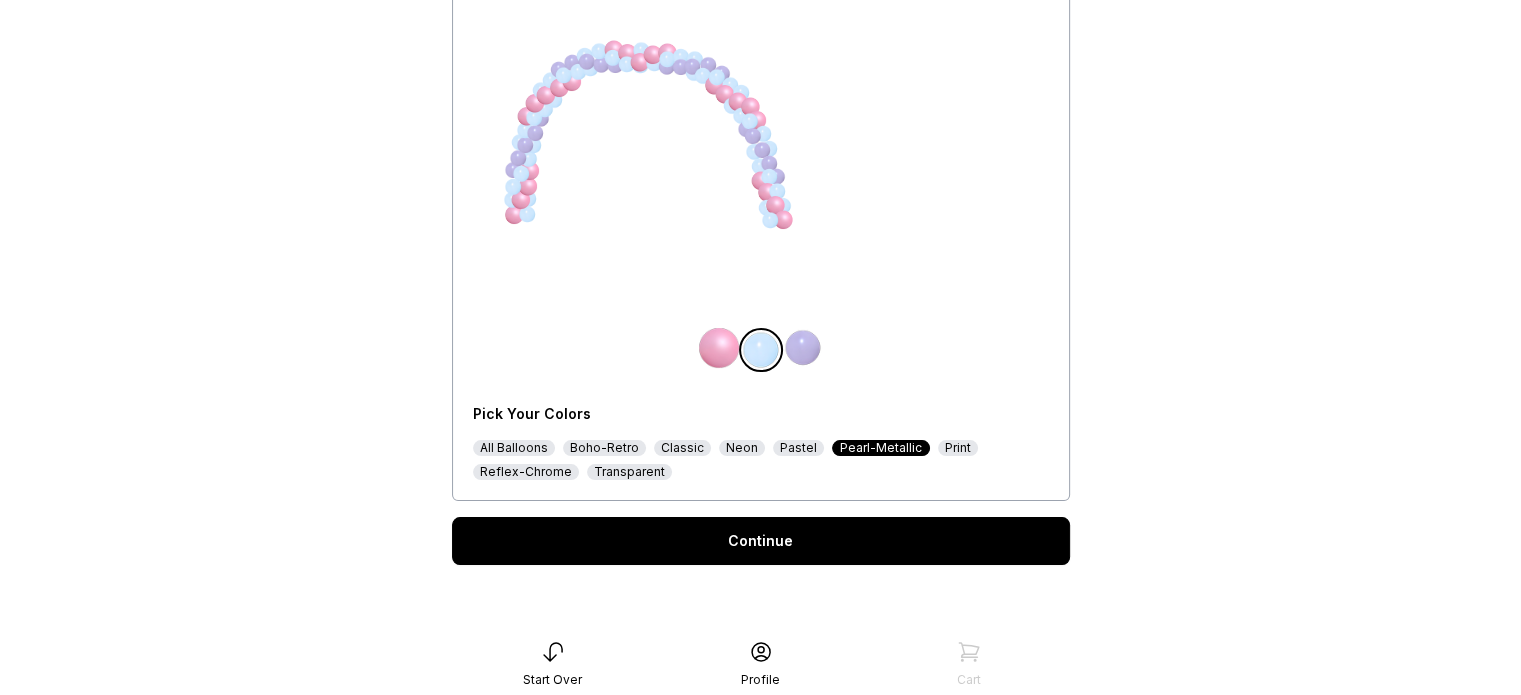 scroll, scrollTop: 248, scrollLeft: 0, axis: vertical 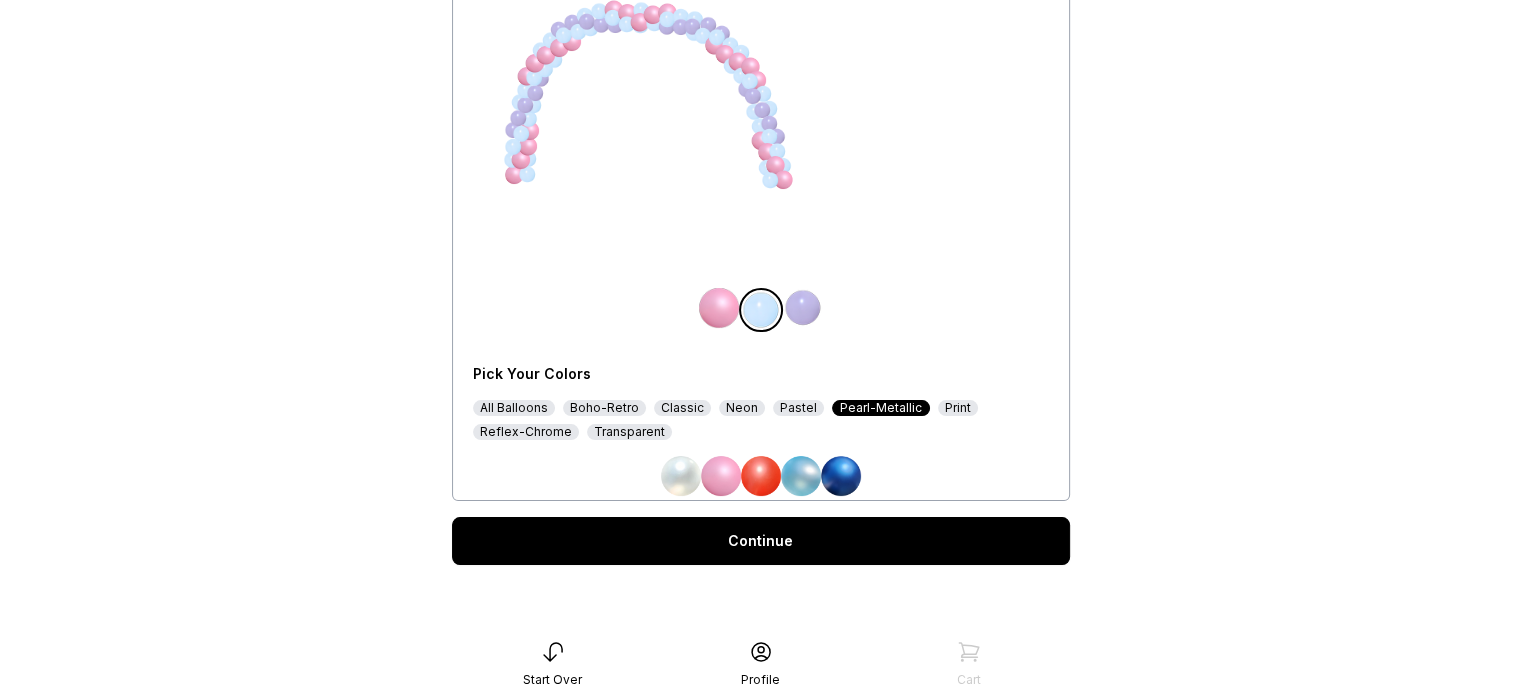 click at bounding box center [841, 476] 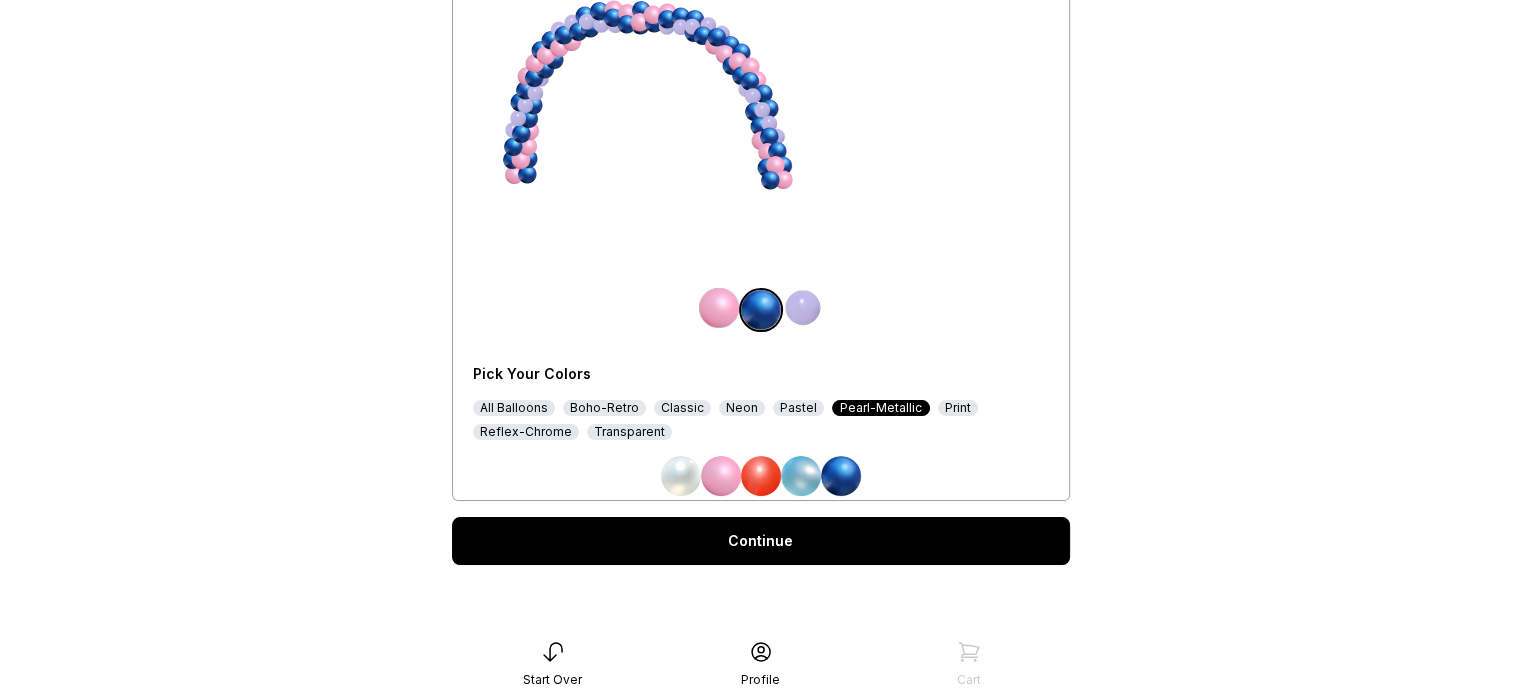 click at bounding box center (803, 308) 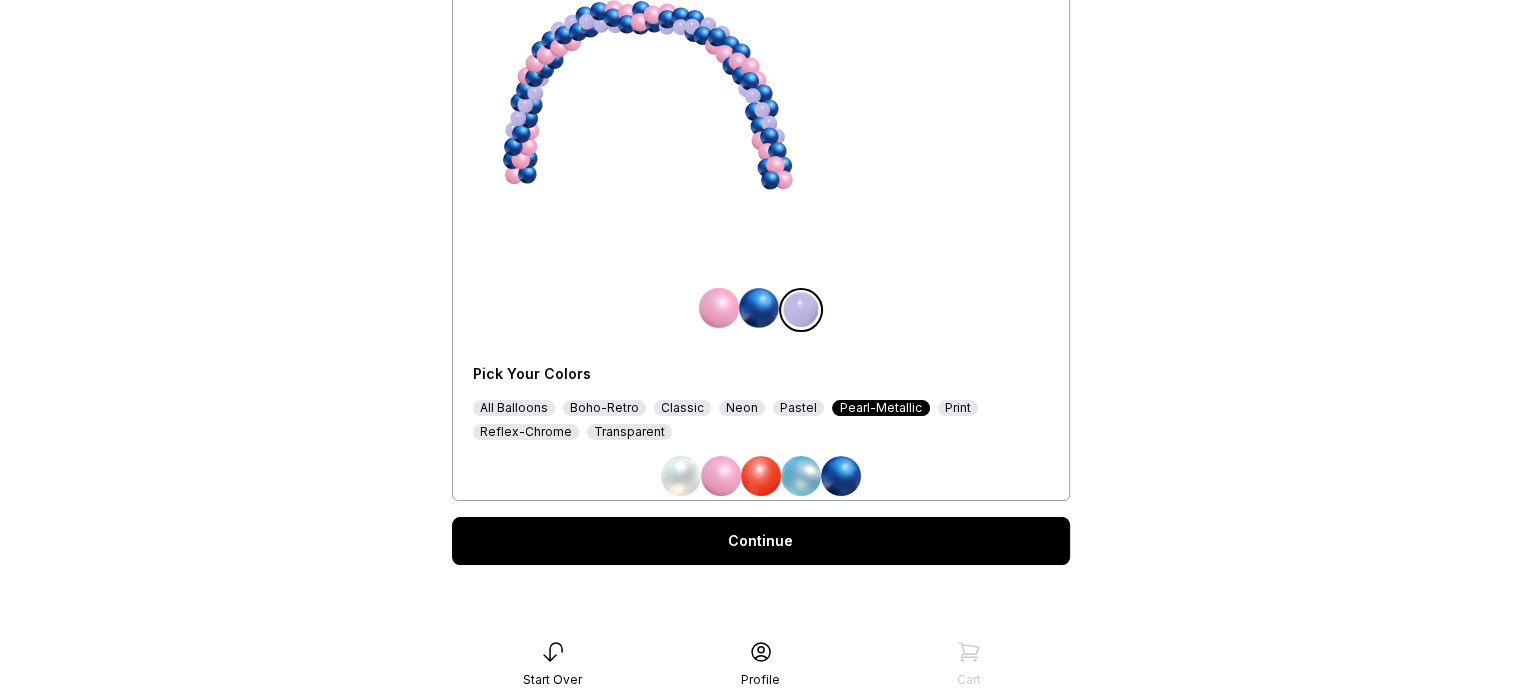 click on "Pastel" at bounding box center [798, 408] 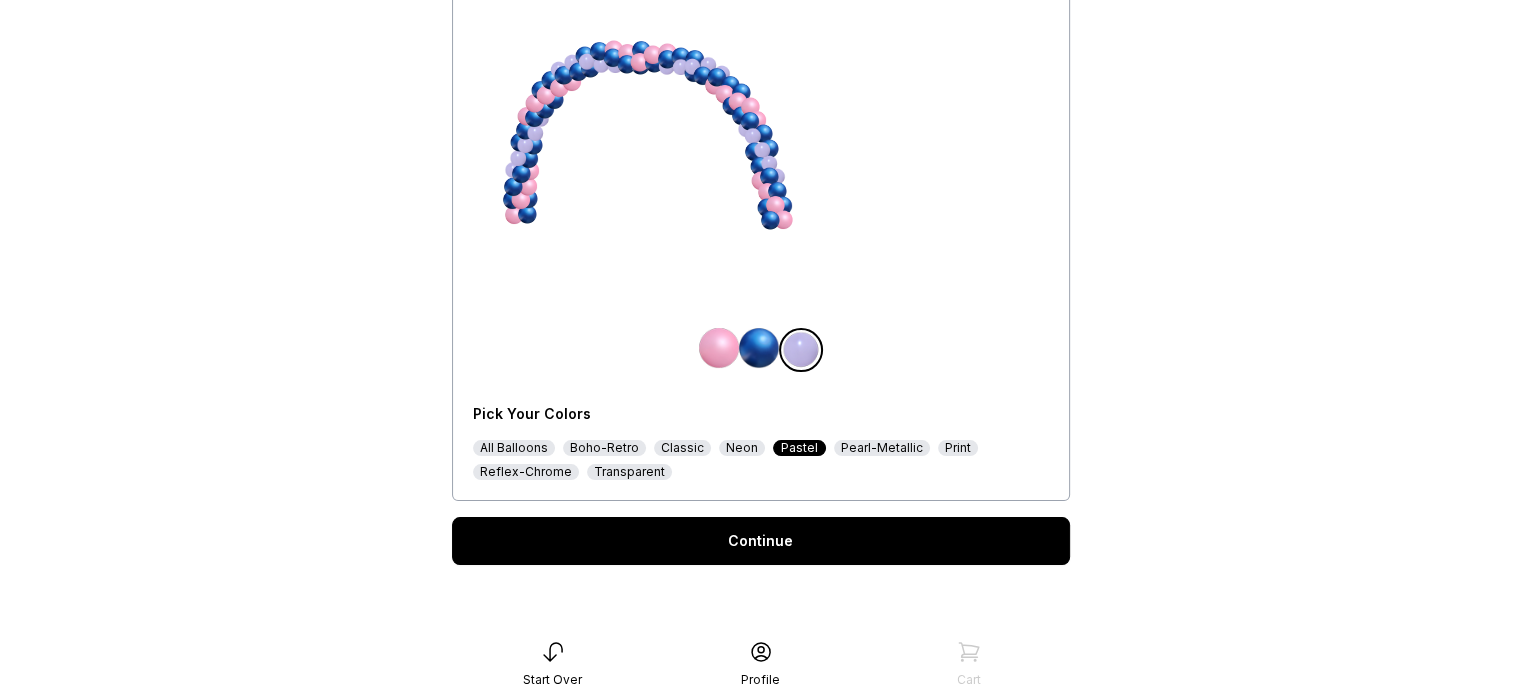 scroll, scrollTop: 288, scrollLeft: 0, axis: vertical 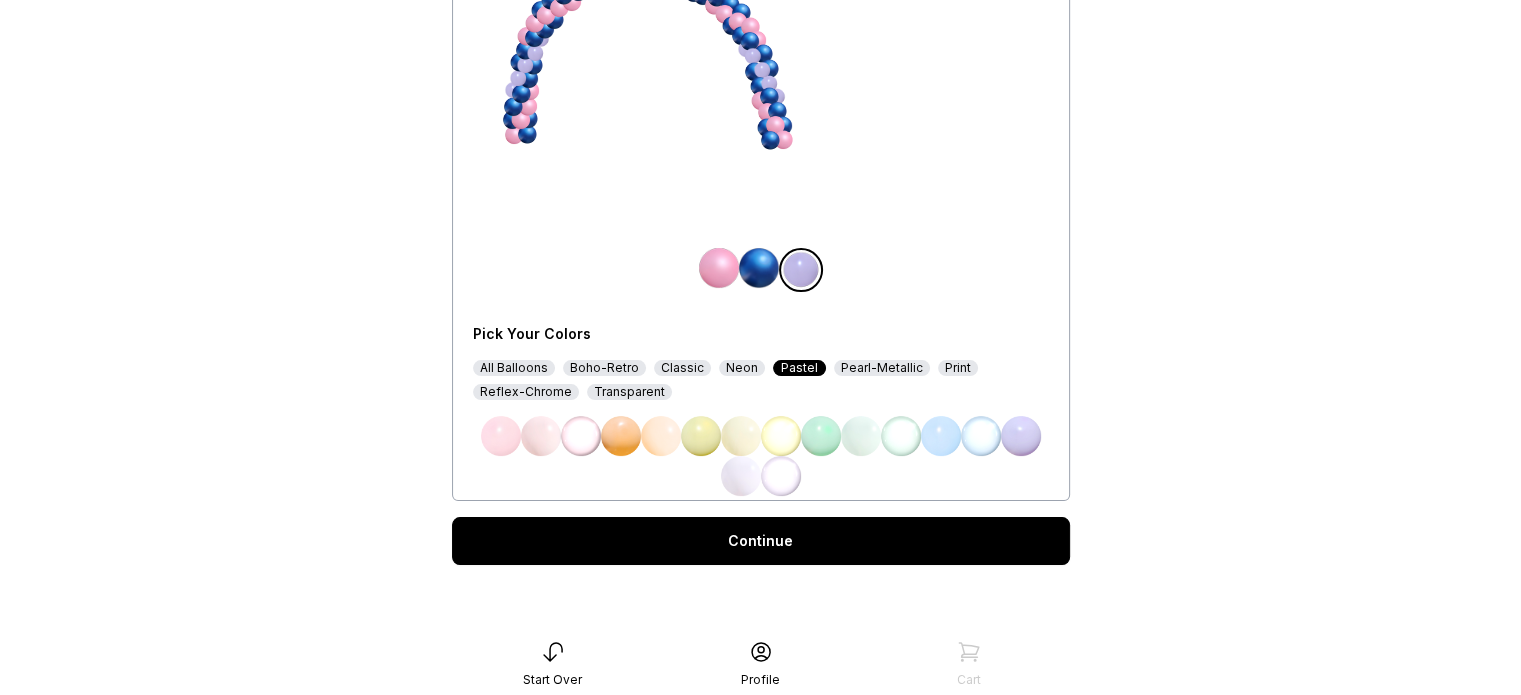 click on "Neon" at bounding box center [742, 368] 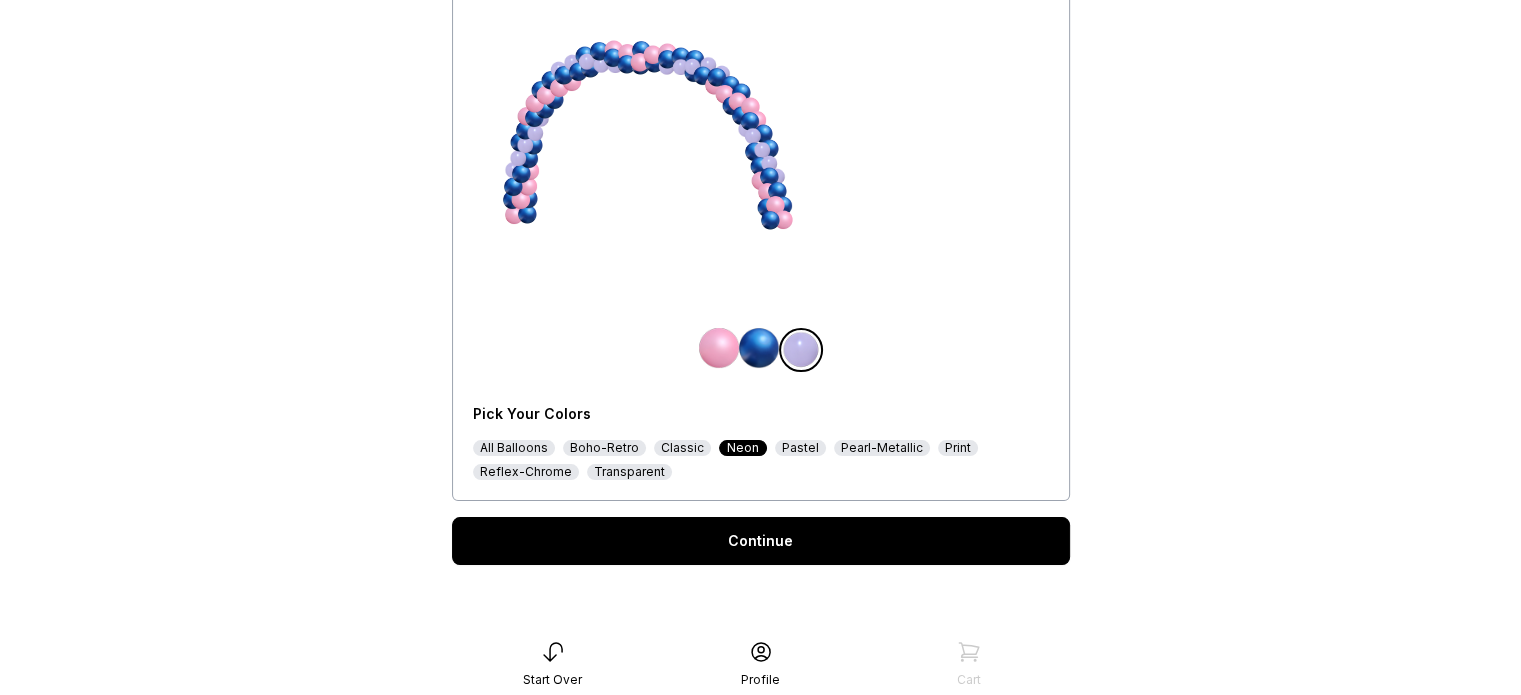scroll, scrollTop: 248, scrollLeft: 0, axis: vertical 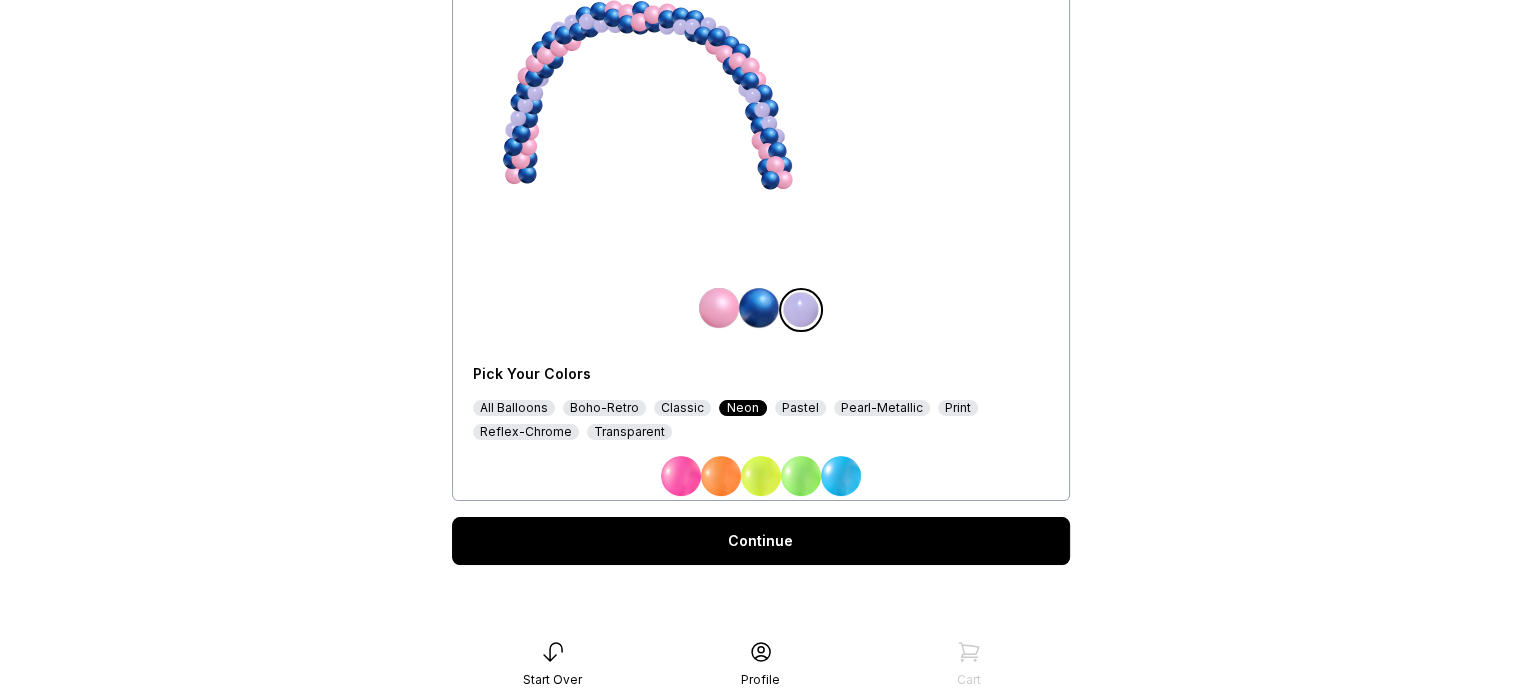 click on "Classic" at bounding box center [682, 408] 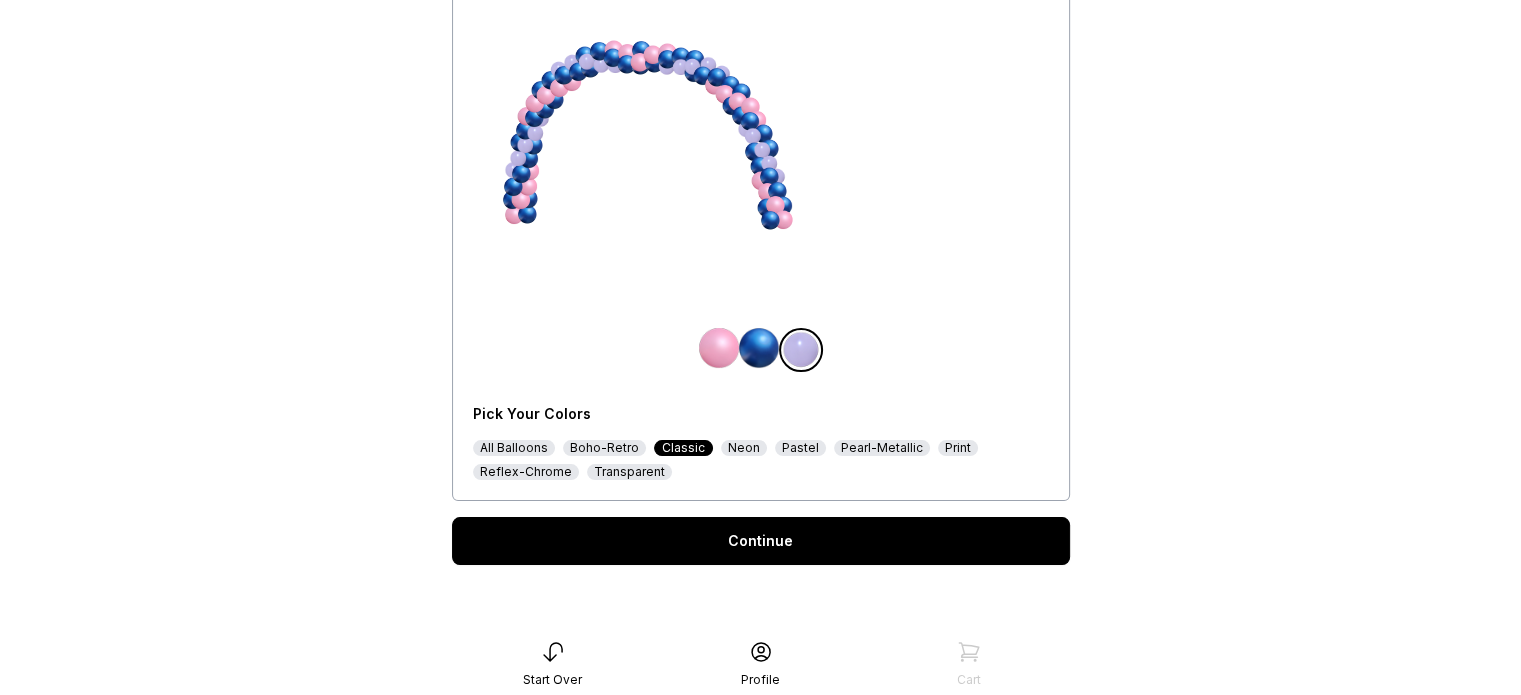 scroll, scrollTop: 288, scrollLeft: 0, axis: vertical 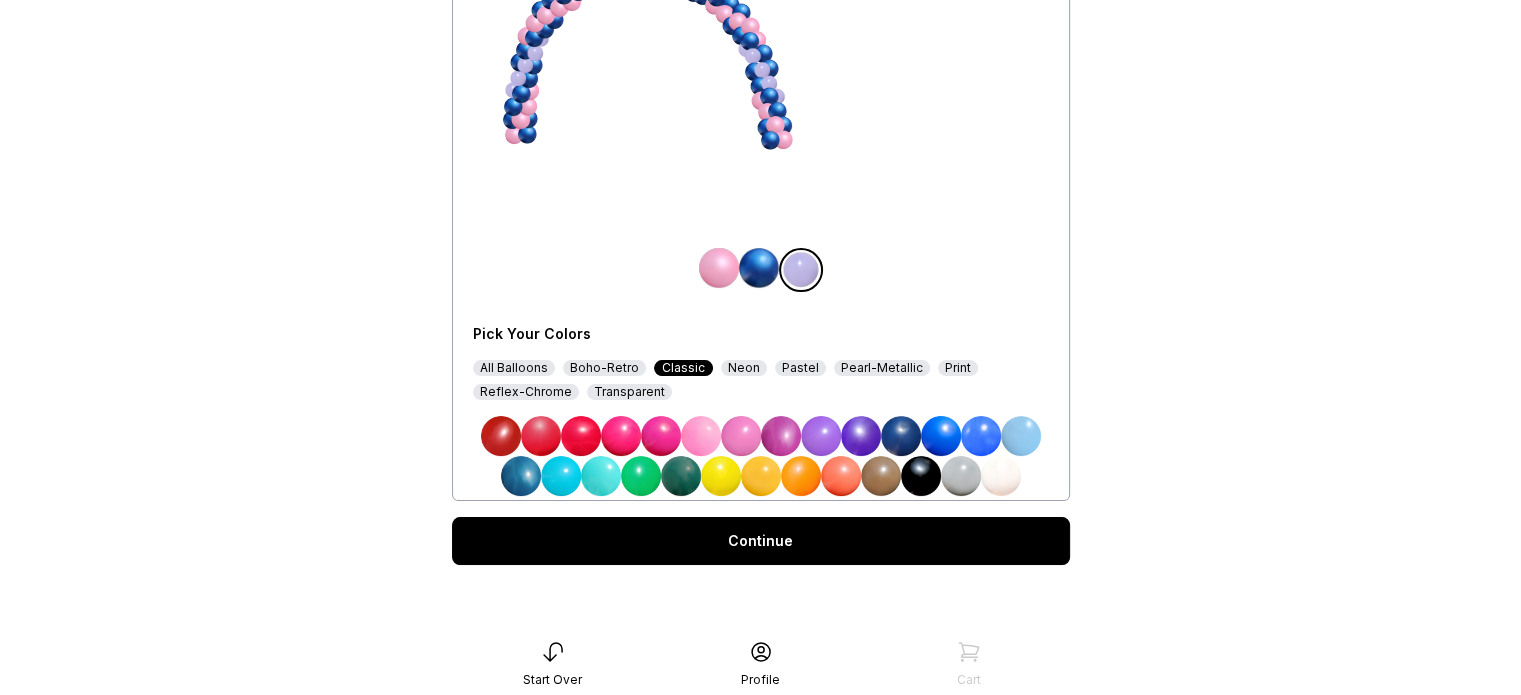 click at bounding box center (901, 436) 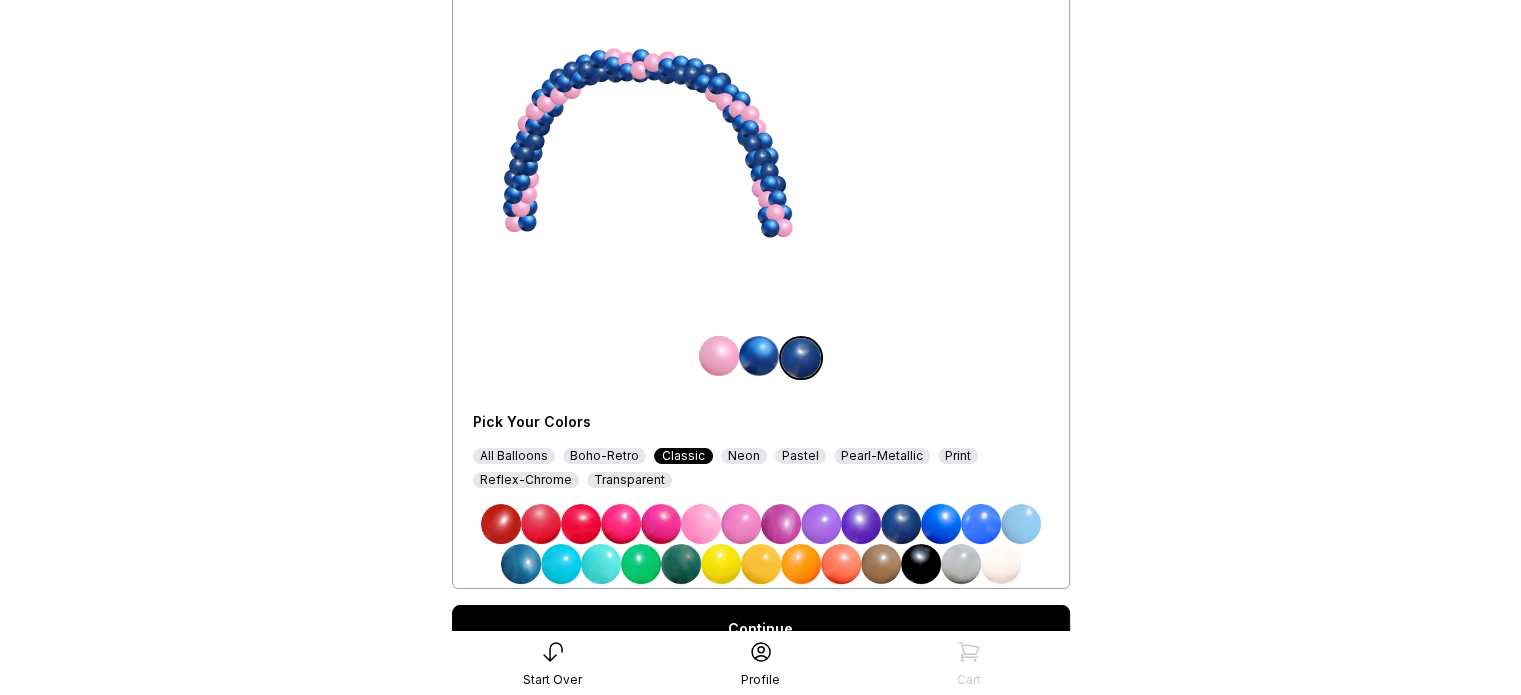 scroll, scrollTop: 200, scrollLeft: 0, axis: vertical 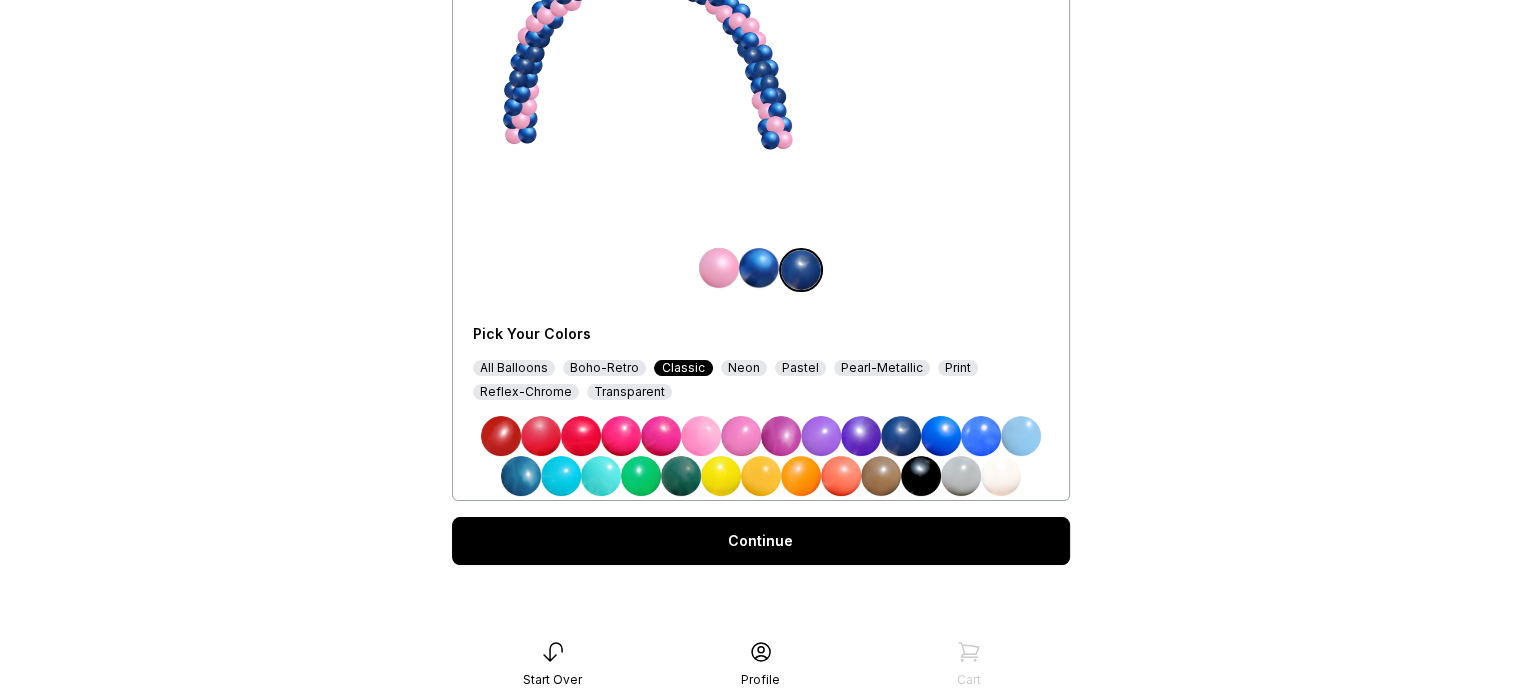 click on "Continue" at bounding box center (761, 541) 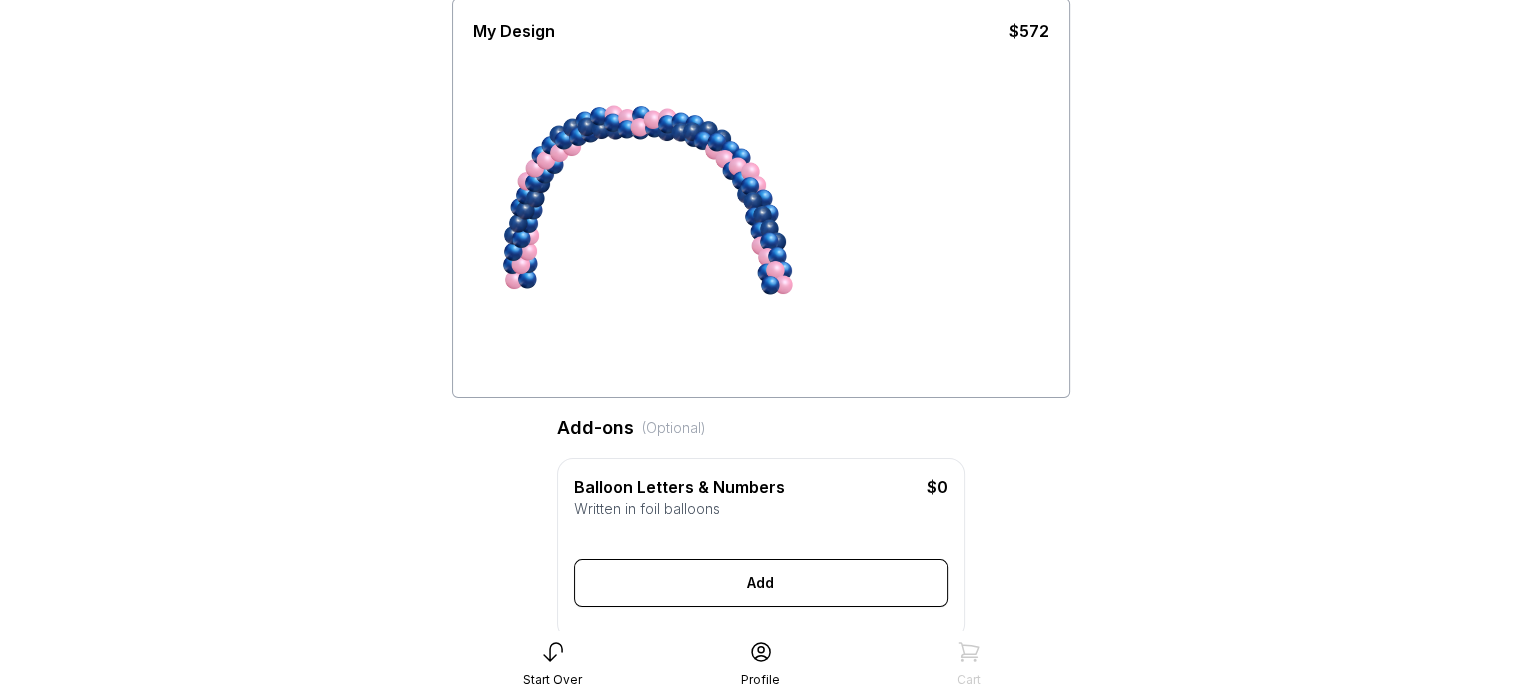 scroll, scrollTop: 0, scrollLeft: 0, axis: both 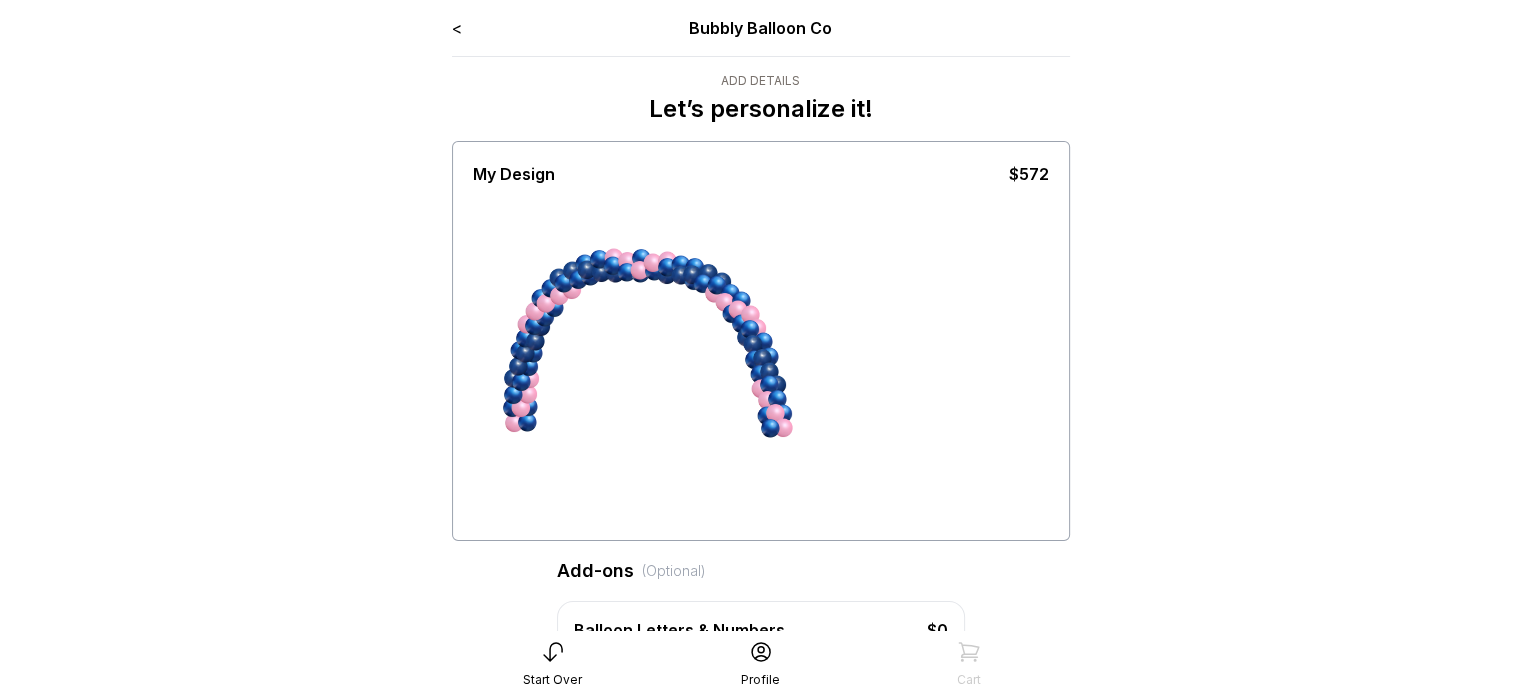 click on "<" at bounding box center [457, 28] 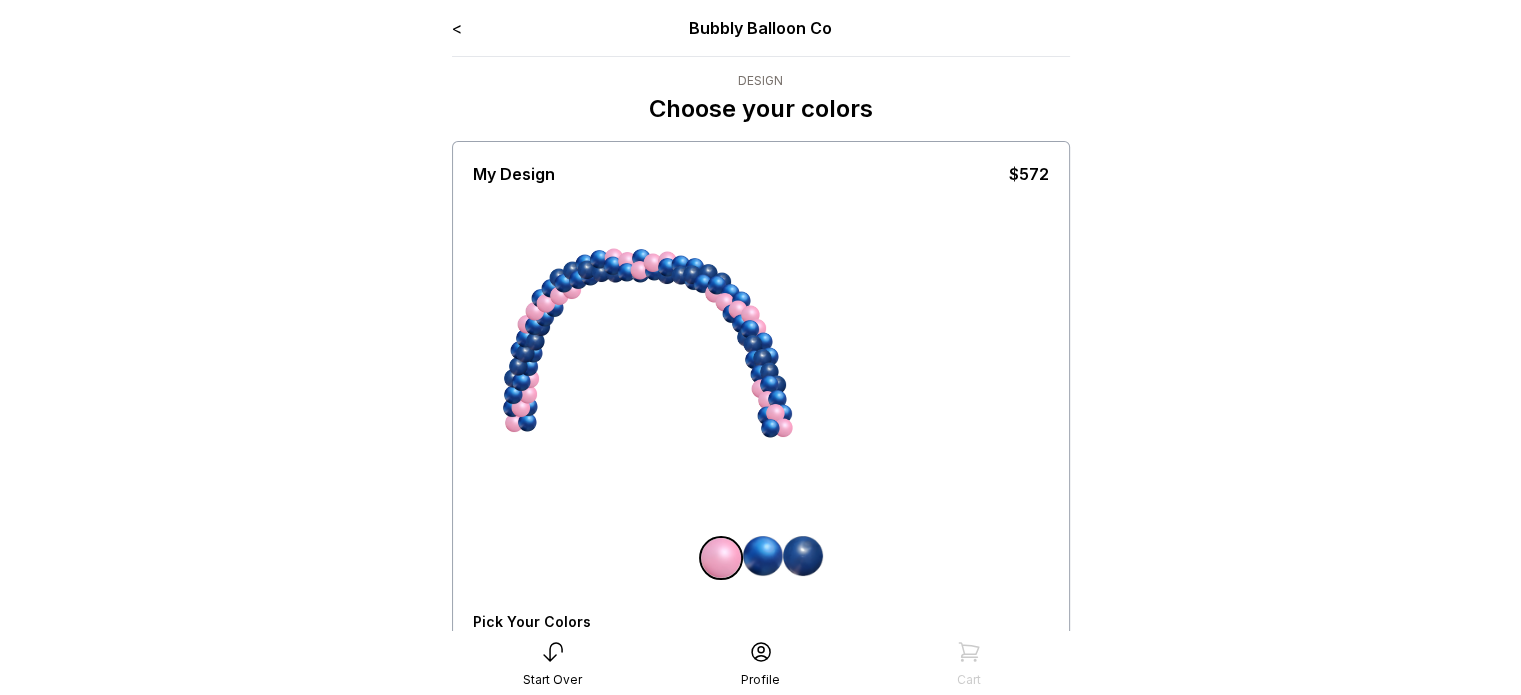 click on "<" at bounding box center (457, 28) 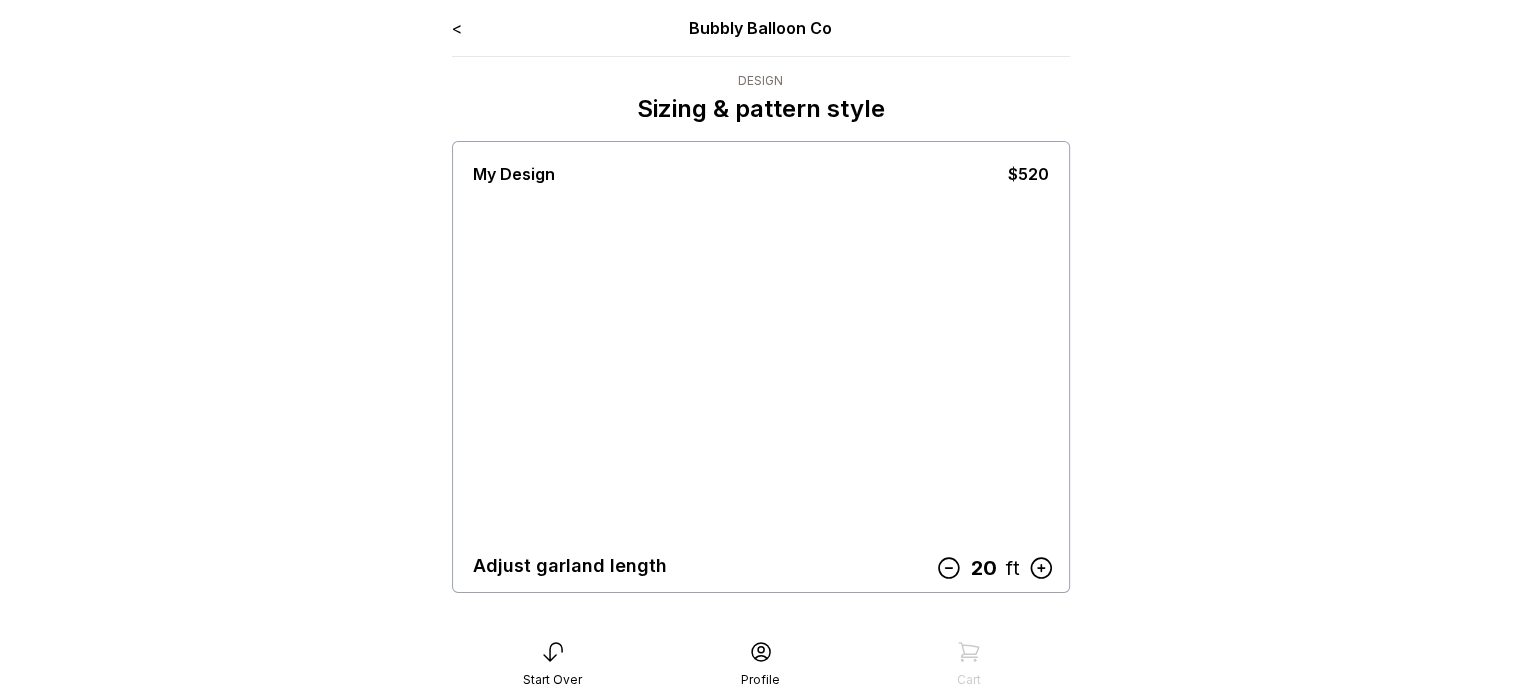 click on "<" at bounding box center (457, 28) 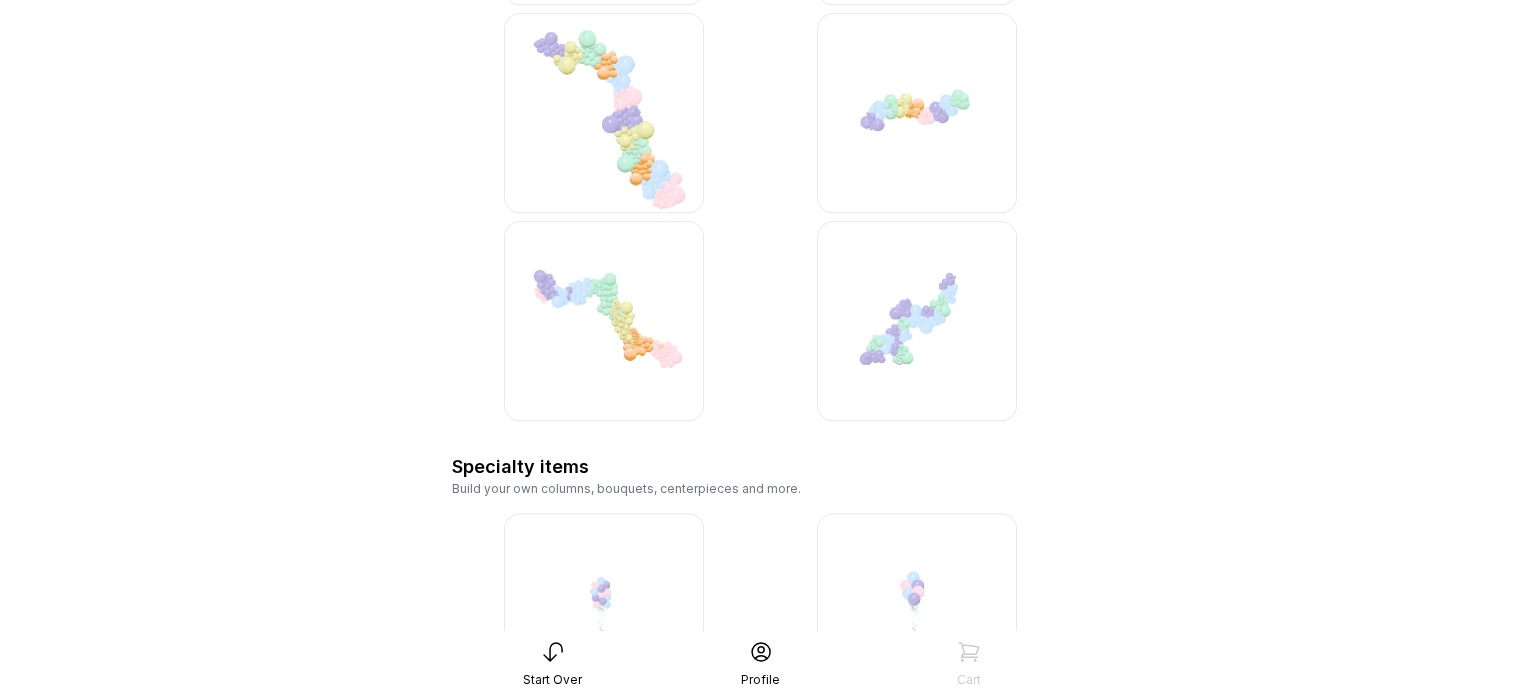 scroll, scrollTop: 1984, scrollLeft: 0, axis: vertical 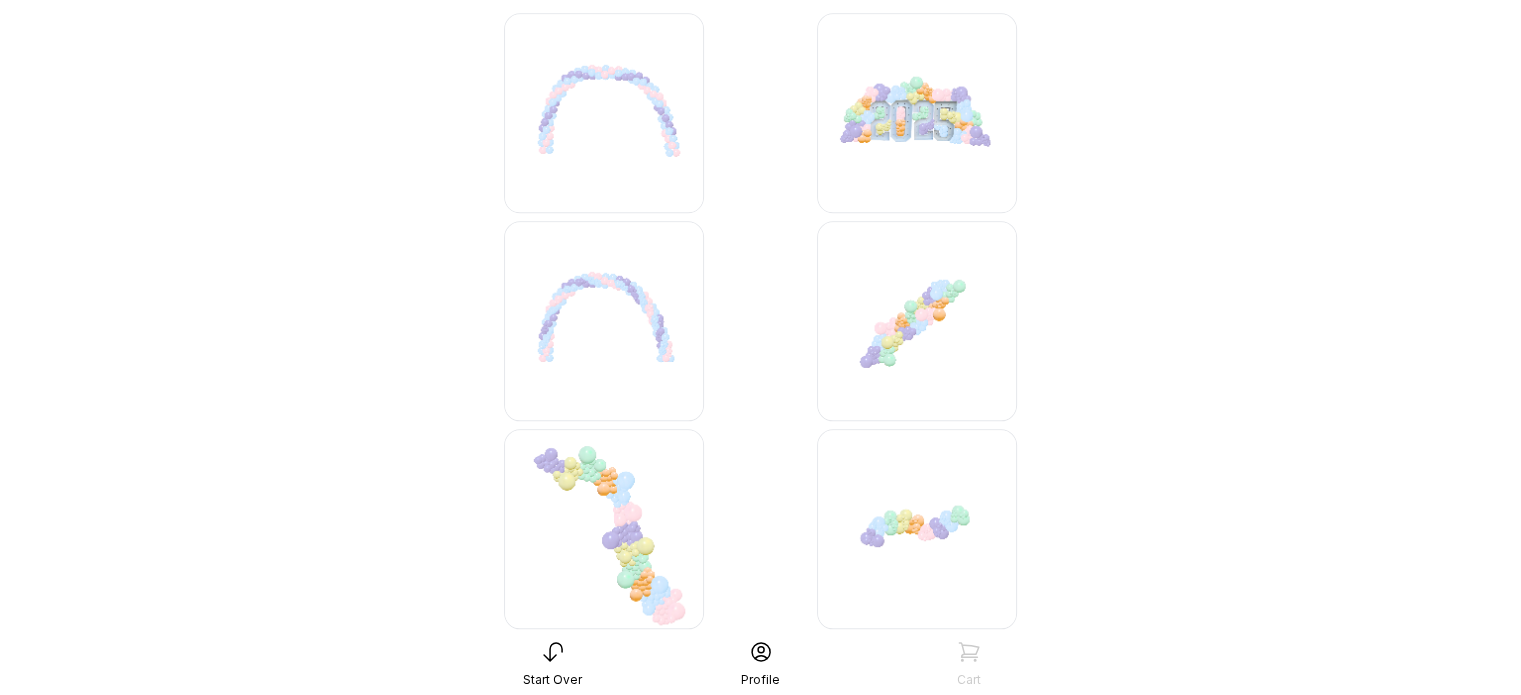 drag, startPoint x: 901, startPoint y: 97, endPoint x: 1305, endPoint y: 78, distance: 404.44653 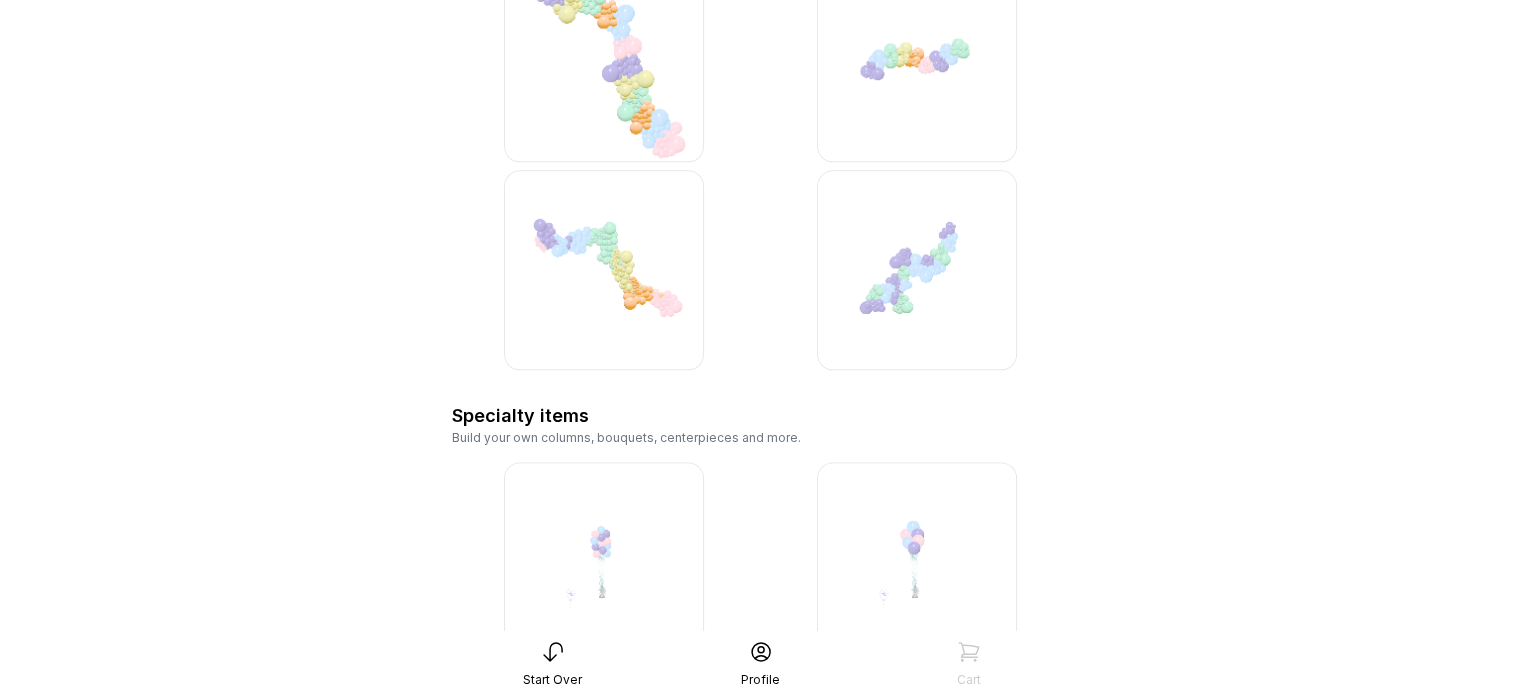 scroll, scrollTop: 2888, scrollLeft: 0, axis: vertical 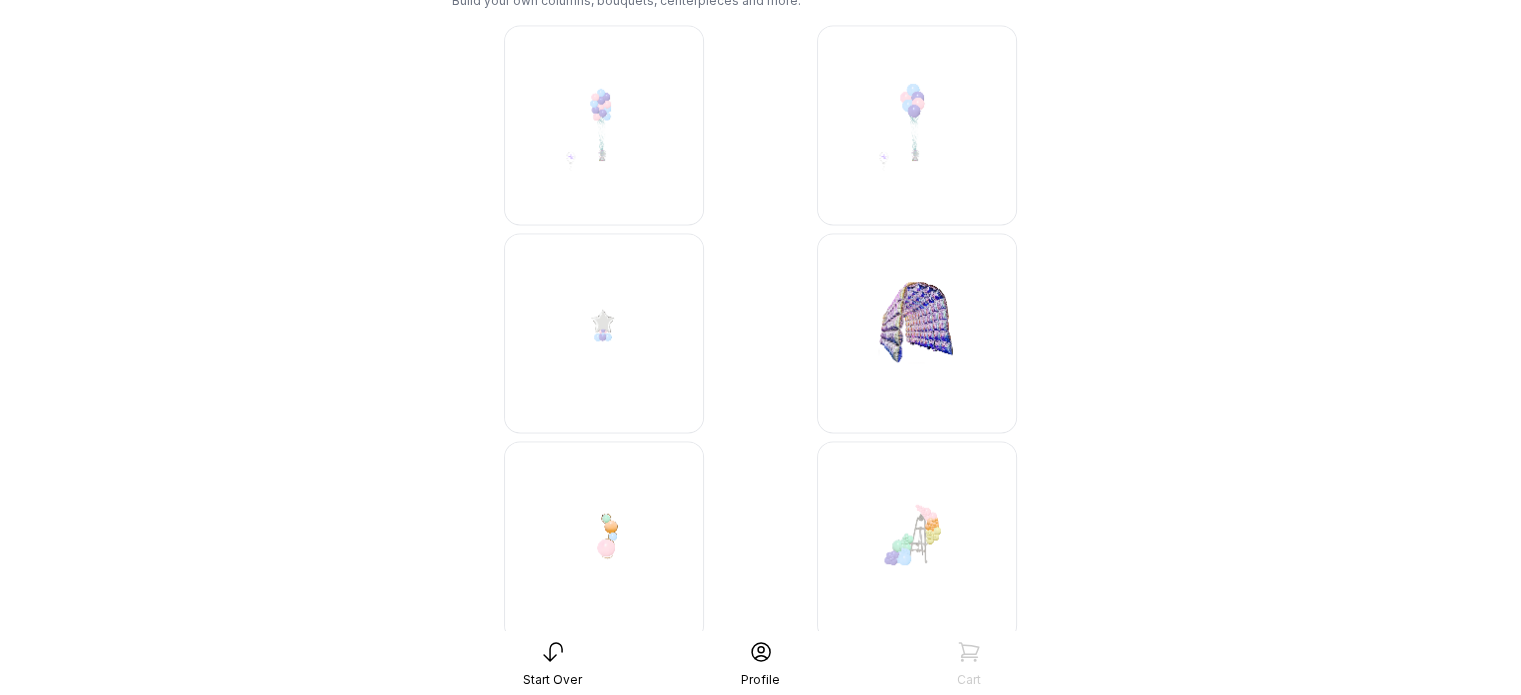 click at bounding box center [917, 333] 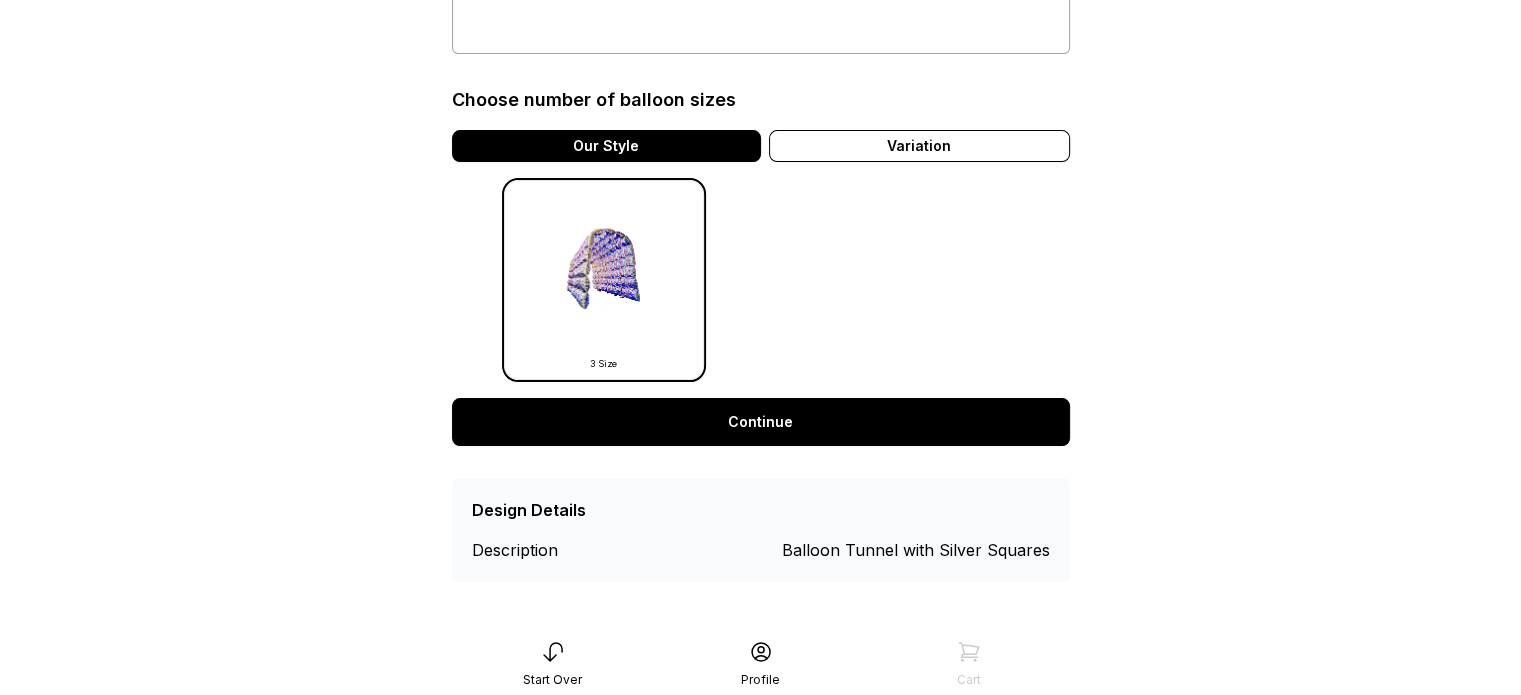 scroll, scrollTop: 488, scrollLeft: 0, axis: vertical 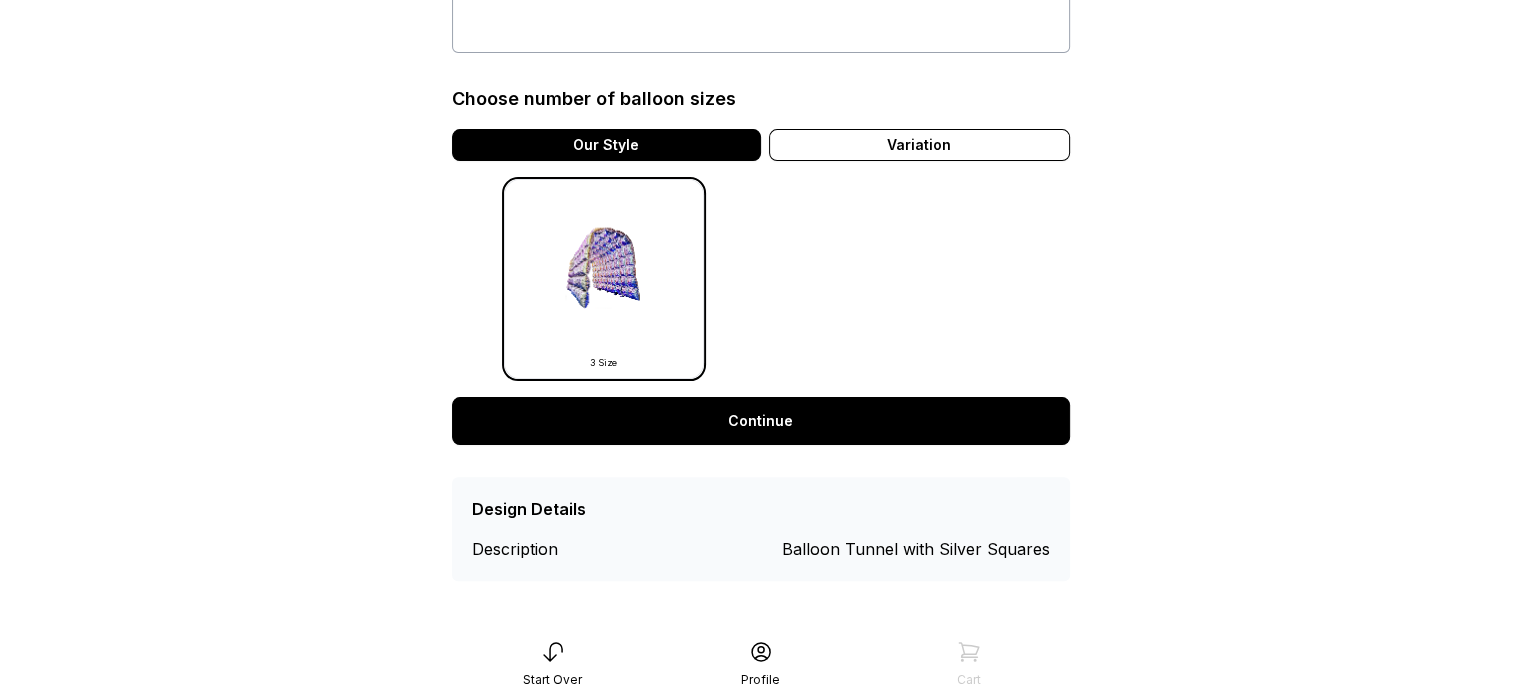 click on "Continue" at bounding box center [761, 421] 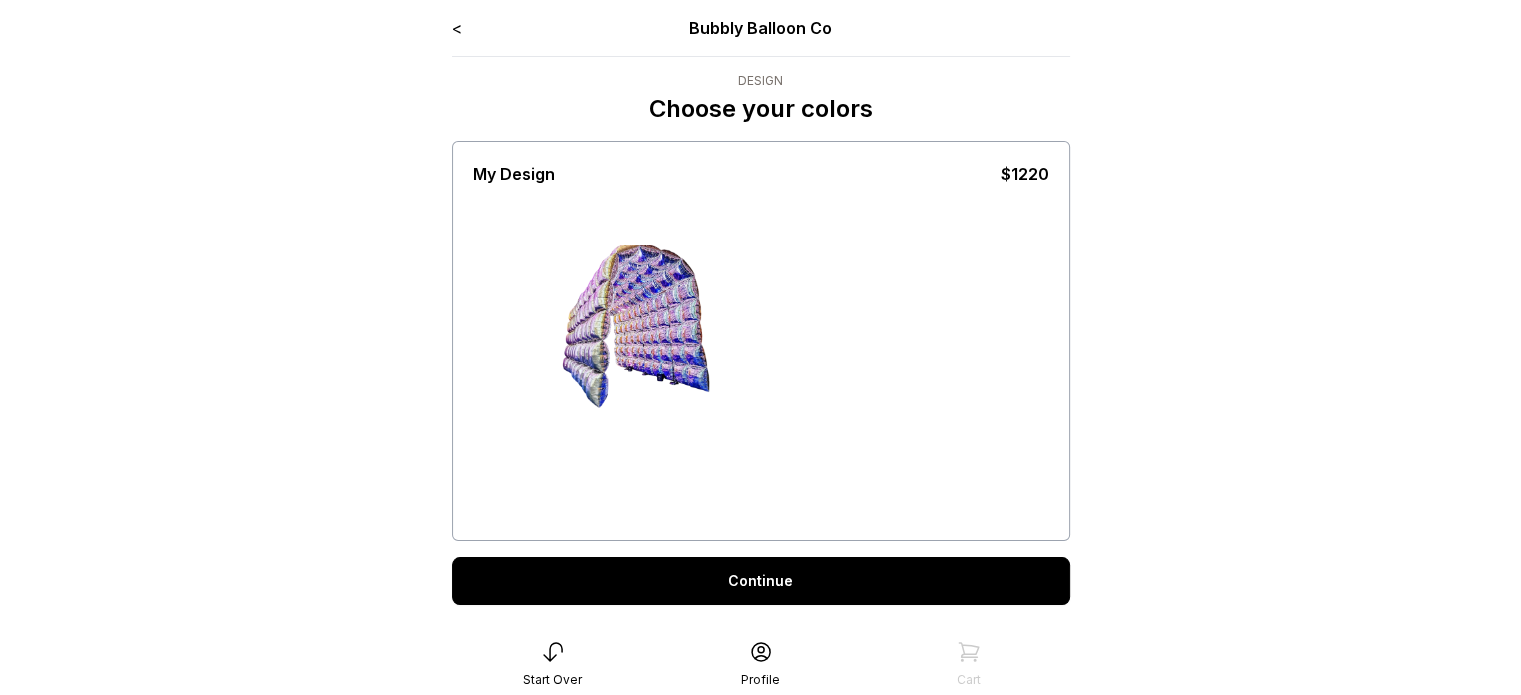 scroll, scrollTop: 41, scrollLeft: 0, axis: vertical 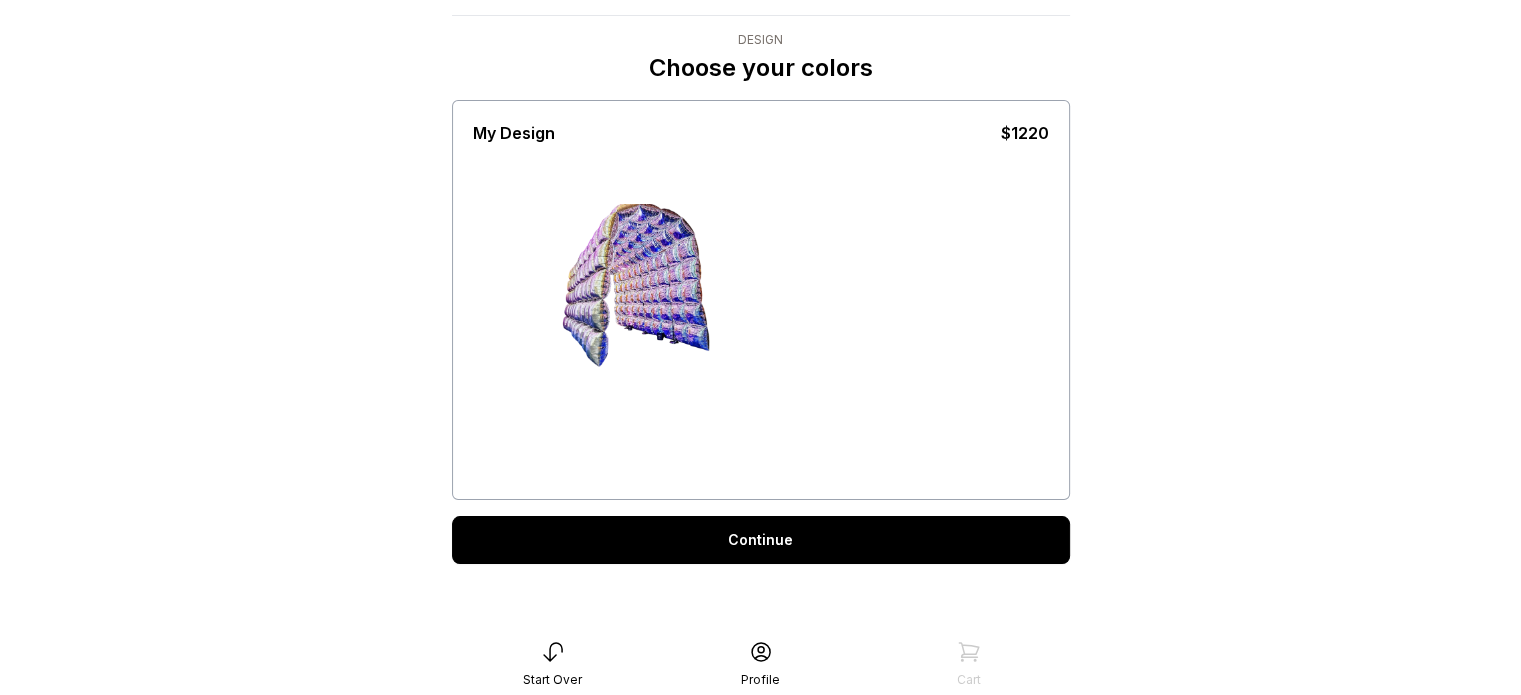 click on "Continue" at bounding box center (761, 540) 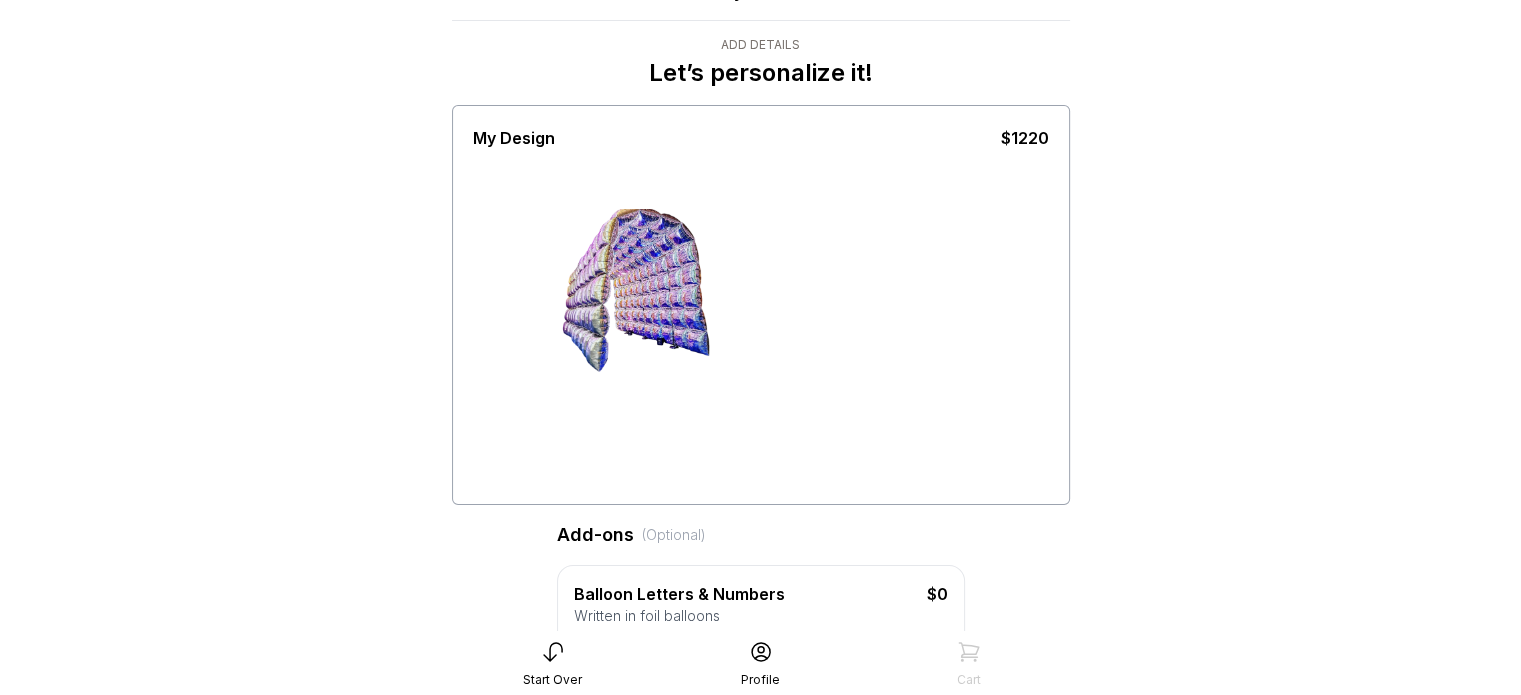 scroll, scrollTop: 24, scrollLeft: 0, axis: vertical 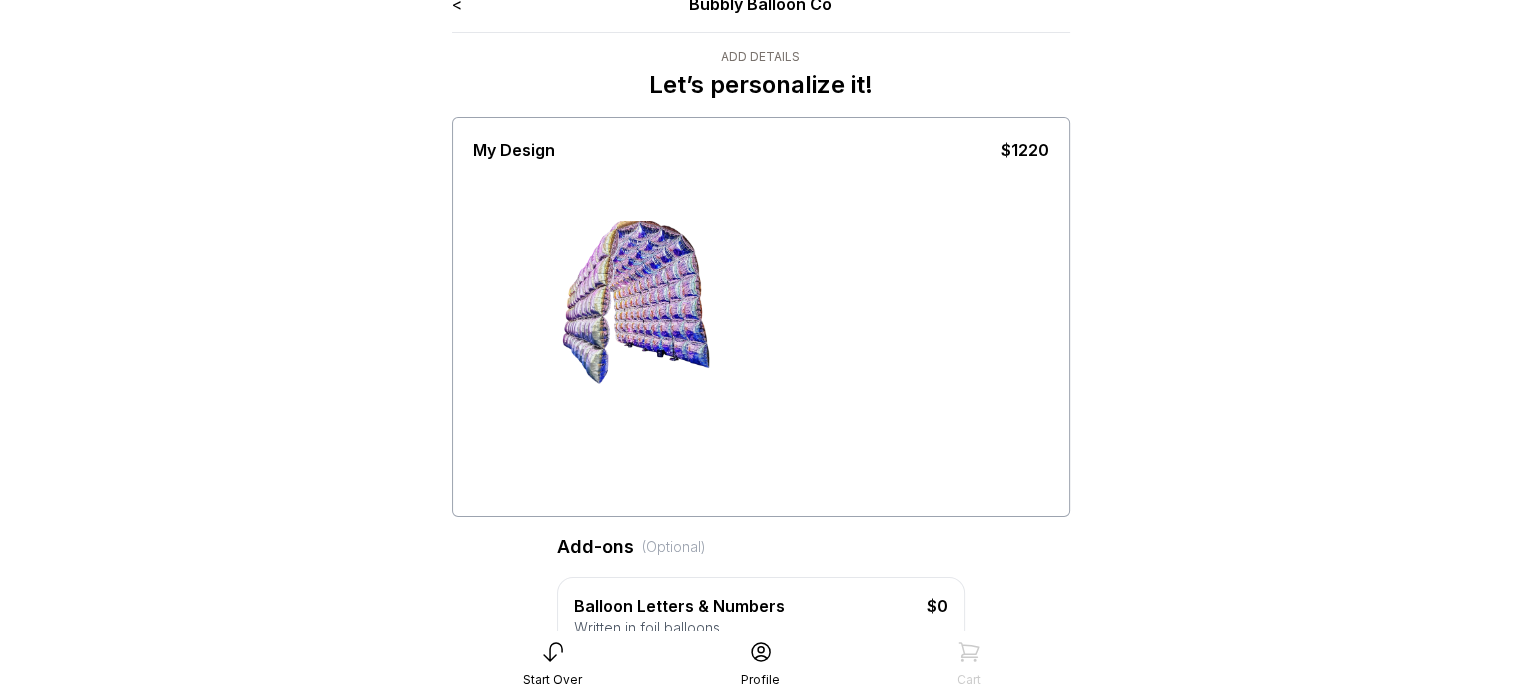 click on "<" at bounding box center [457, 4] 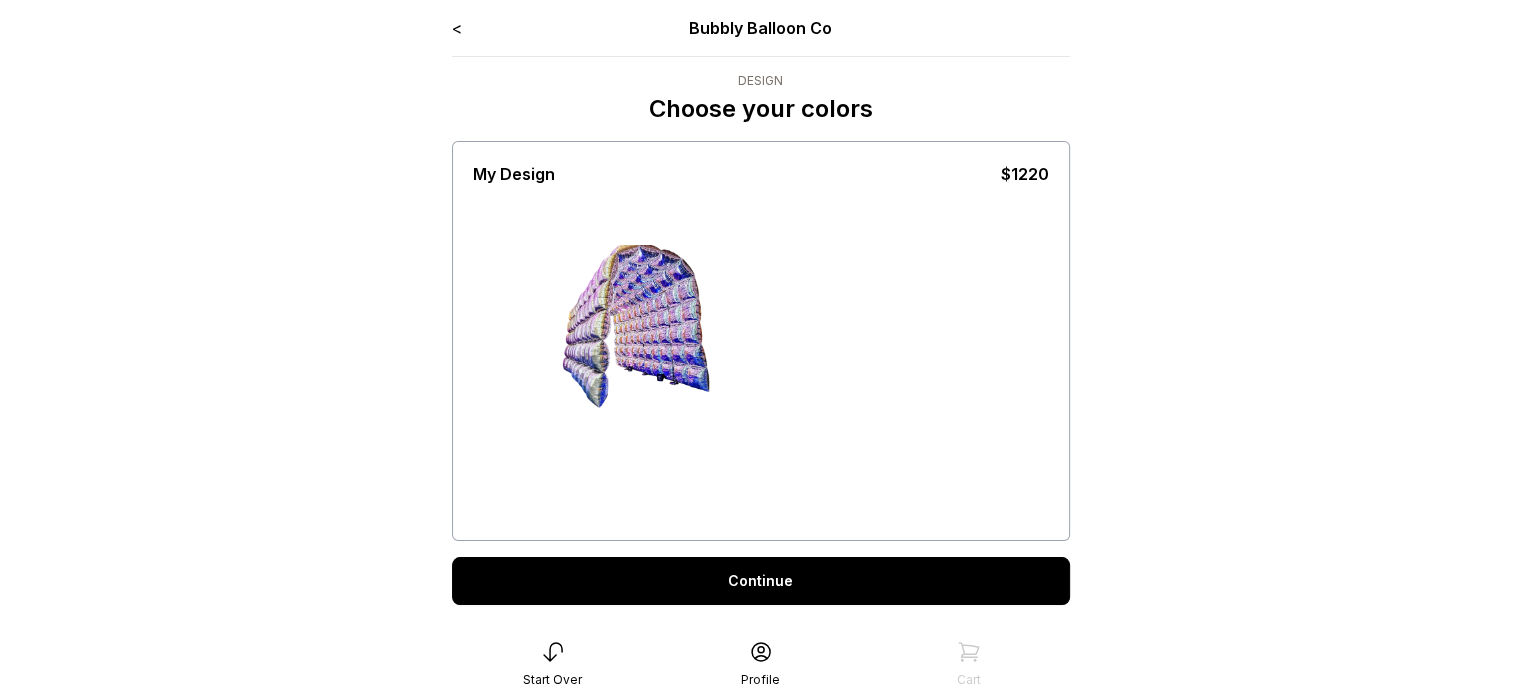 scroll, scrollTop: 41, scrollLeft: 0, axis: vertical 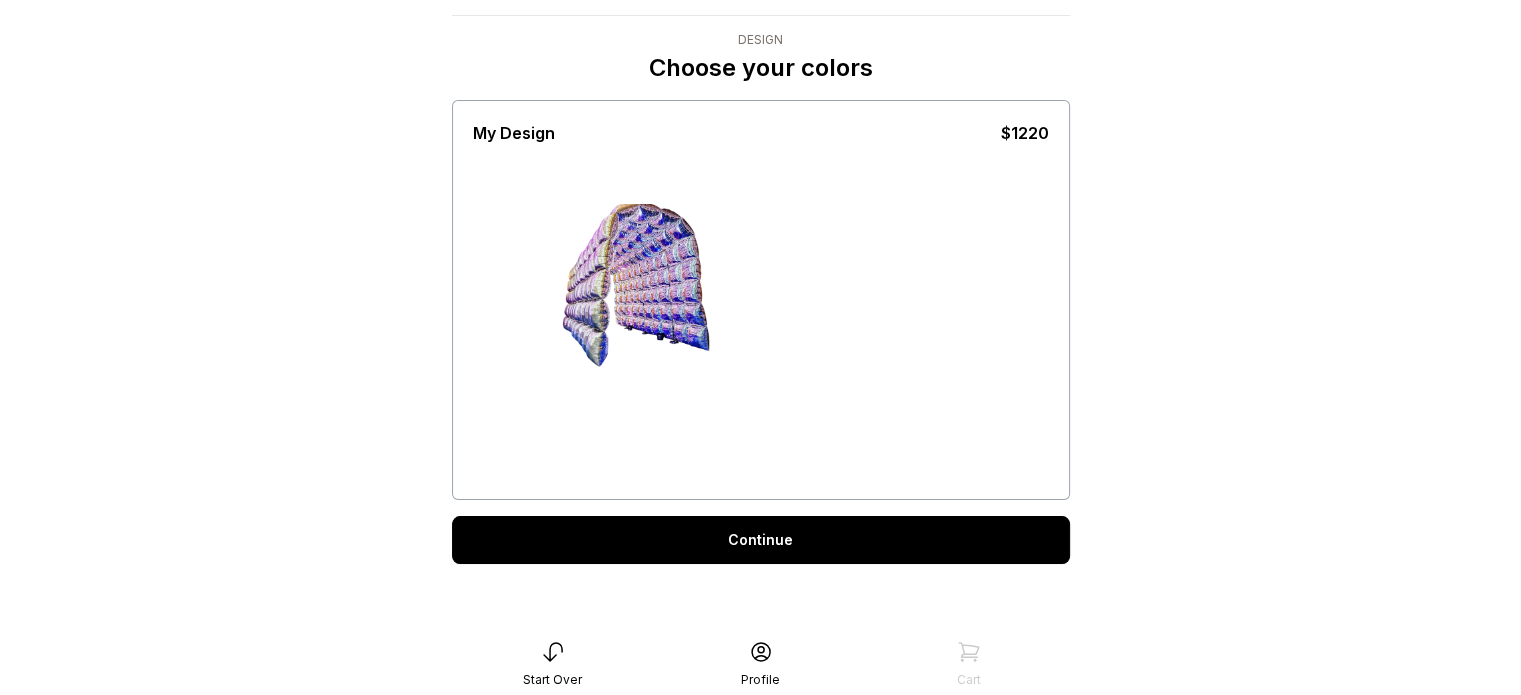 click at bounding box center (642, 285) 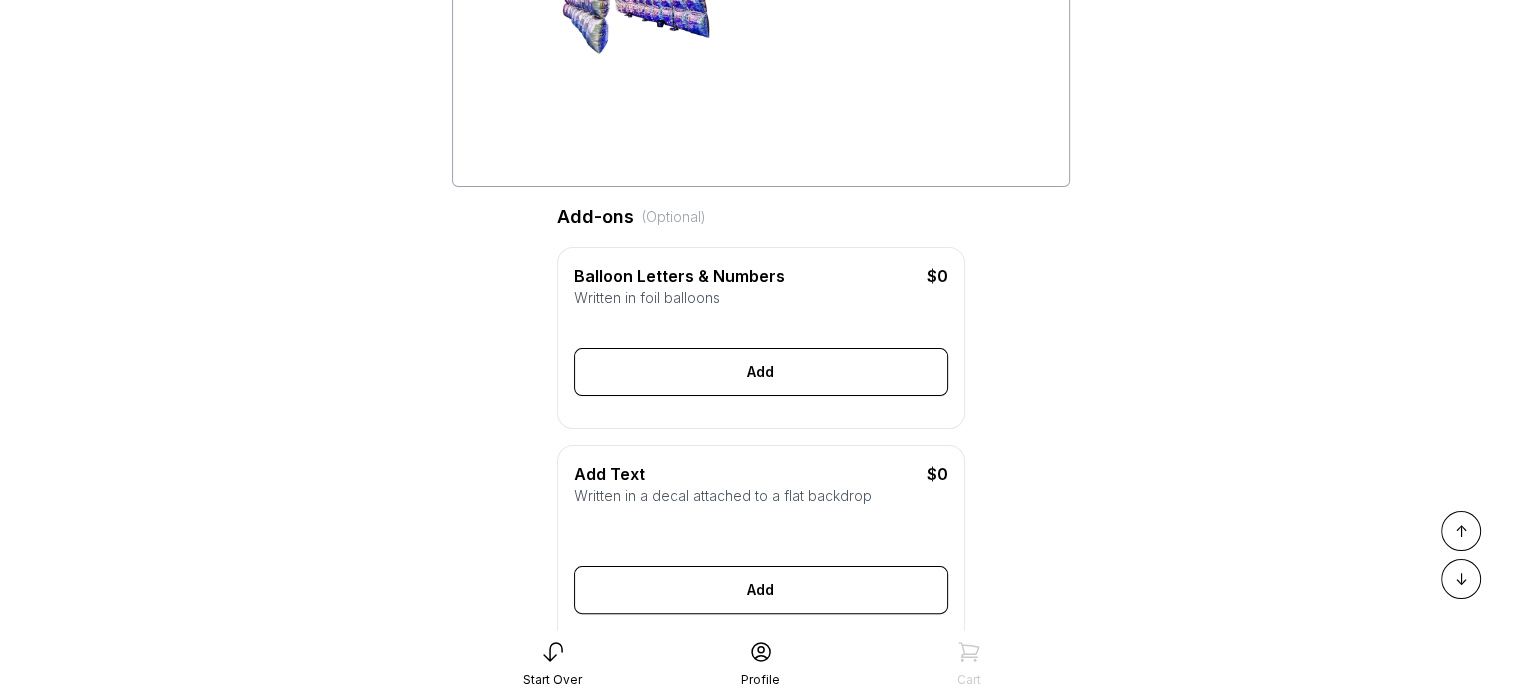 scroll, scrollTop: 0, scrollLeft: 0, axis: both 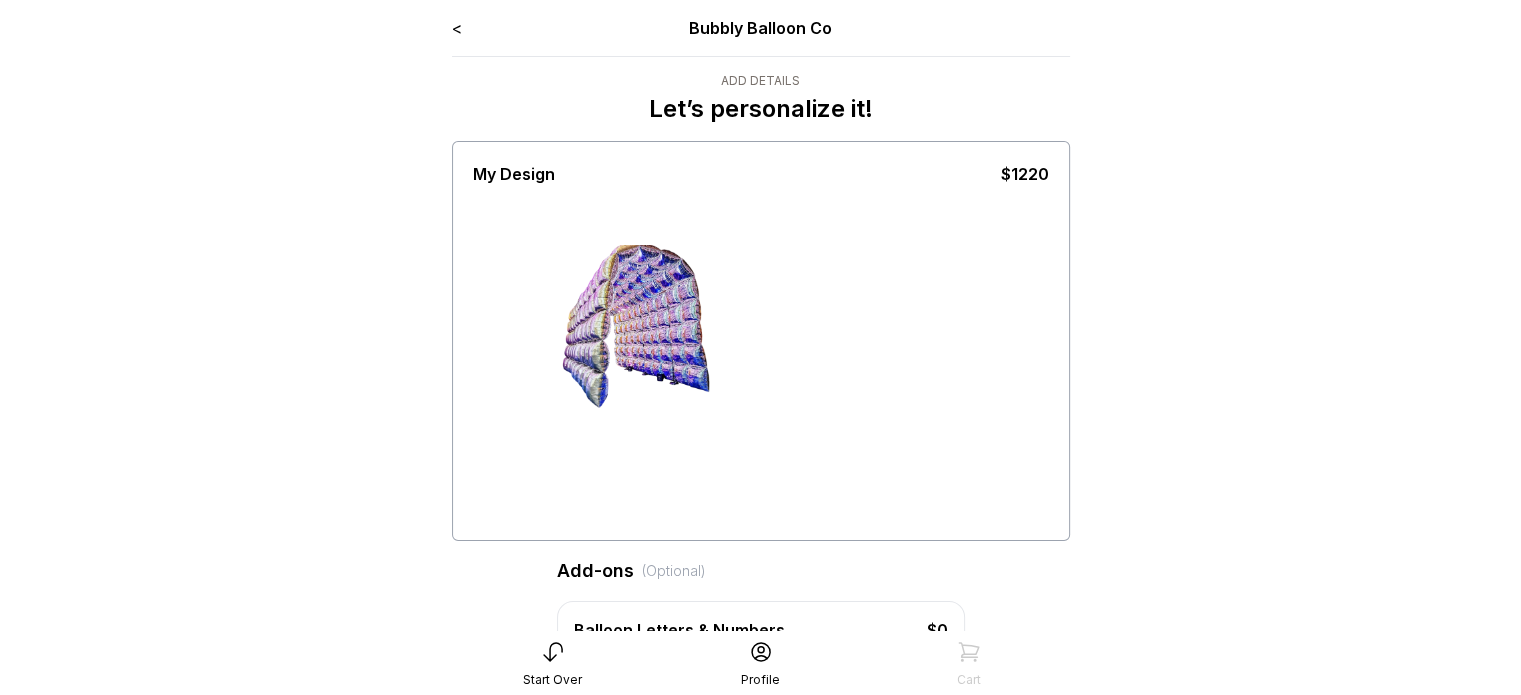 click on "<" at bounding box center (457, 28) 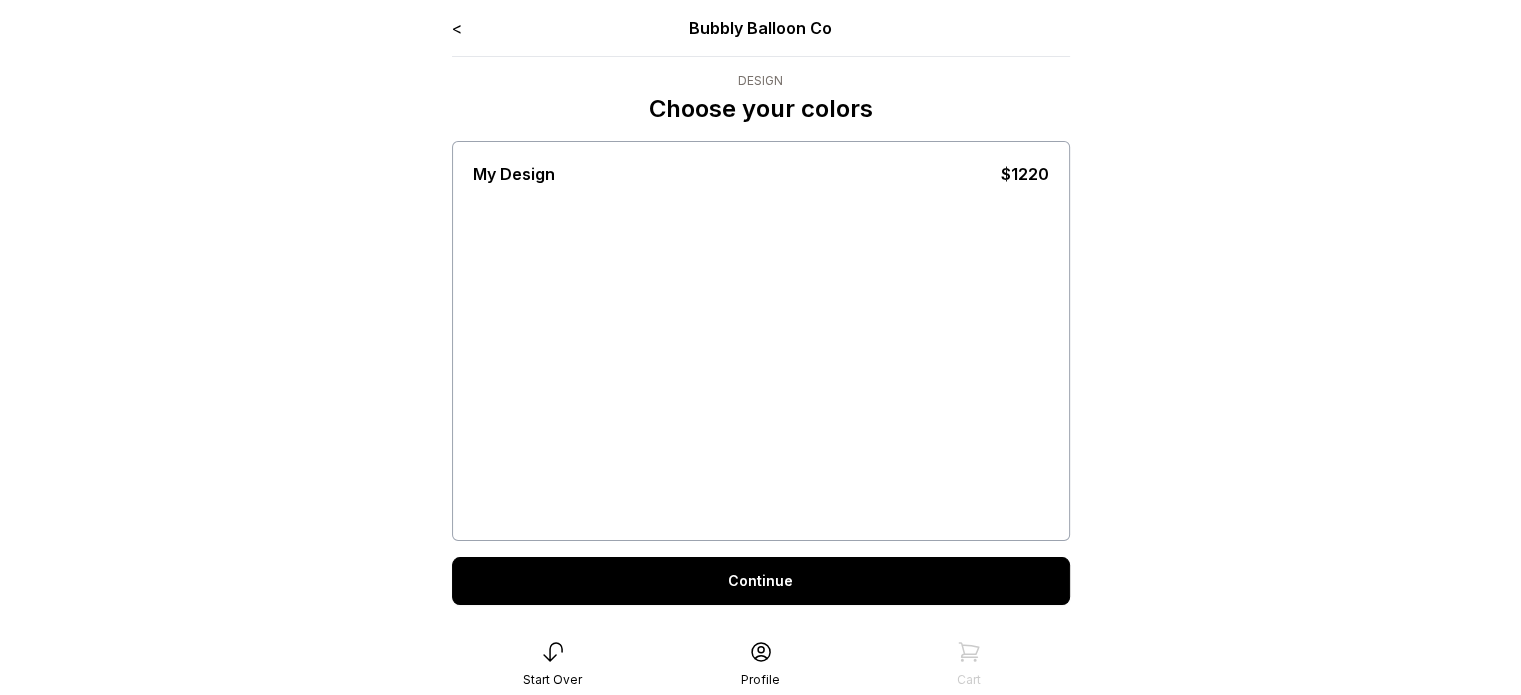 click on "<" at bounding box center [457, 28] 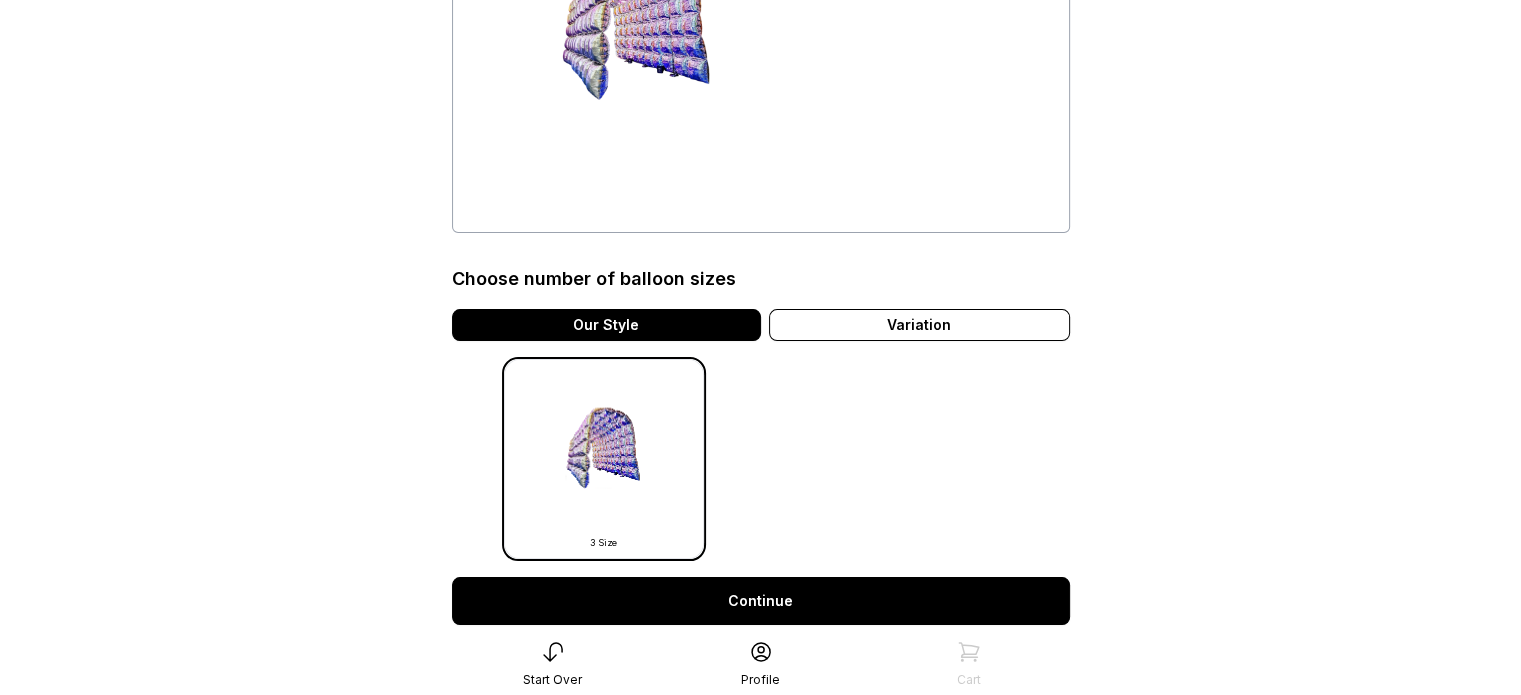 scroll, scrollTop: 383, scrollLeft: 0, axis: vertical 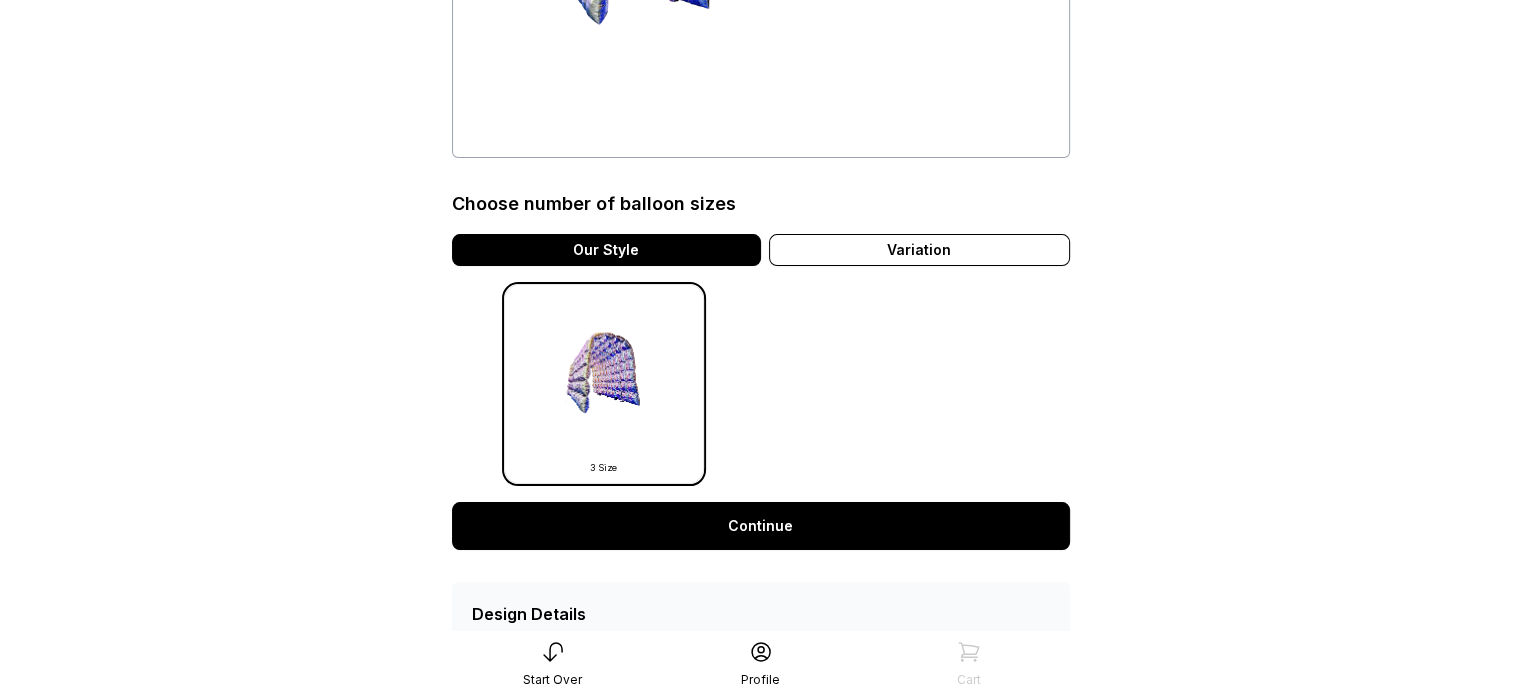click on "Continue" at bounding box center [761, 526] 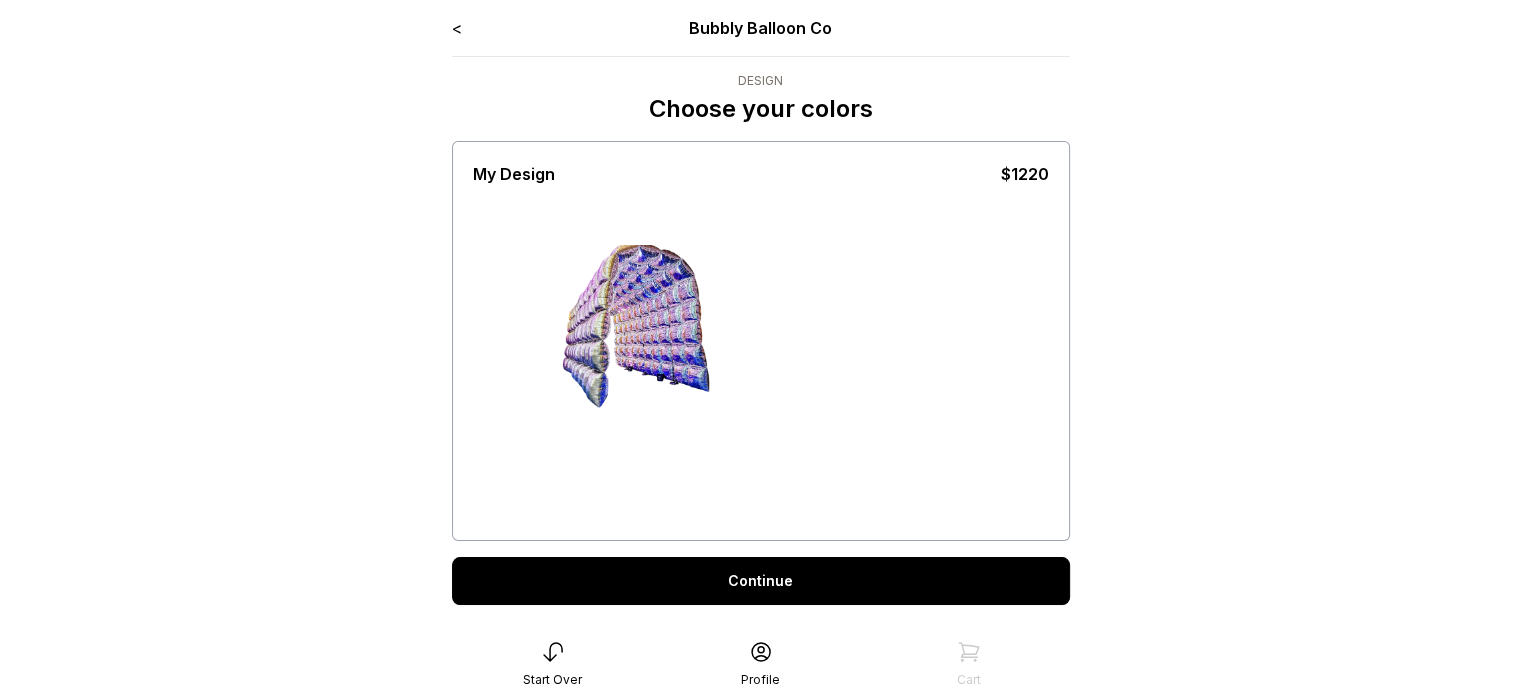 click at bounding box center [642, 326] 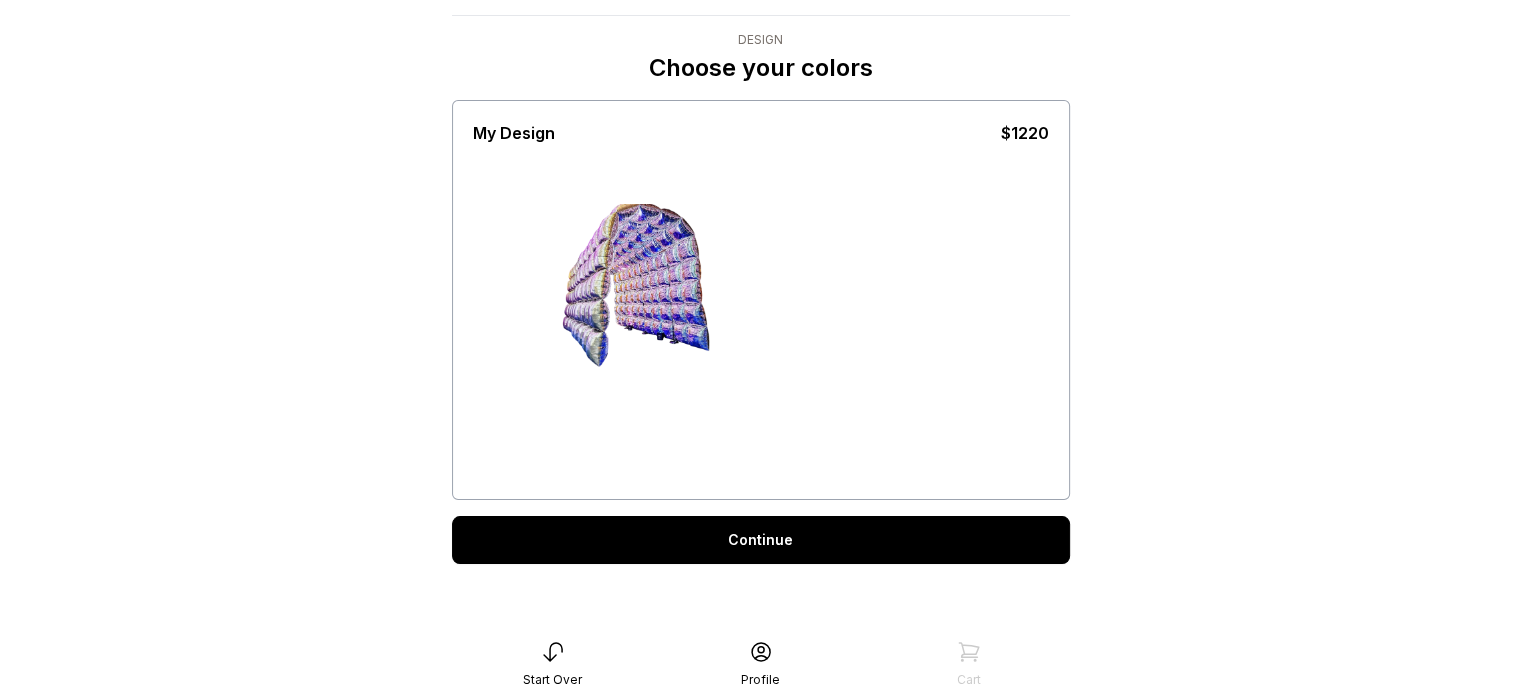 scroll, scrollTop: 0, scrollLeft: 0, axis: both 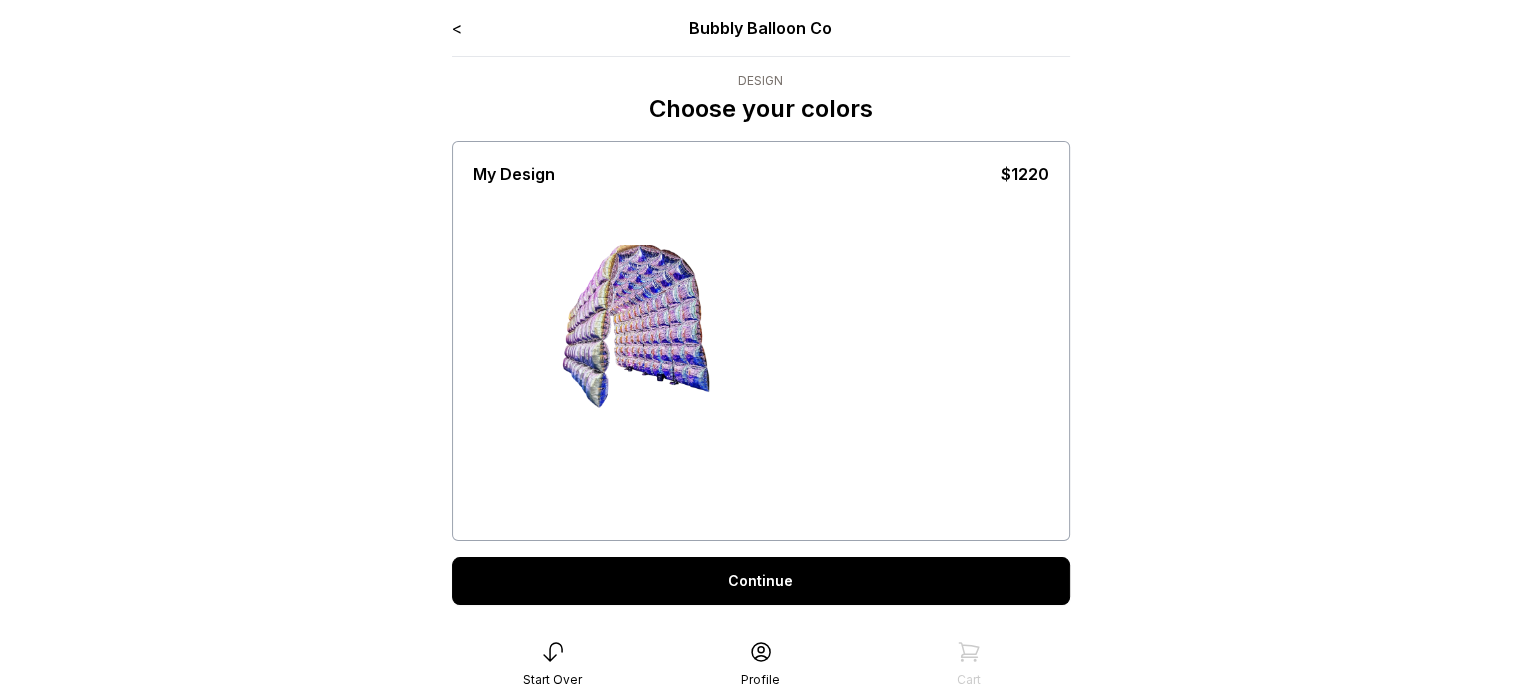 click on "< Bubbly Balloon Co Design Choose your colors My Design $1220 Continue" at bounding box center (761, 348) 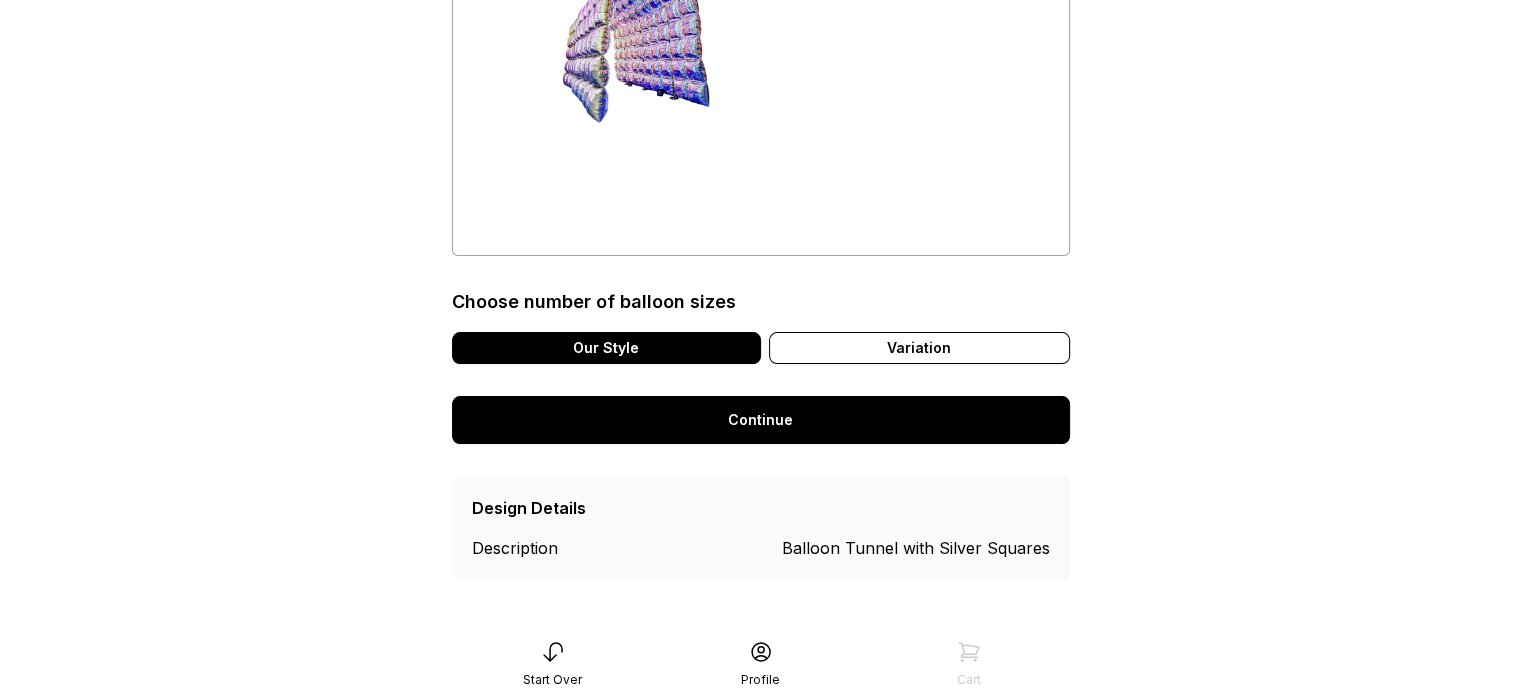 scroll, scrollTop: 488, scrollLeft: 0, axis: vertical 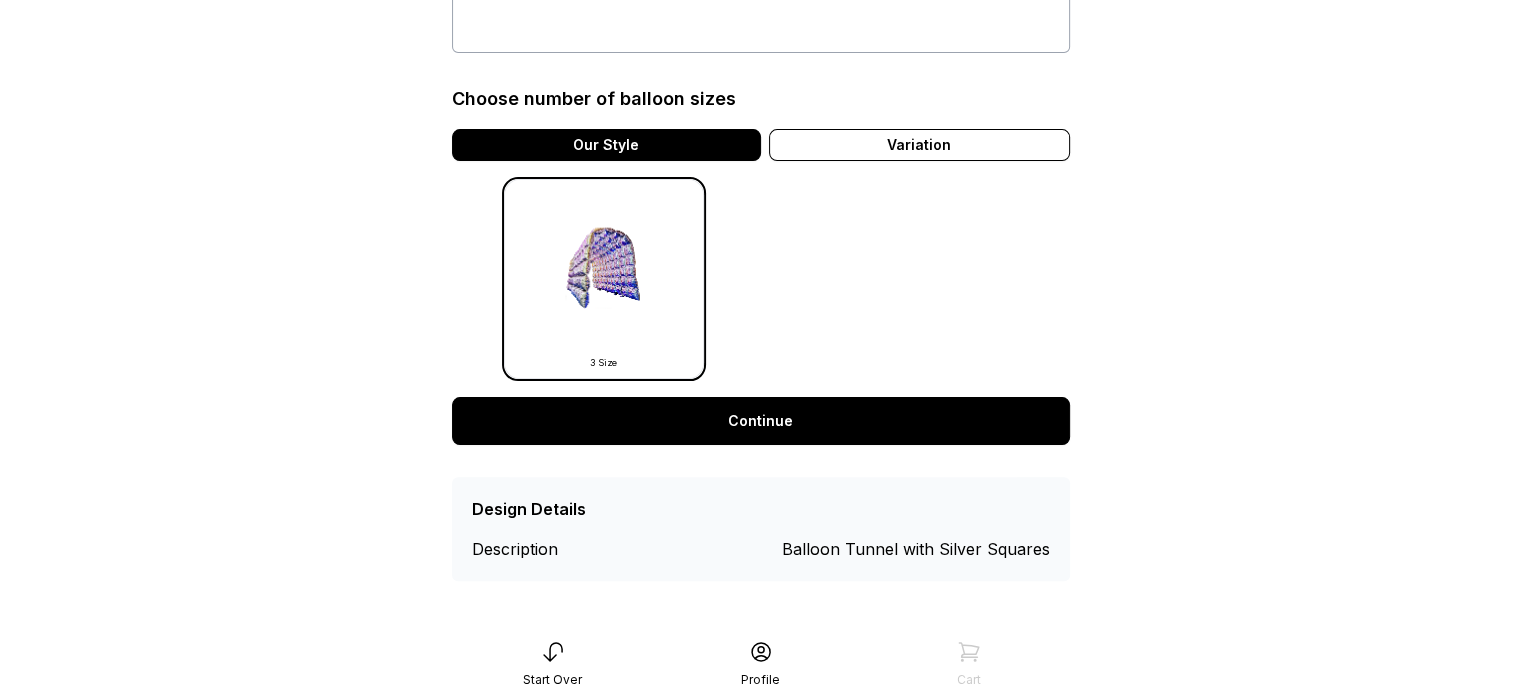 click on "Choose number of balloon sizes Our Style Variation  3 Size" at bounding box center [761, 217] 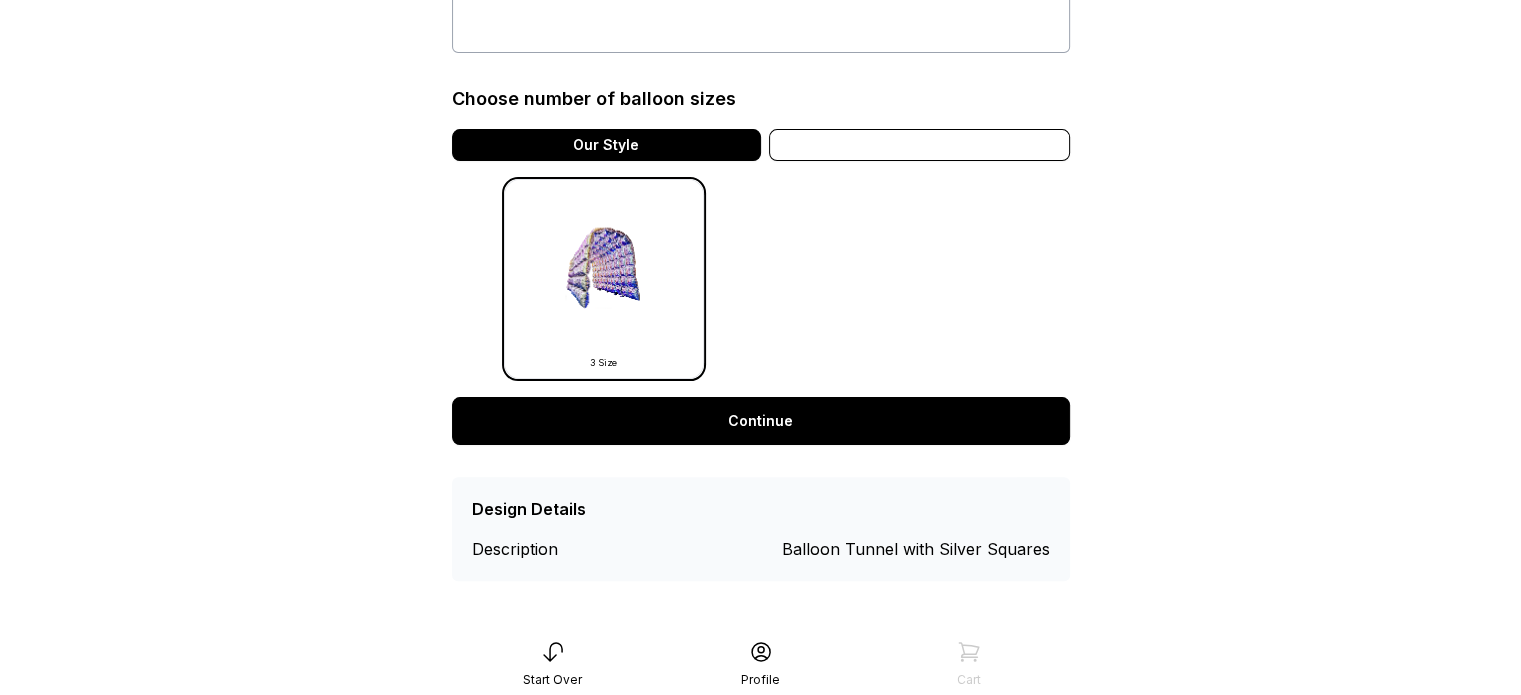click on "Variation" at bounding box center [919, 145] 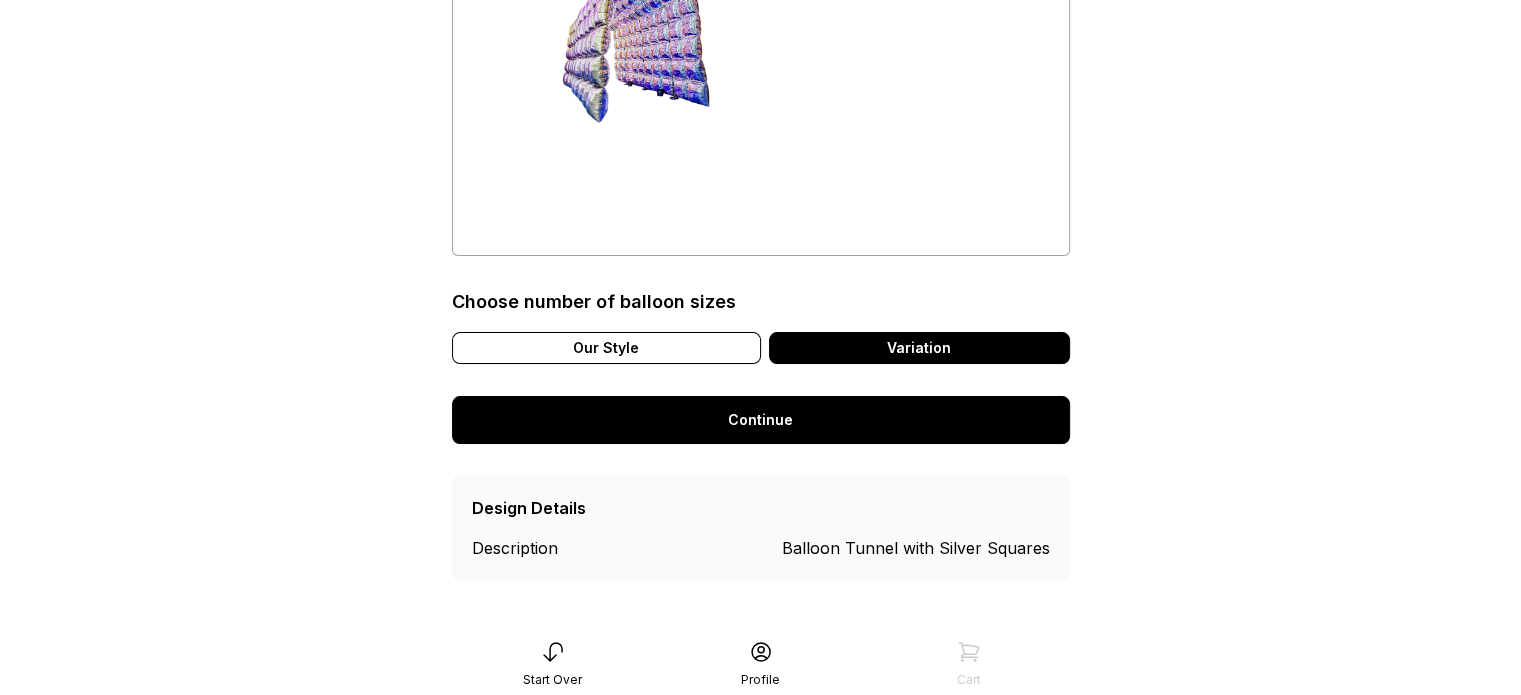scroll, scrollTop: 46, scrollLeft: 0, axis: vertical 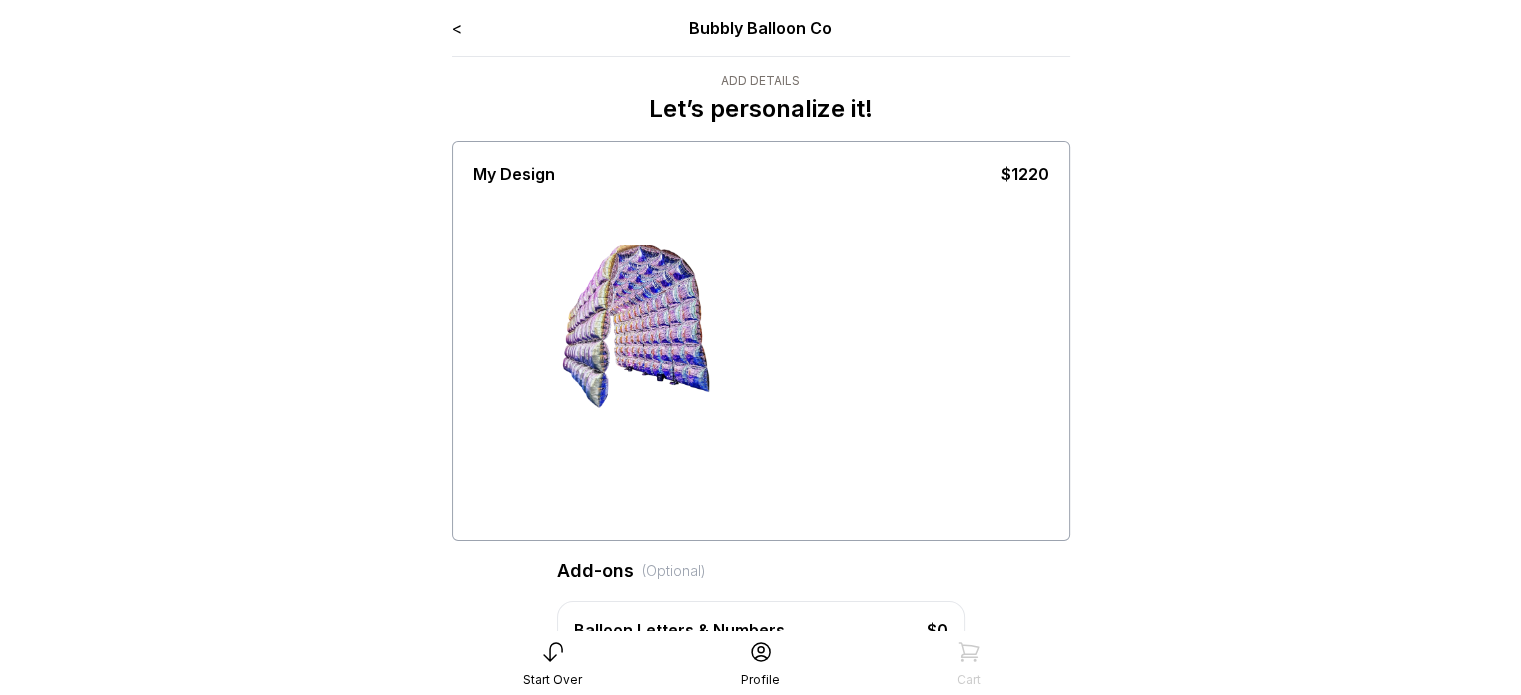 click on "<" at bounding box center [457, 28] 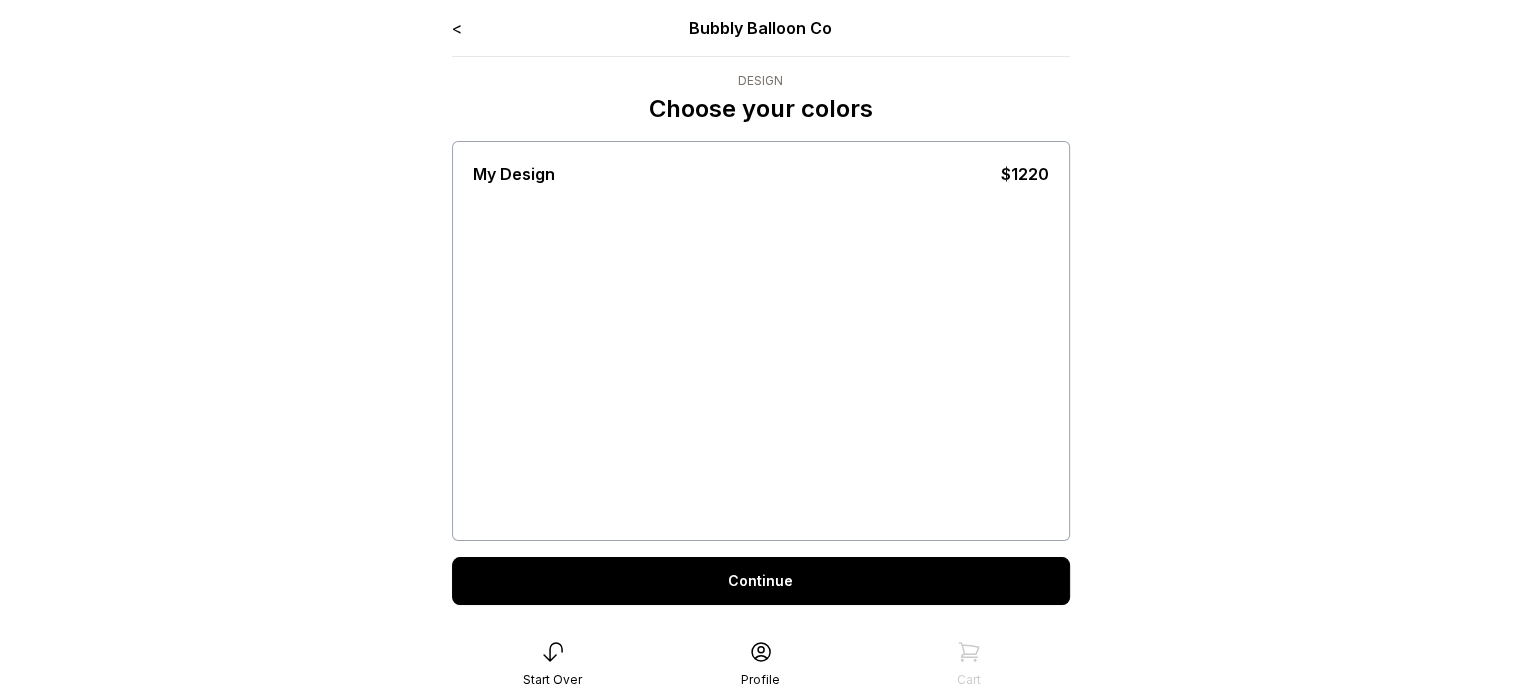 click on "<" at bounding box center [457, 28] 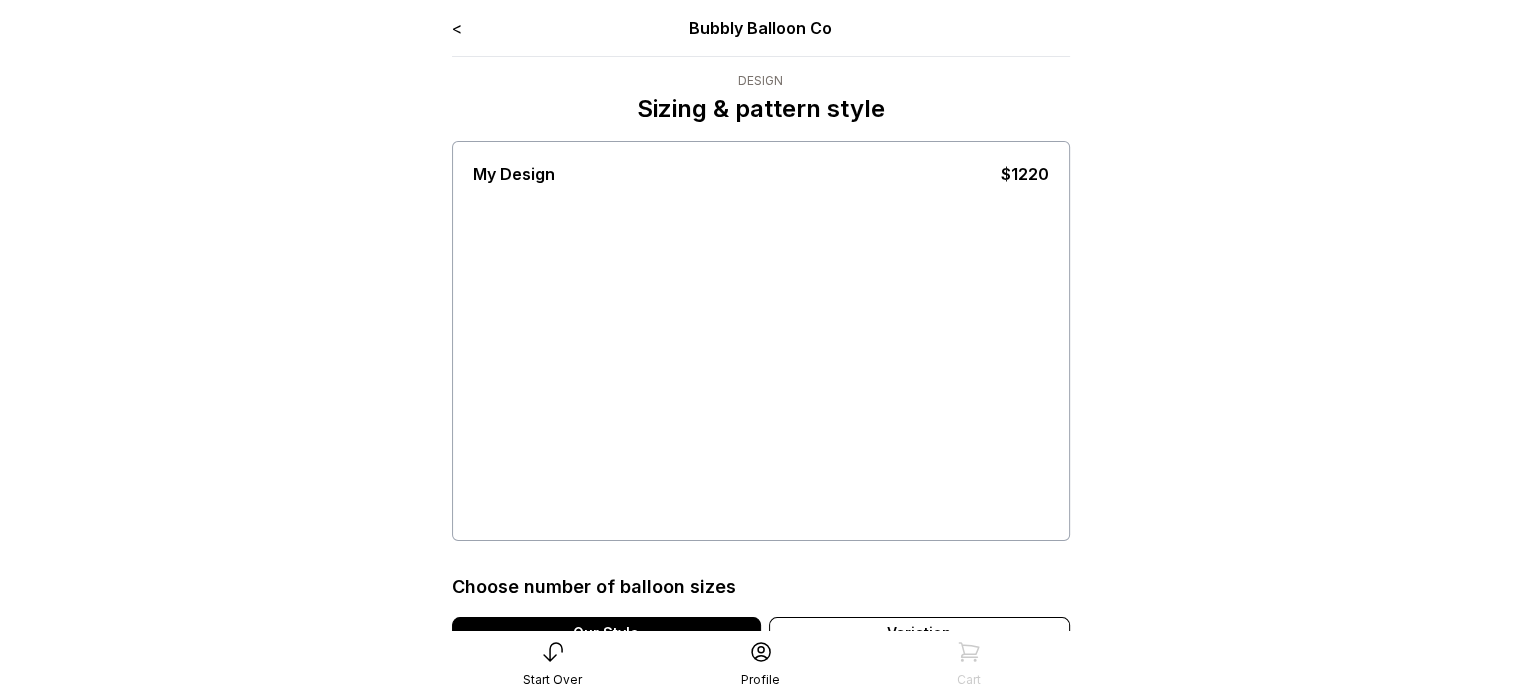 click on "<" at bounding box center (457, 28) 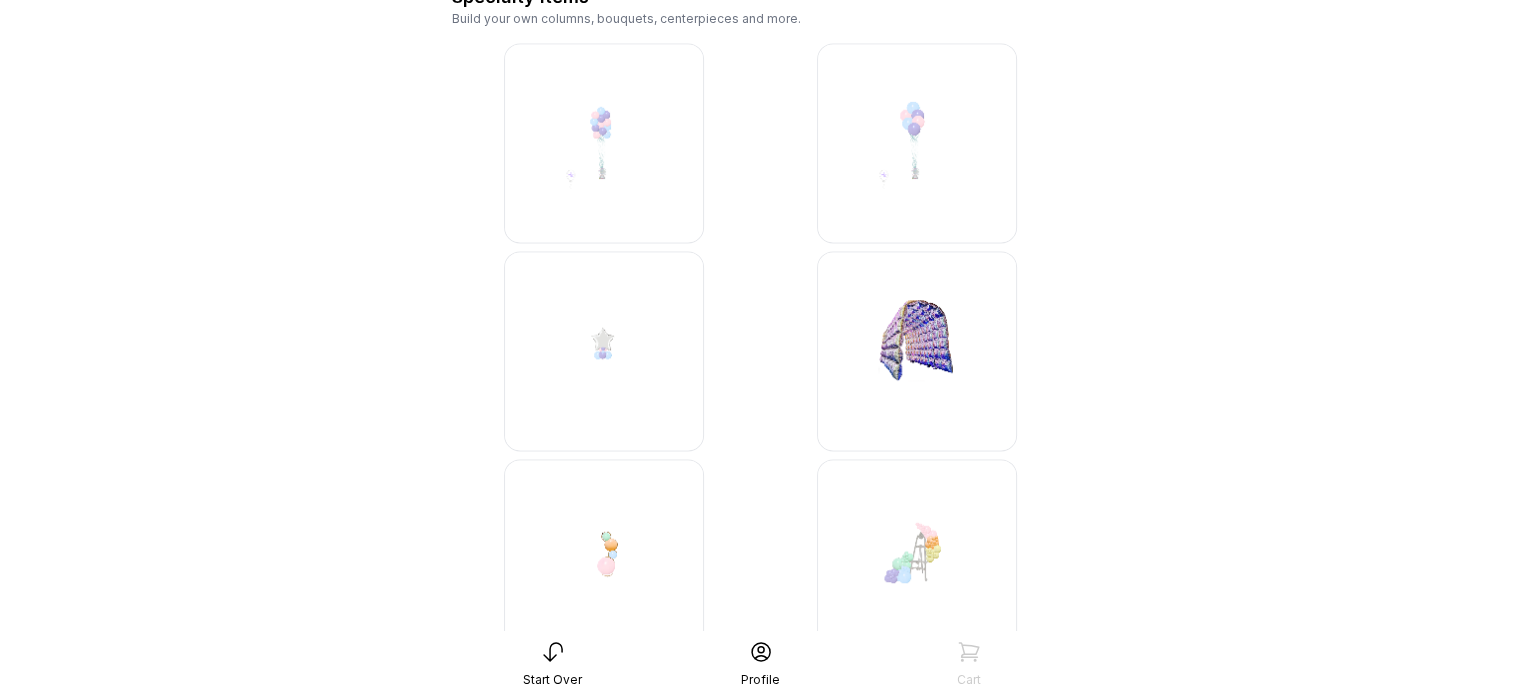 click on "< Bubbly Balloon Co Design What are we creating? Design one item at a time. Select a garland, backdrop with balloons or freestanding item. Backdrop(s) with garland We provide the backdrop and garland. Balloons by the foot Balloons will be attached to a wall, pergola, backdrop, doorway, ceiling, etc. that exists in the event space. Specialty items Build your own columns, bouquets, centerpieces and more. Start Over Profile Cart" at bounding box center (760, -860) 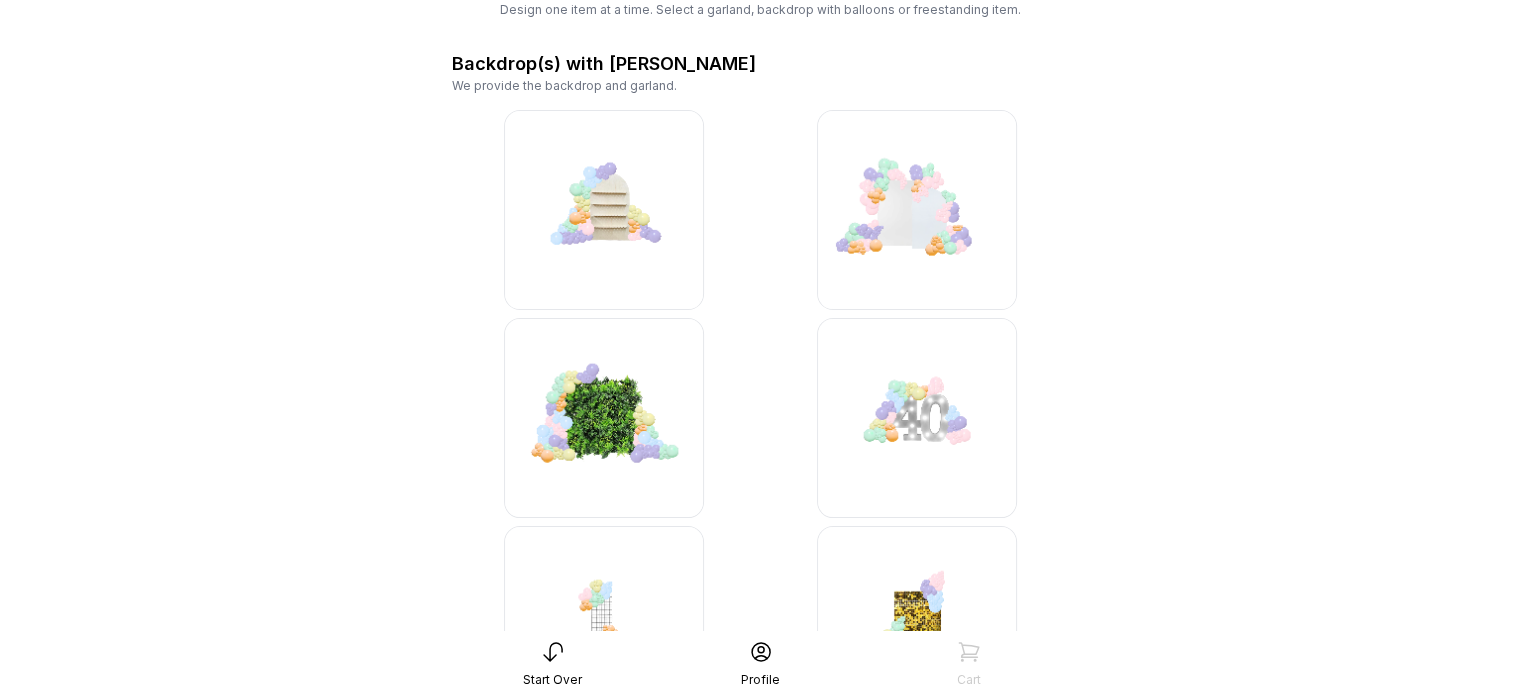 scroll, scrollTop: 124, scrollLeft: 0, axis: vertical 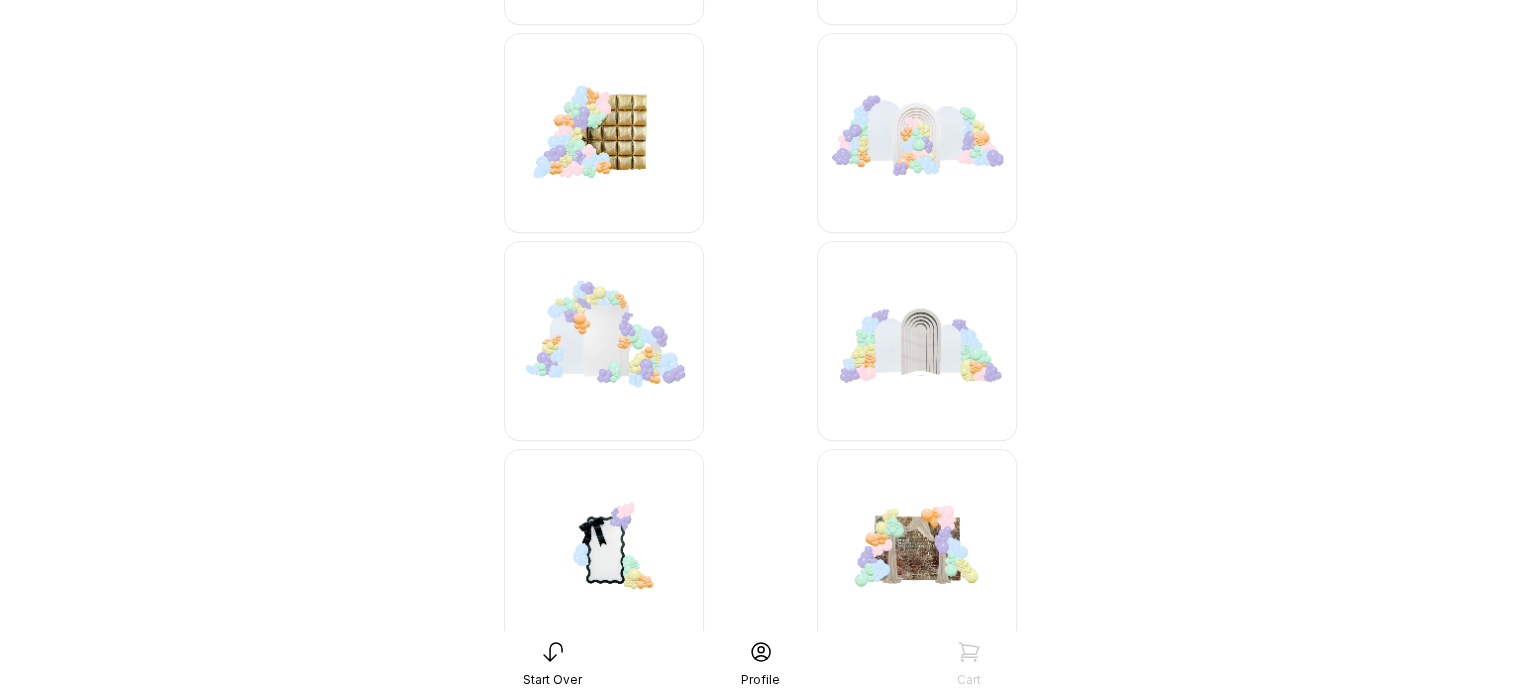 click at bounding box center [917, 133] 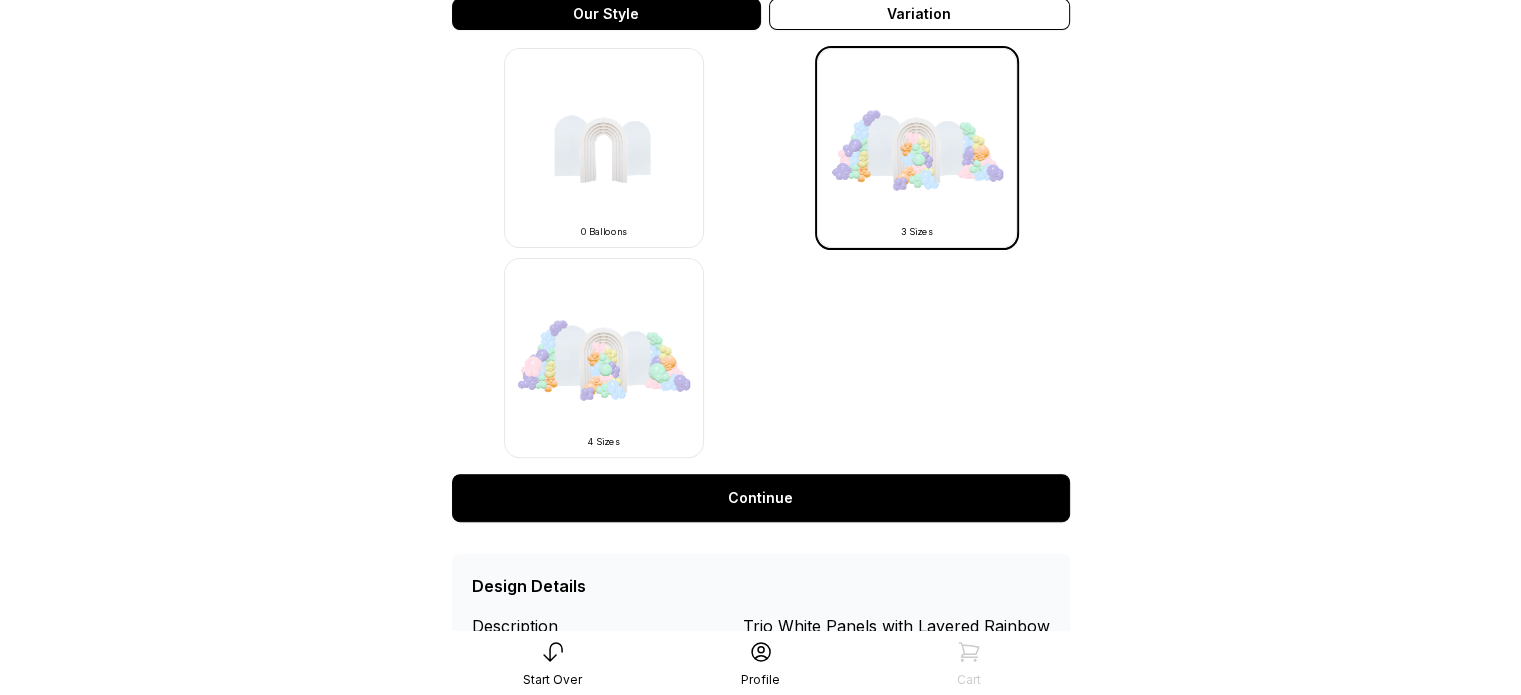 scroll, scrollTop: 620, scrollLeft: 0, axis: vertical 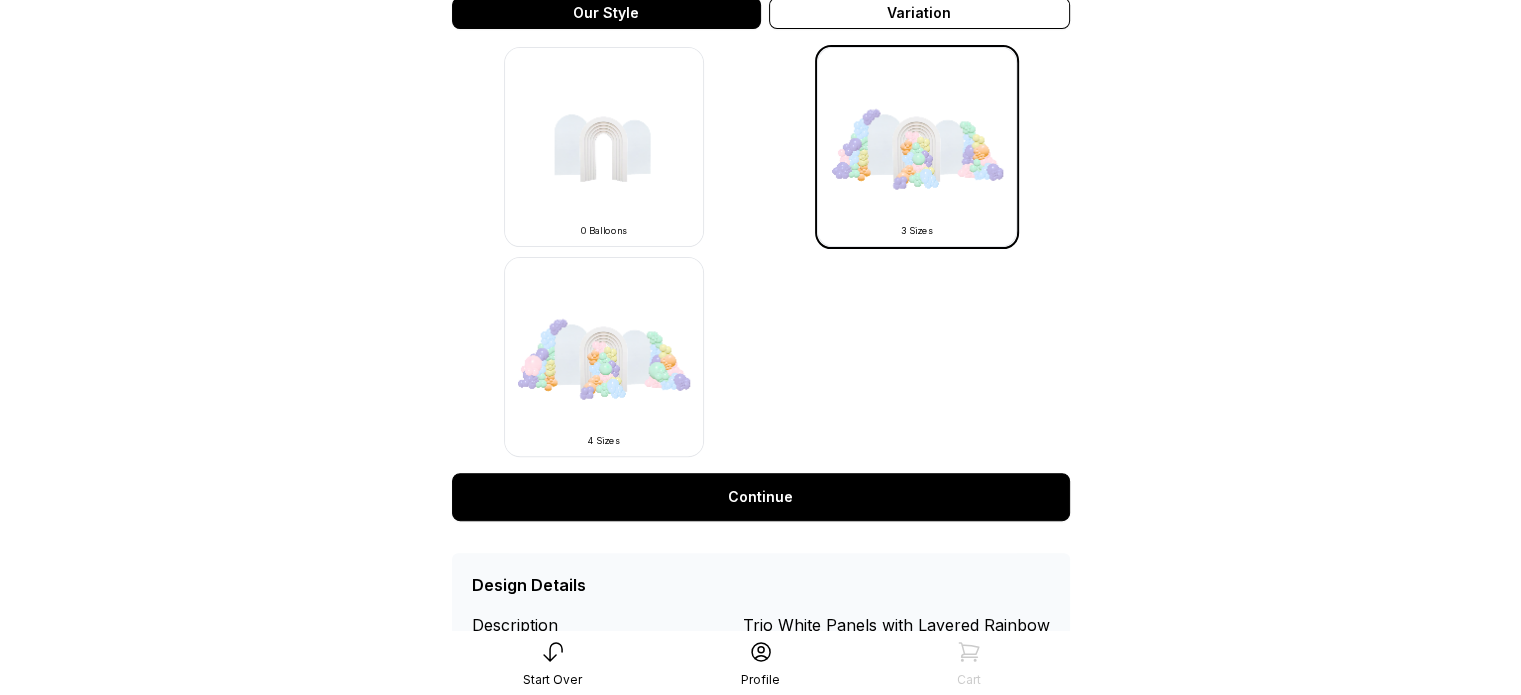 click at bounding box center (604, 357) 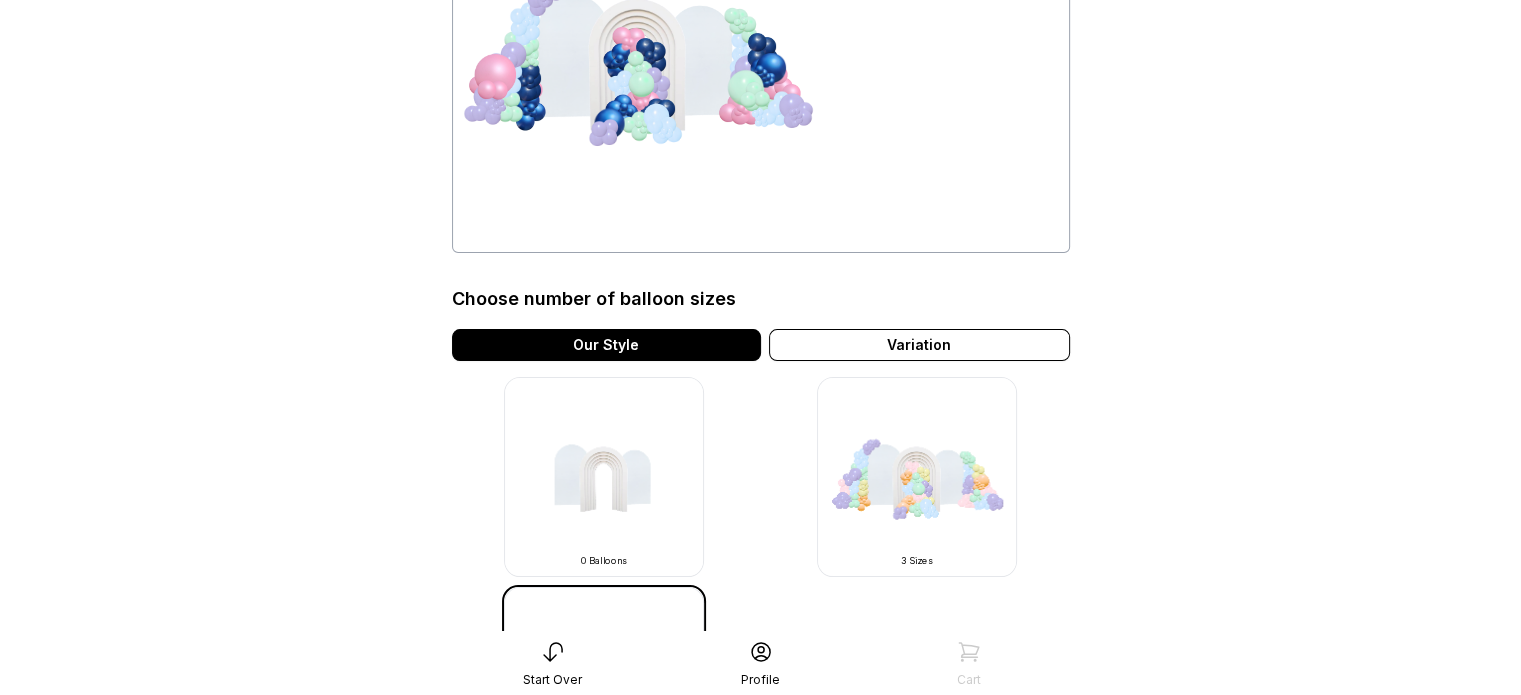 scroll, scrollTop: 296, scrollLeft: 0, axis: vertical 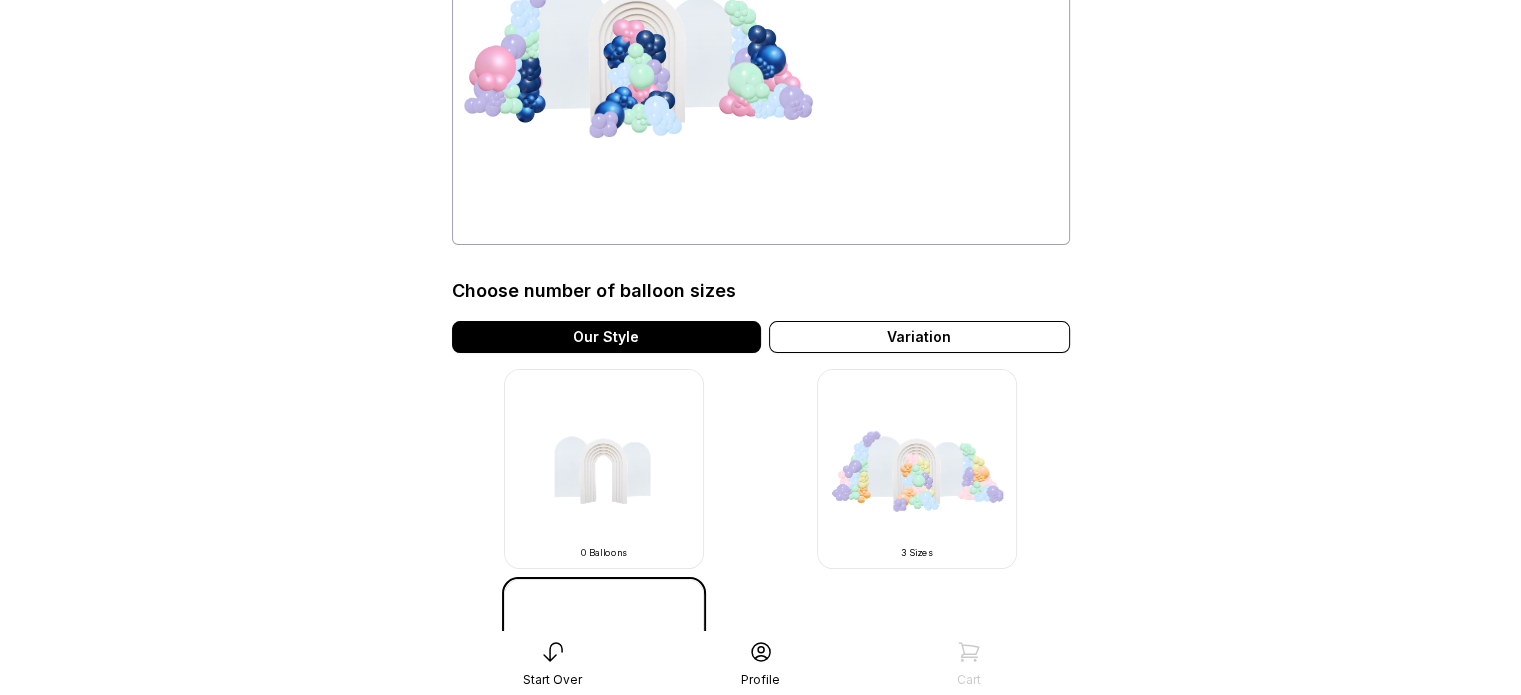 click at bounding box center [917, 469] 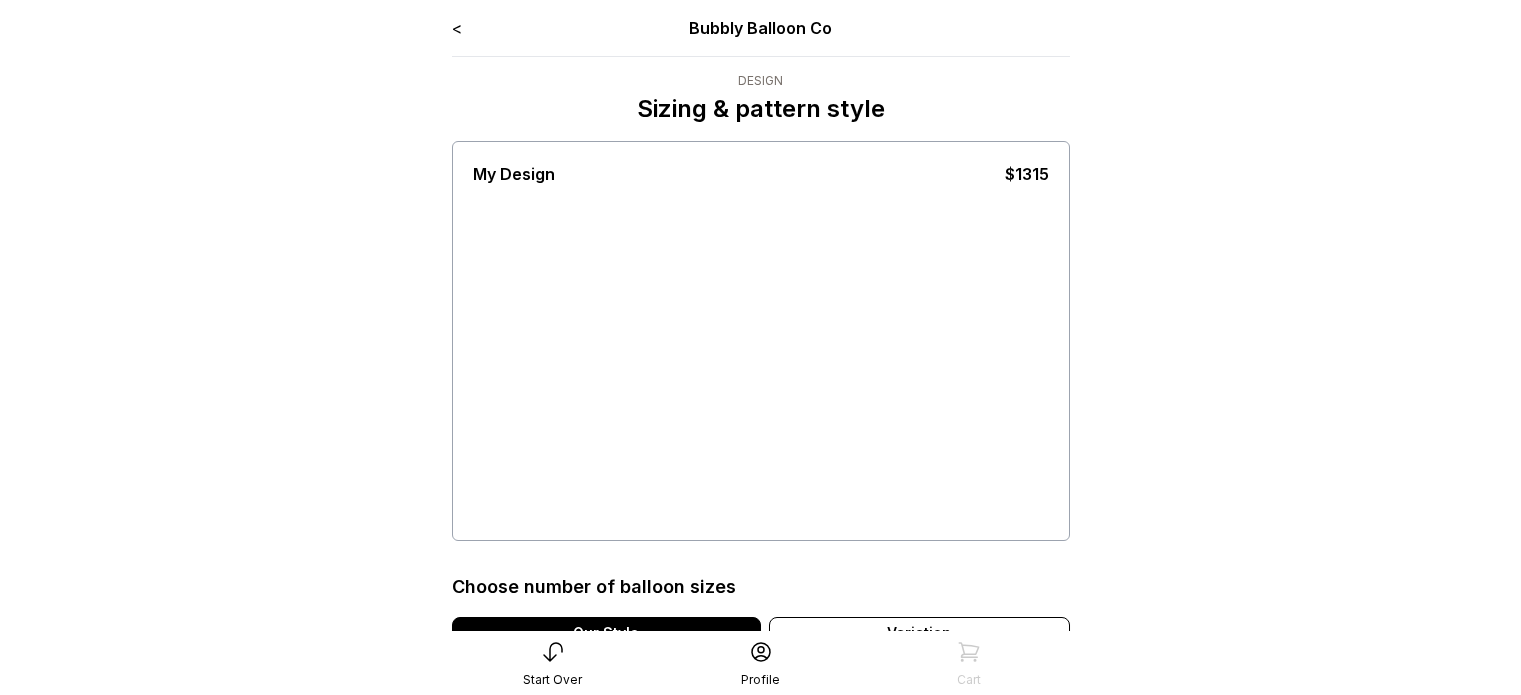 scroll, scrollTop: 0, scrollLeft: 0, axis: both 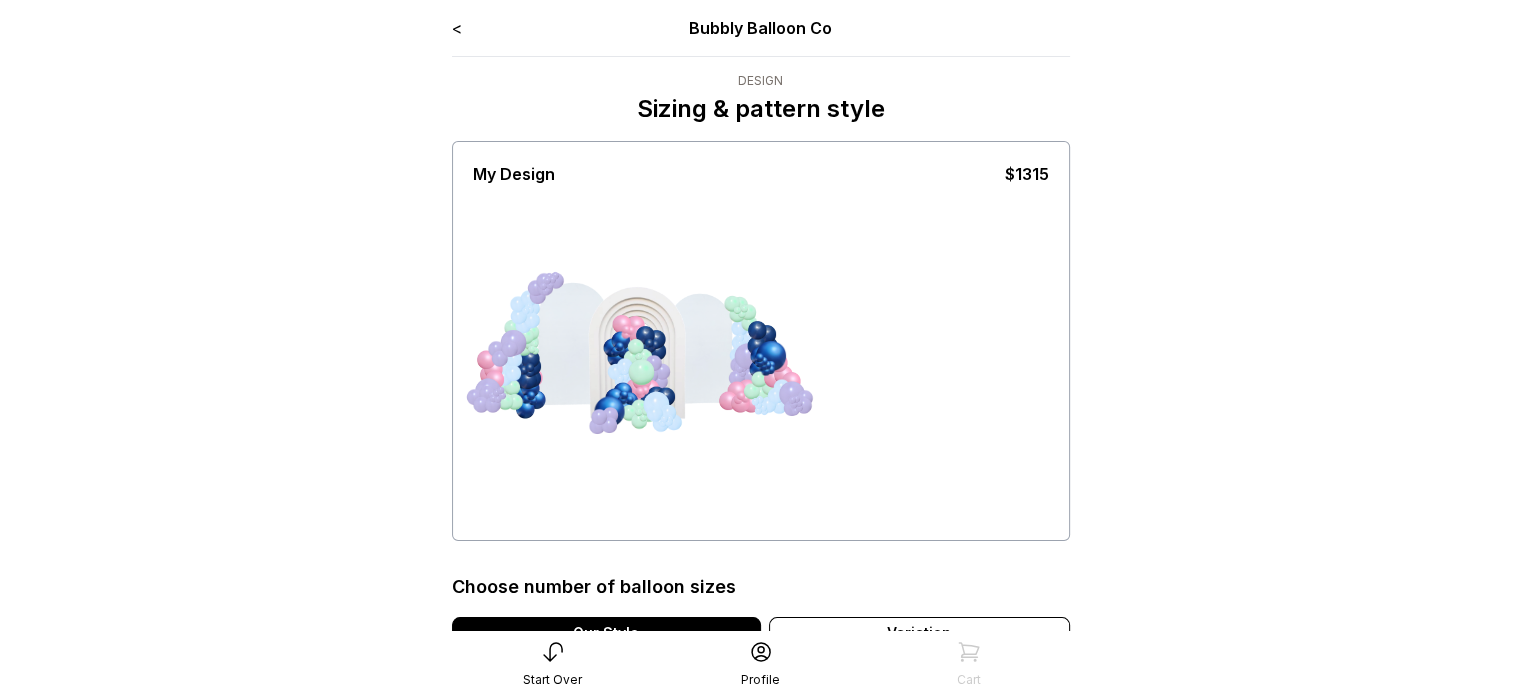click on "<" at bounding box center (457, 28) 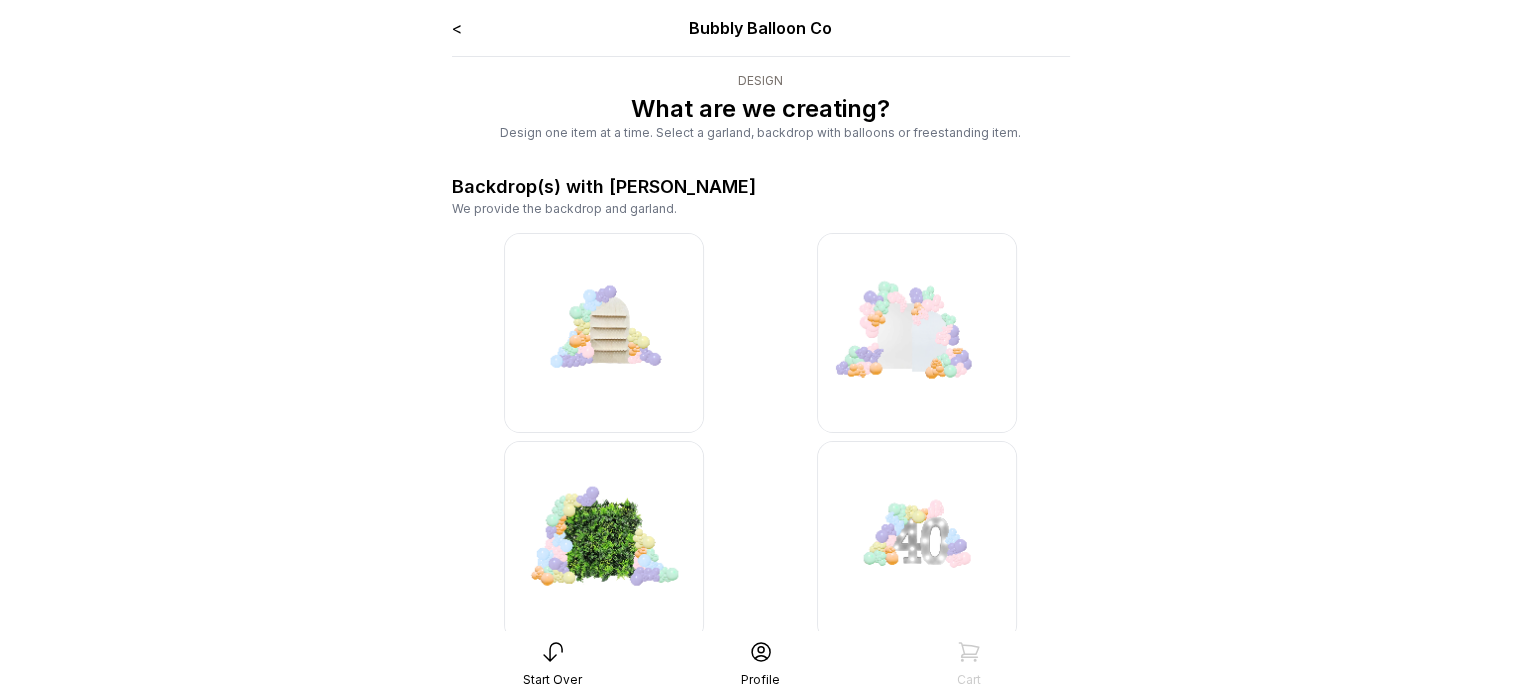 click on "<" at bounding box center [457, 28] 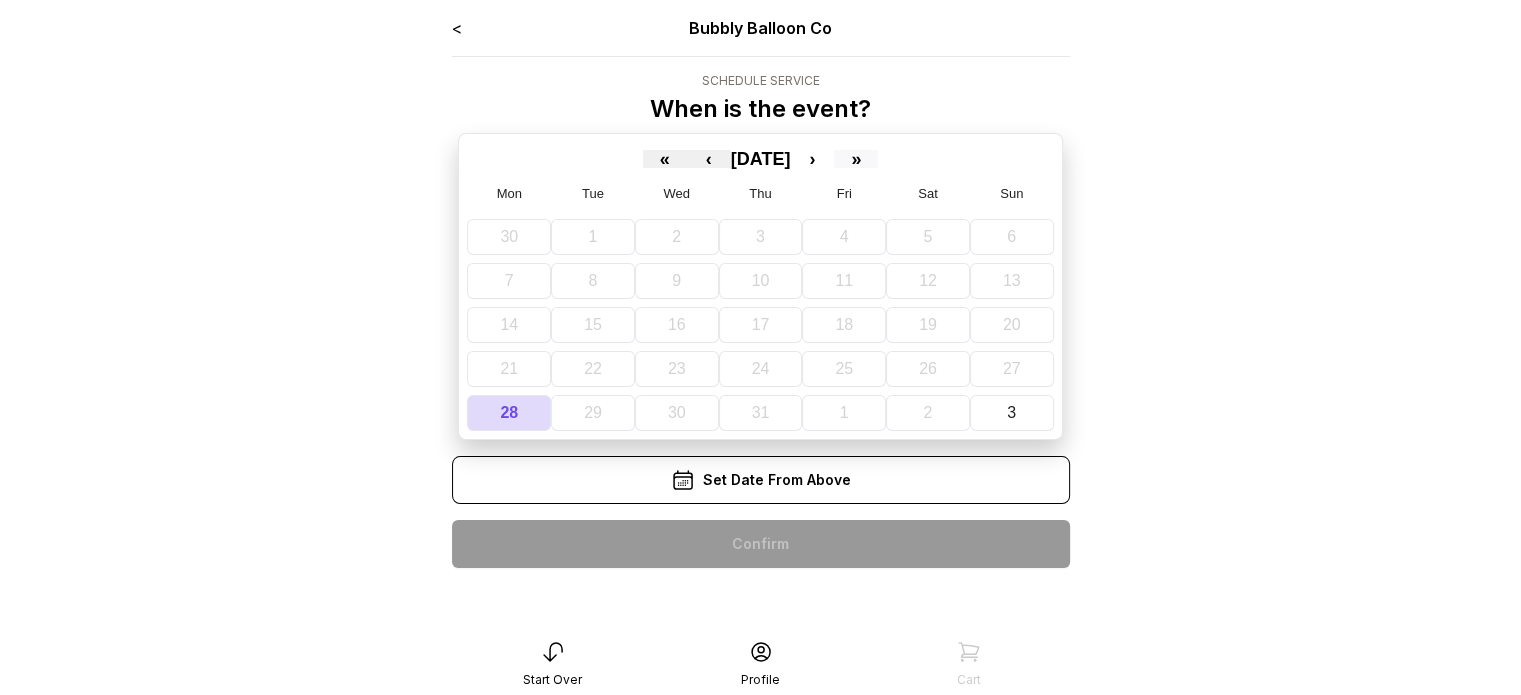 click on "»" at bounding box center (856, 159) 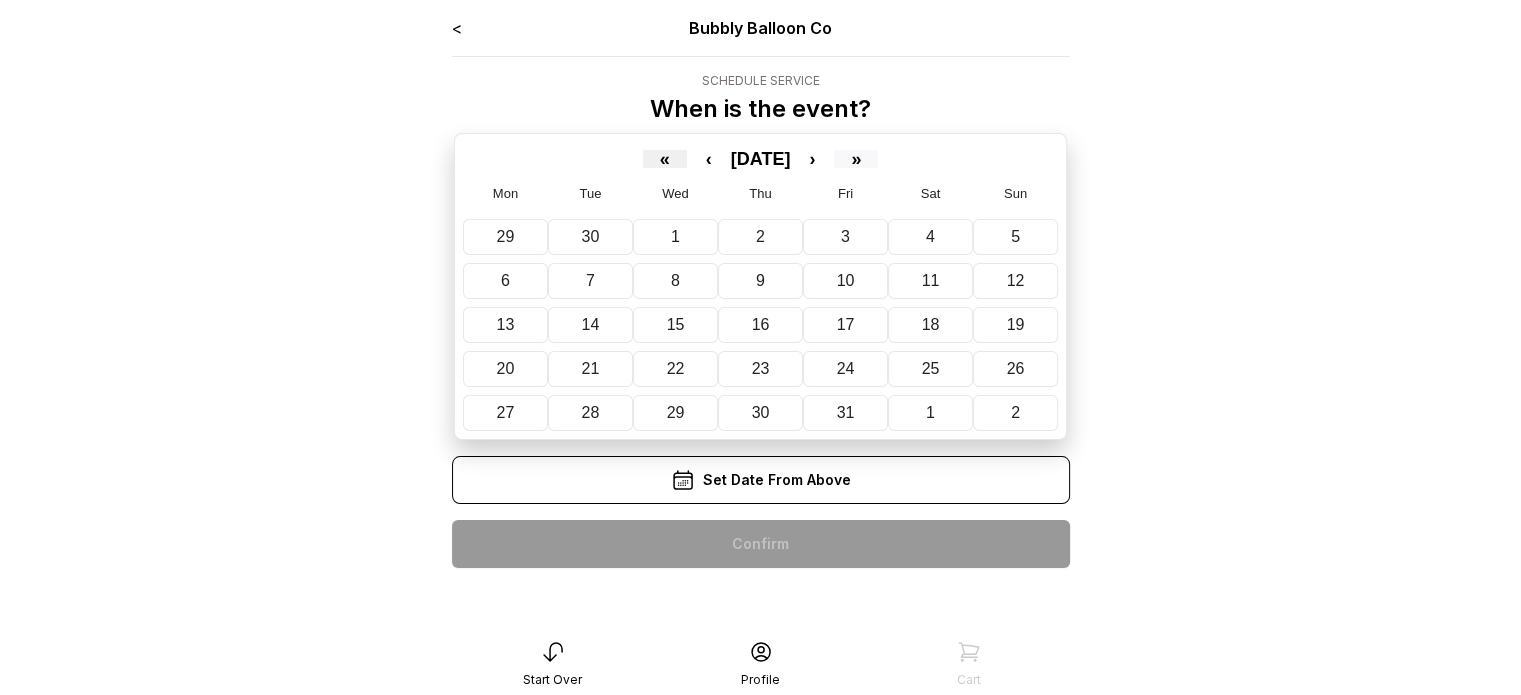 click on "»" at bounding box center [856, 159] 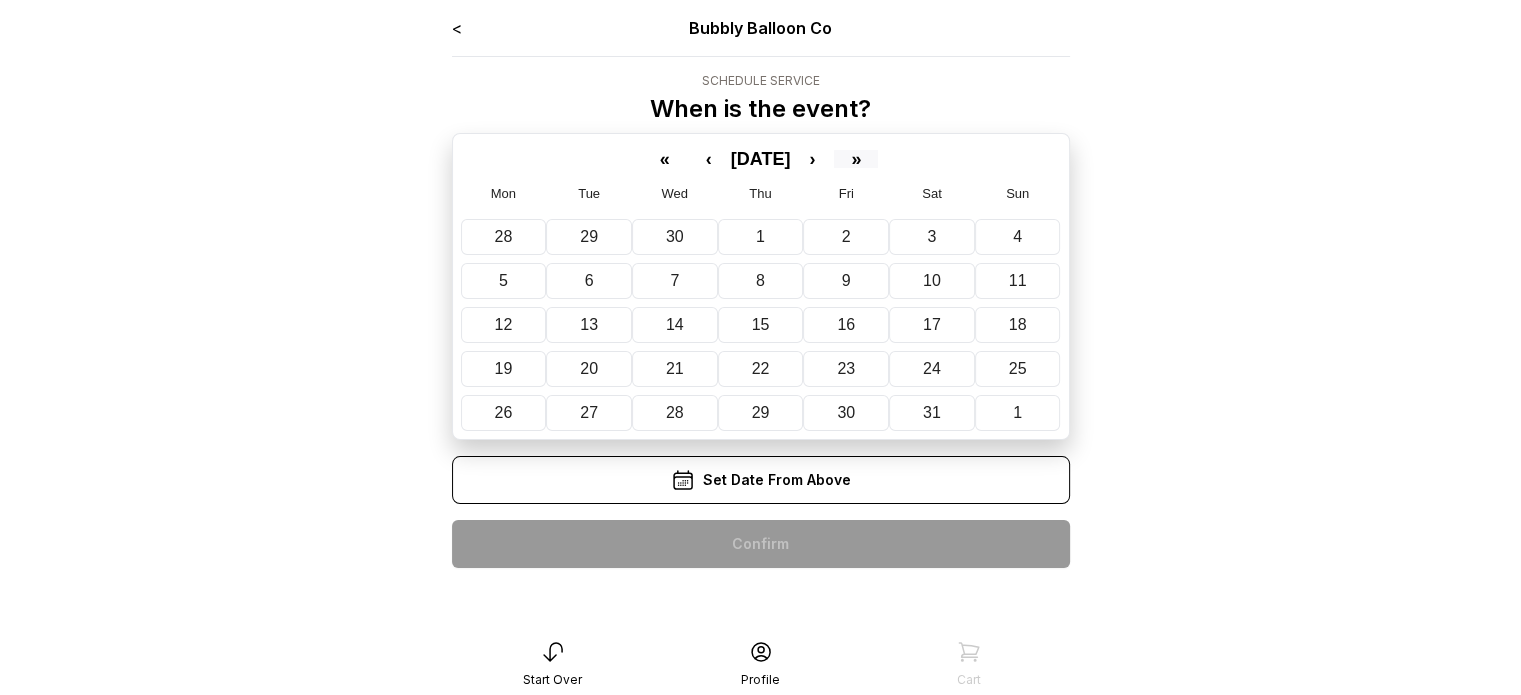 click on "»" at bounding box center (856, 159) 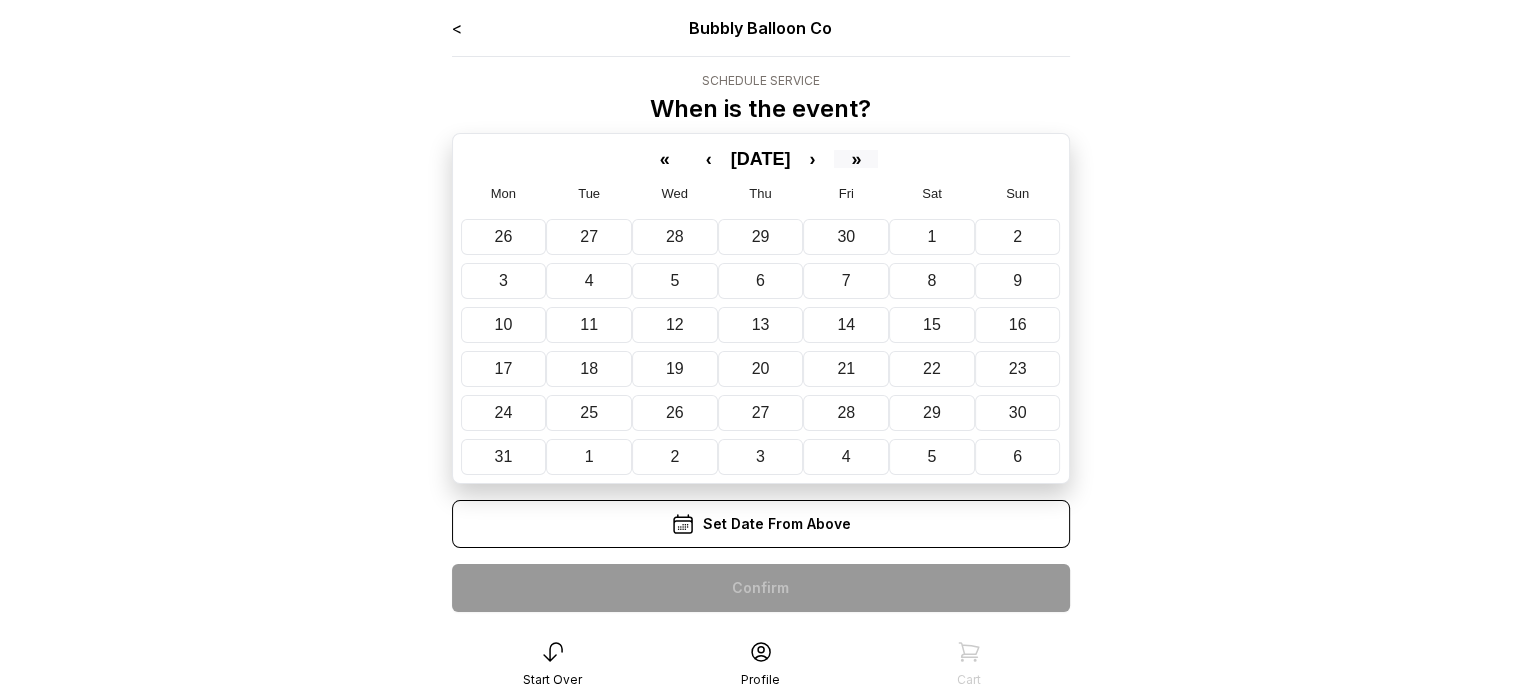 click on "»" at bounding box center [856, 159] 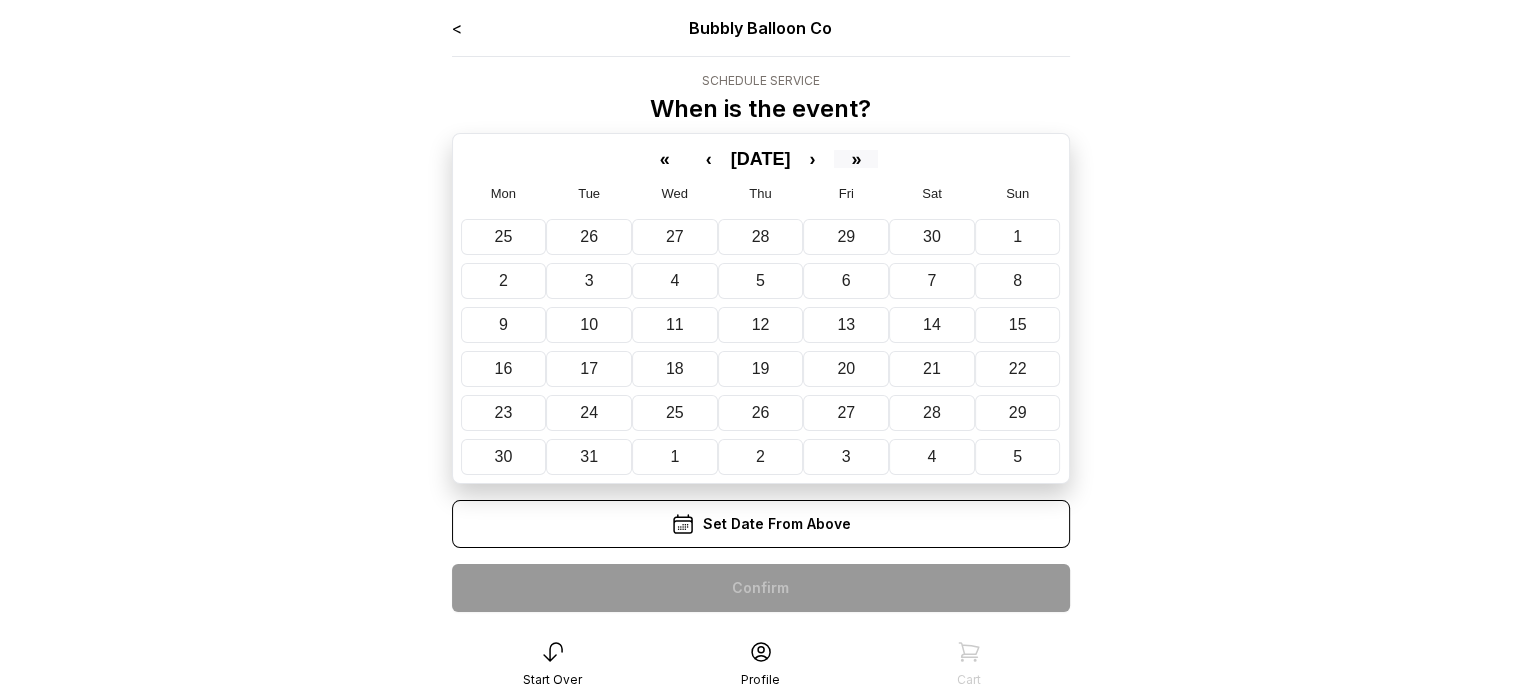 click on "»" at bounding box center (856, 159) 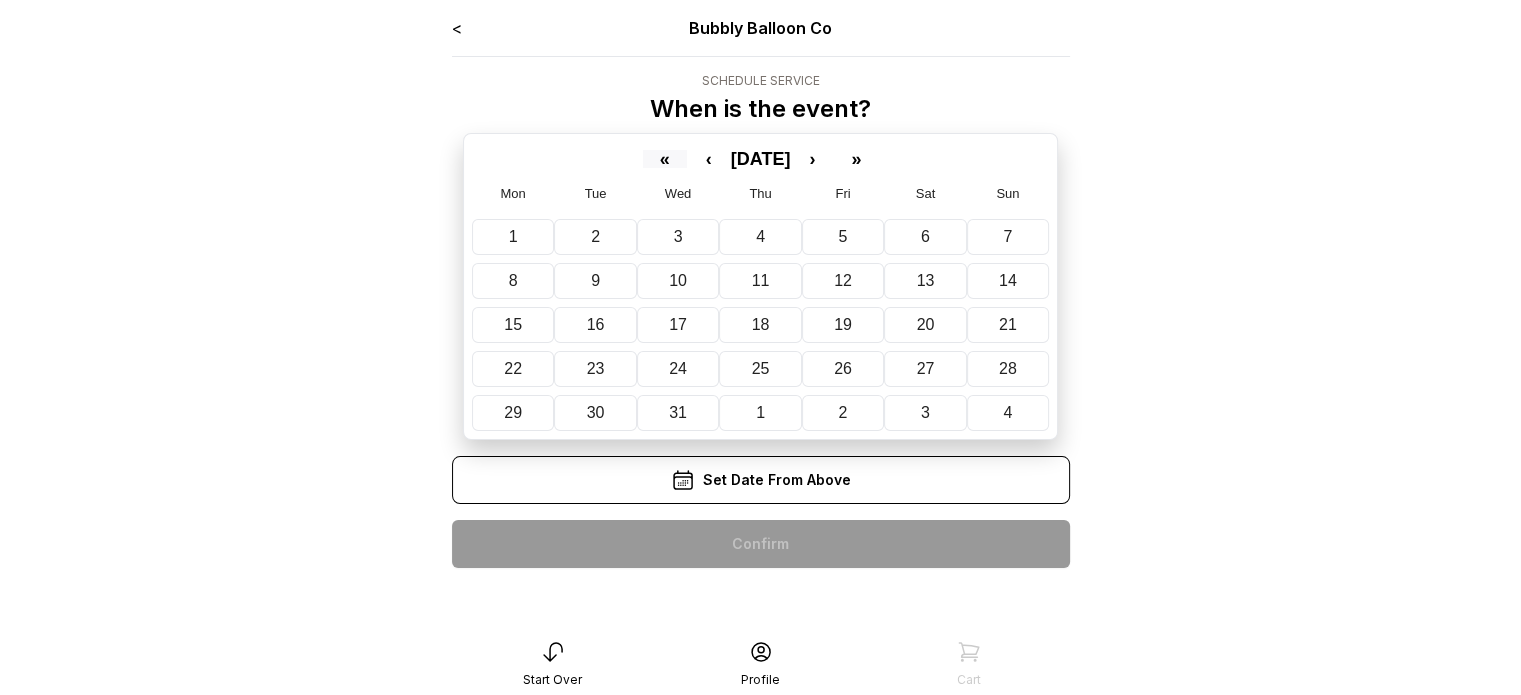 click on "«" at bounding box center (665, 159) 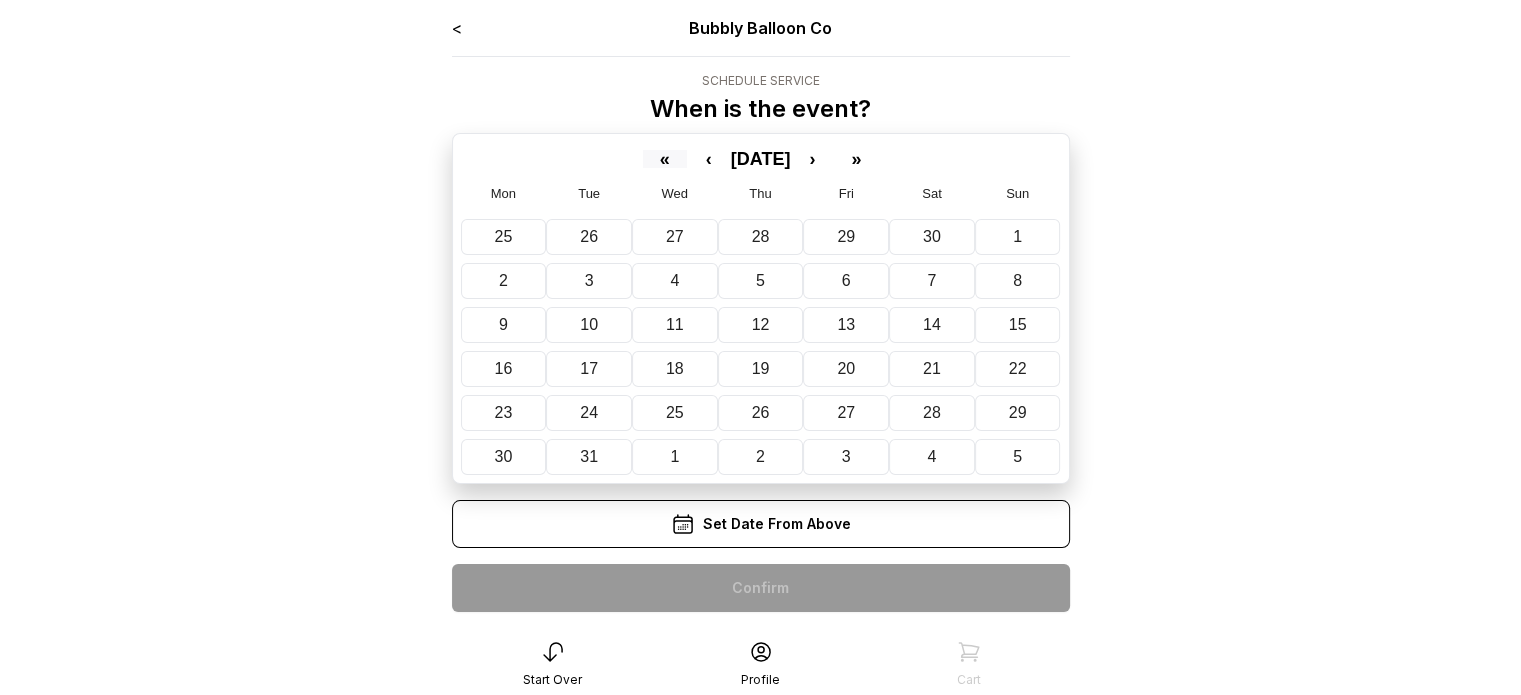 click on "«" at bounding box center [665, 159] 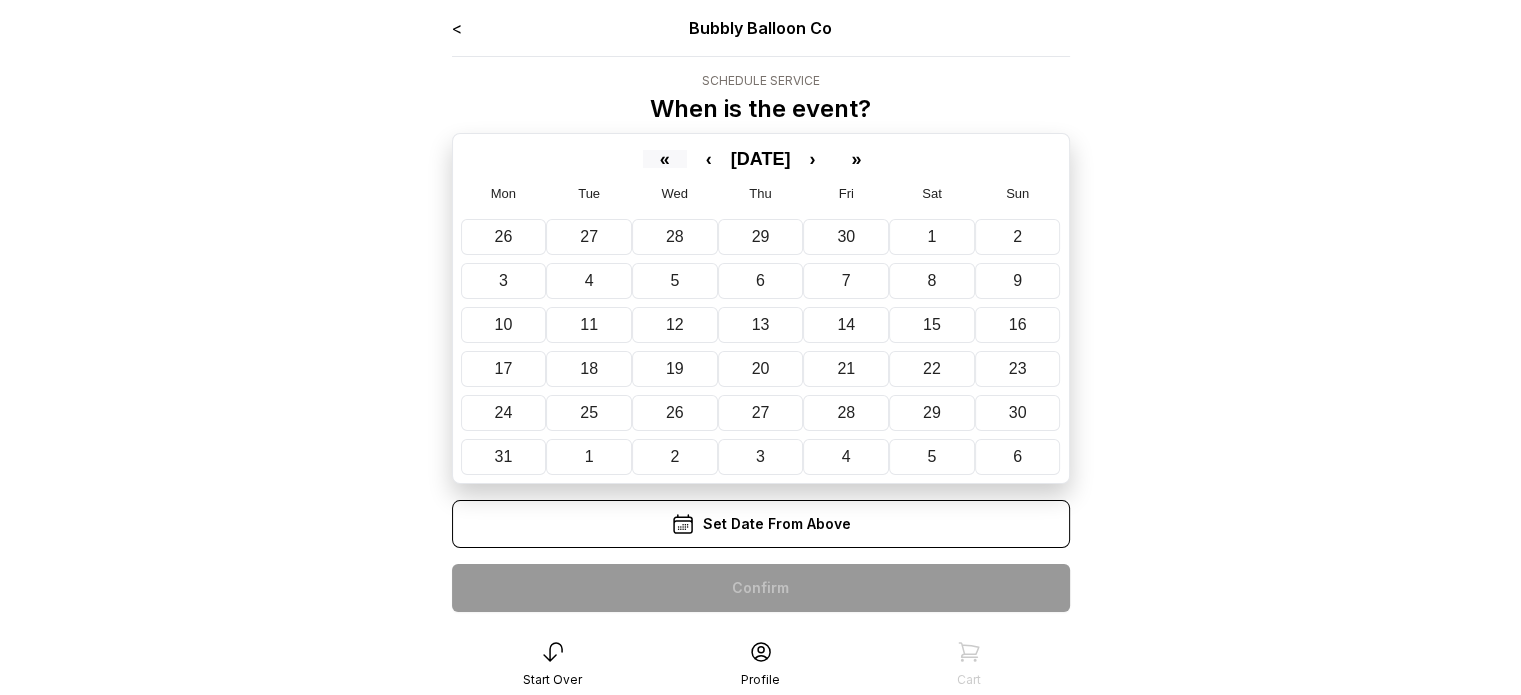 click on "«" at bounding box center [665, 159] 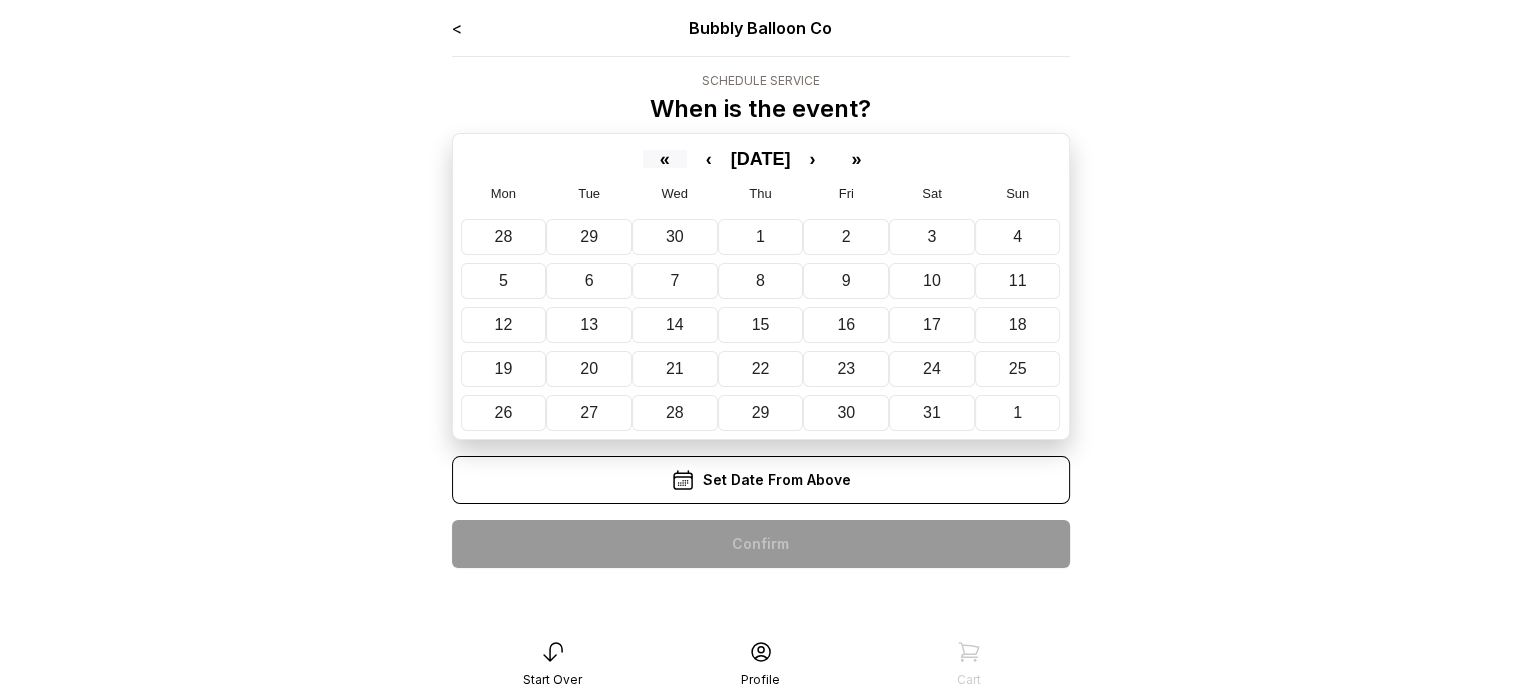 click on "«" at bounding box center (665, 159) 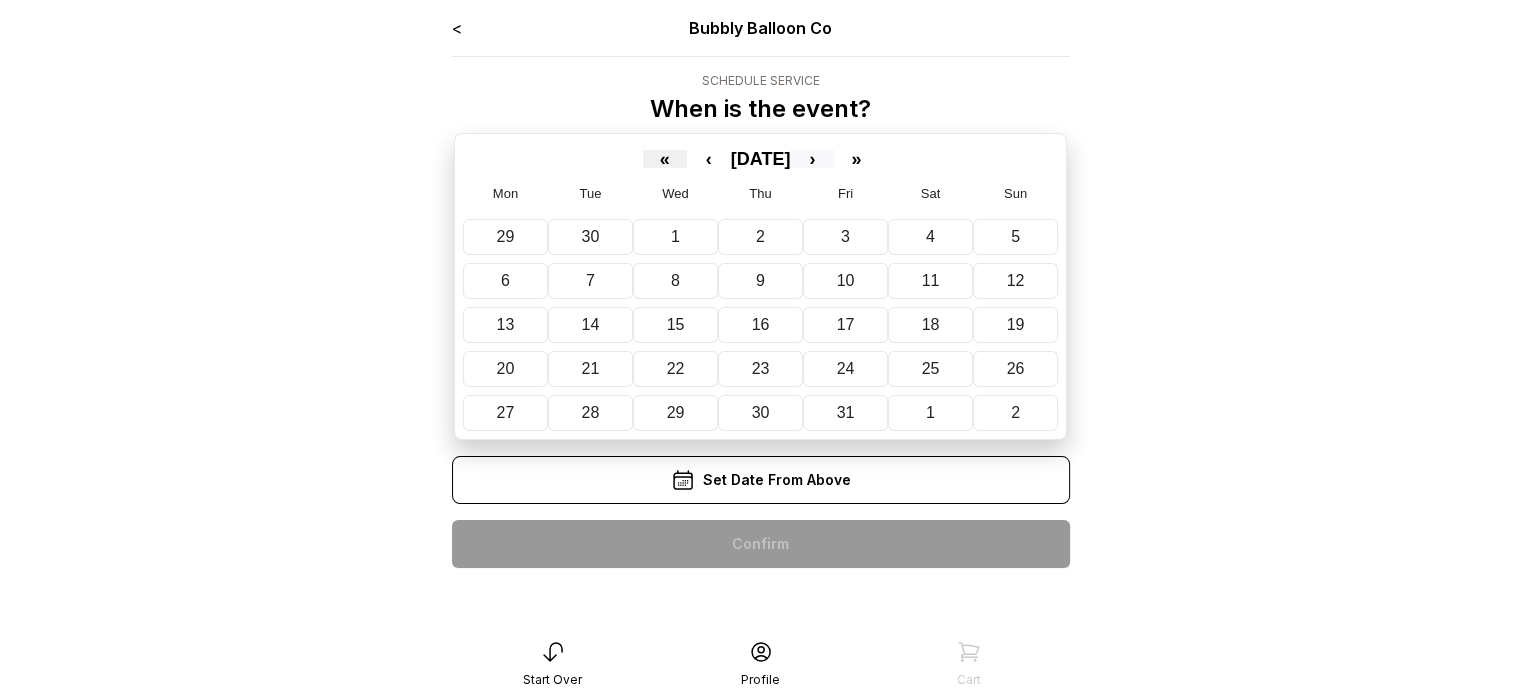 click on "›" at bounding box center (812, 159) 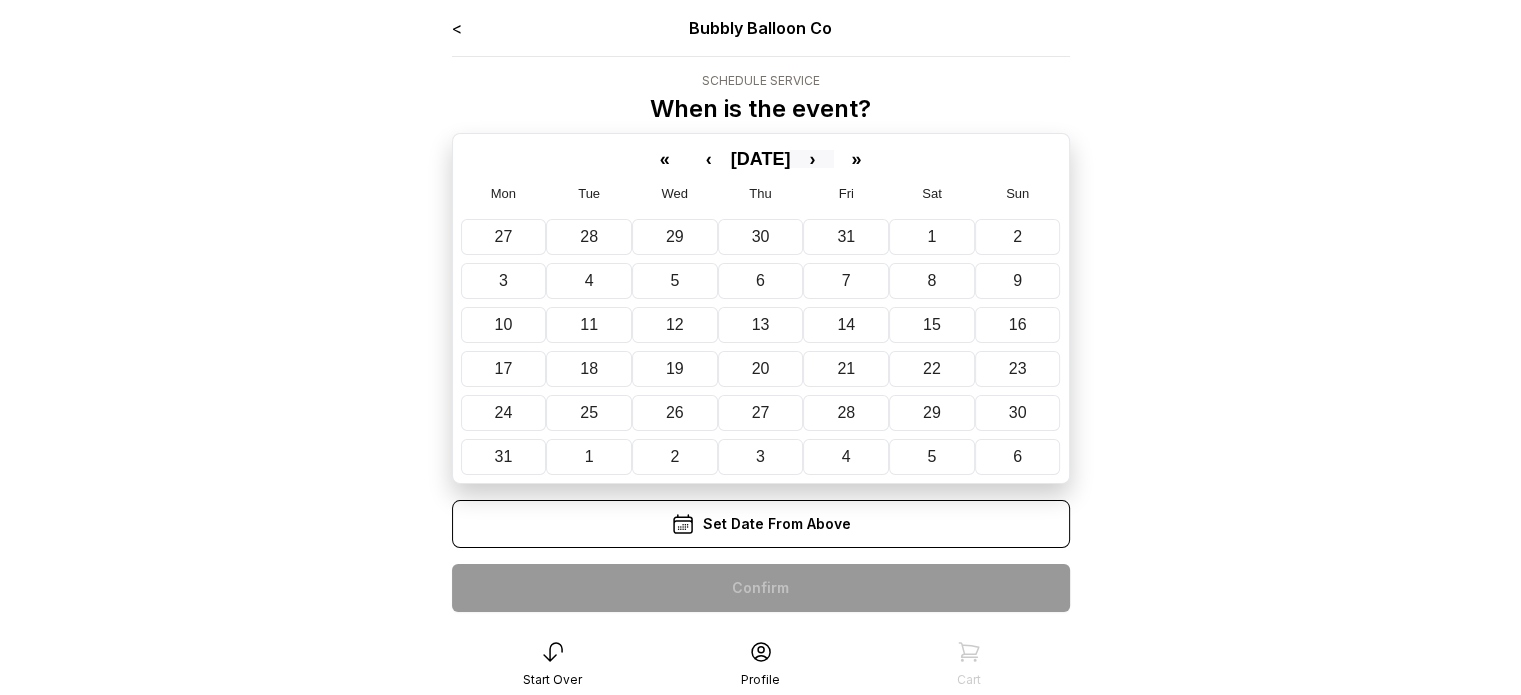 click on "›" at bounding box center (812, 159) 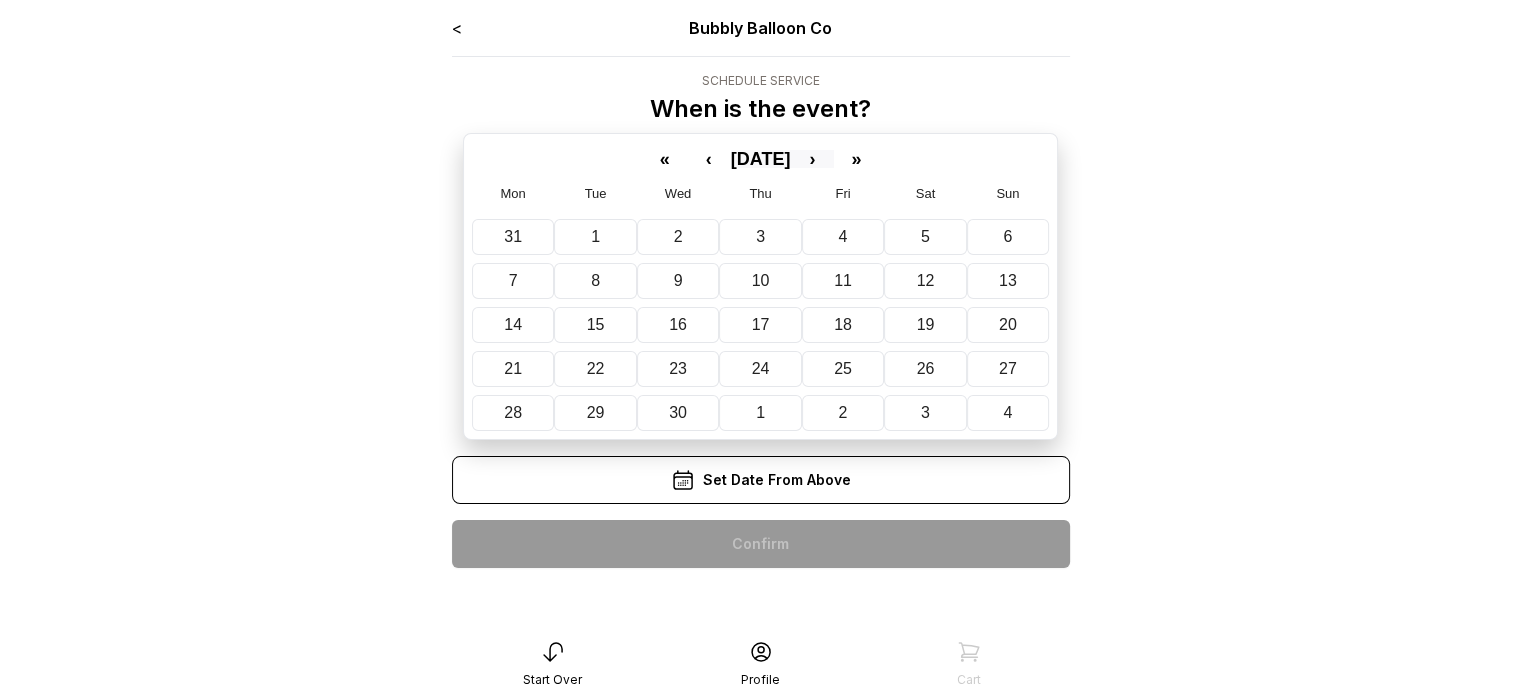 click on "September 2026" at bounding box center [761, 159] 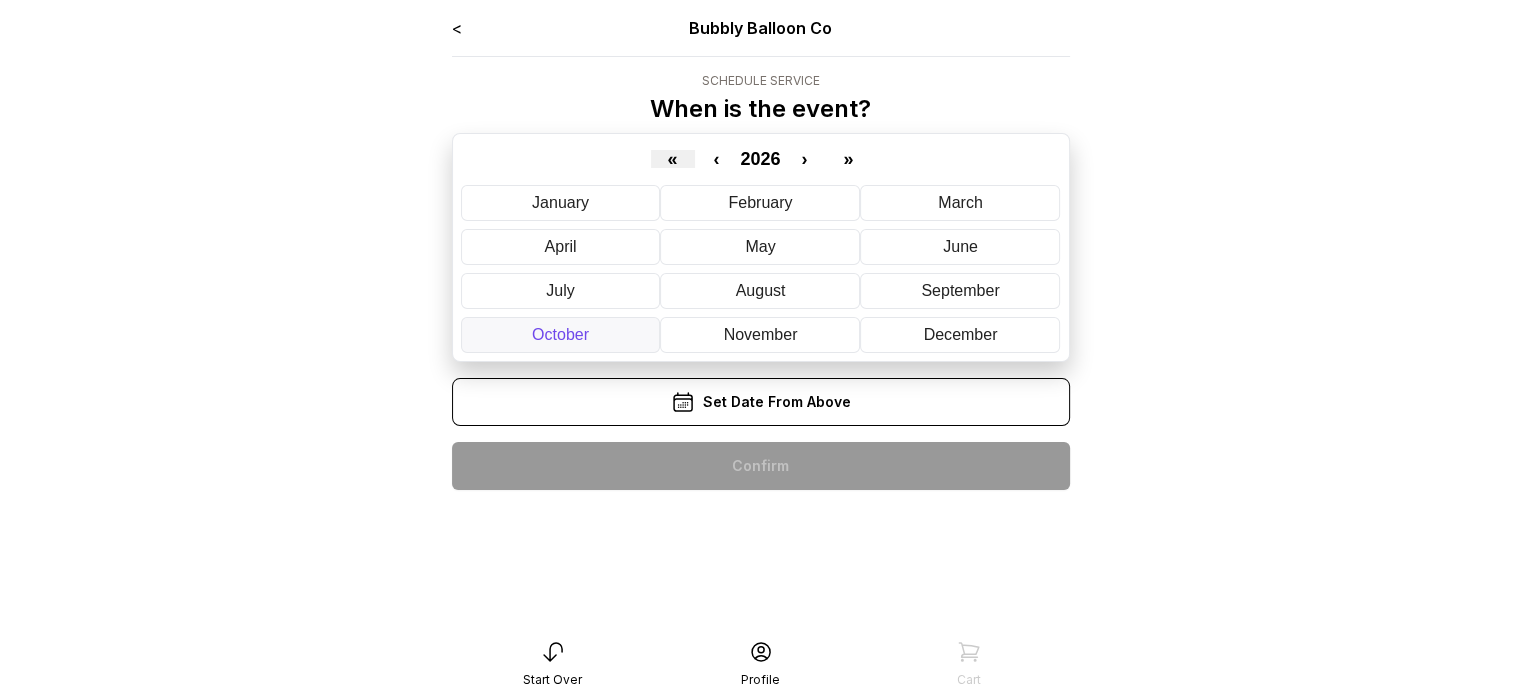 click on "October" at bounding box center (560, 334) 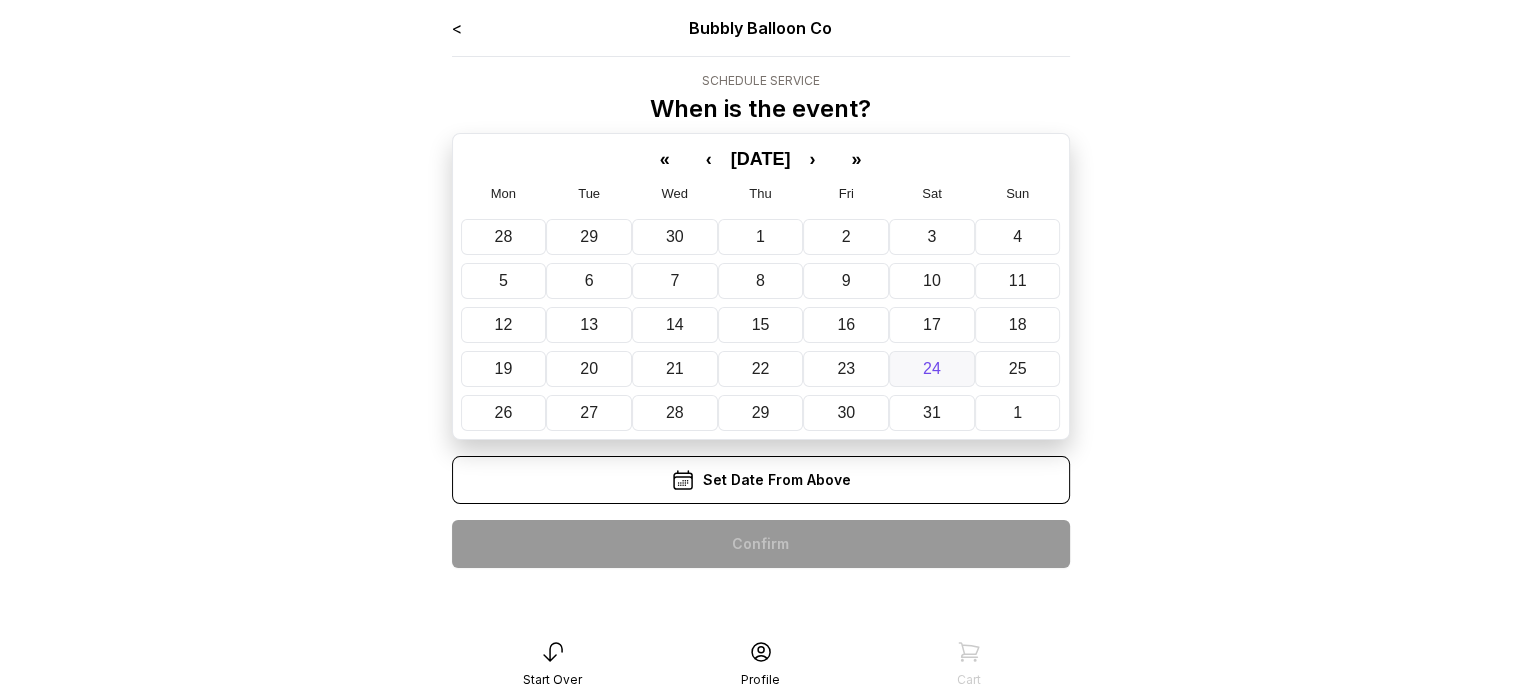 click on "24" at bounding box center (932, 369) 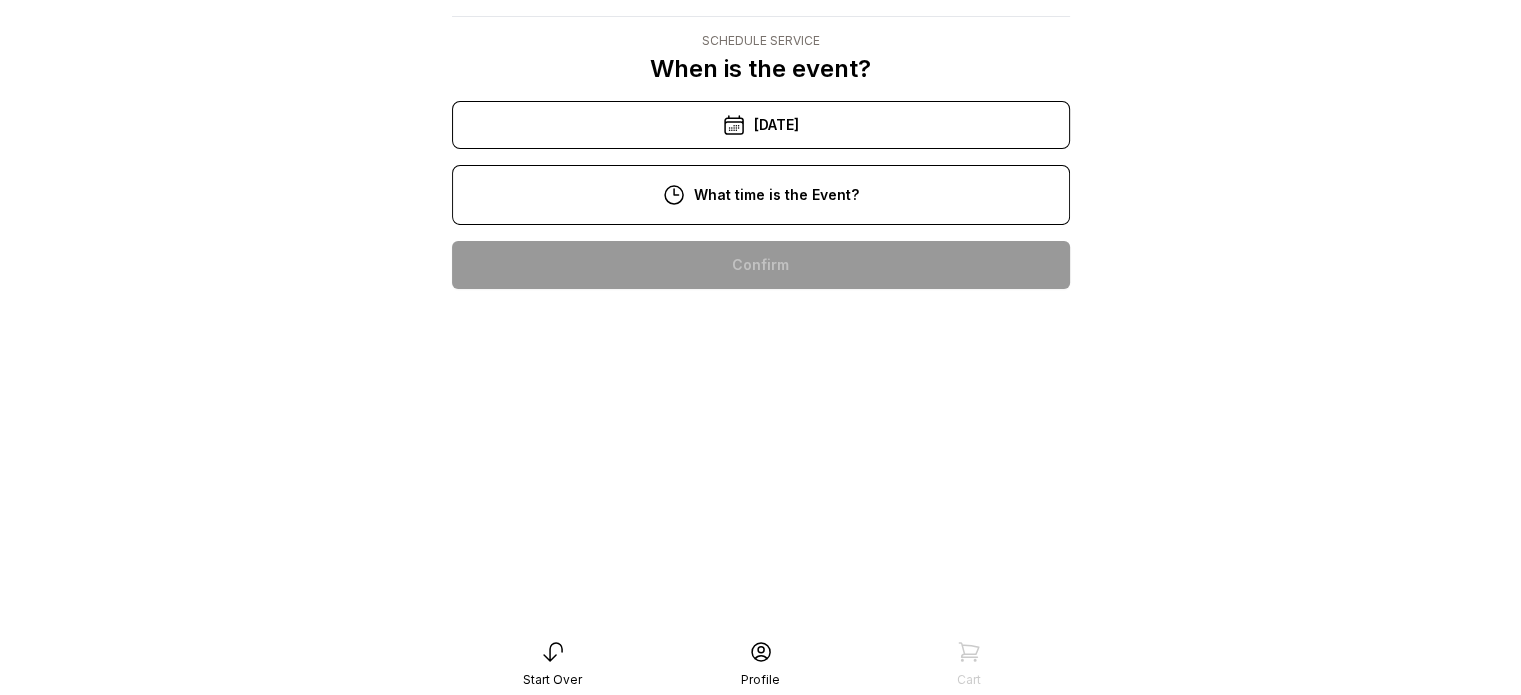 scroll, scrollTop: 384, scrollLeft: 0, axis: vertical 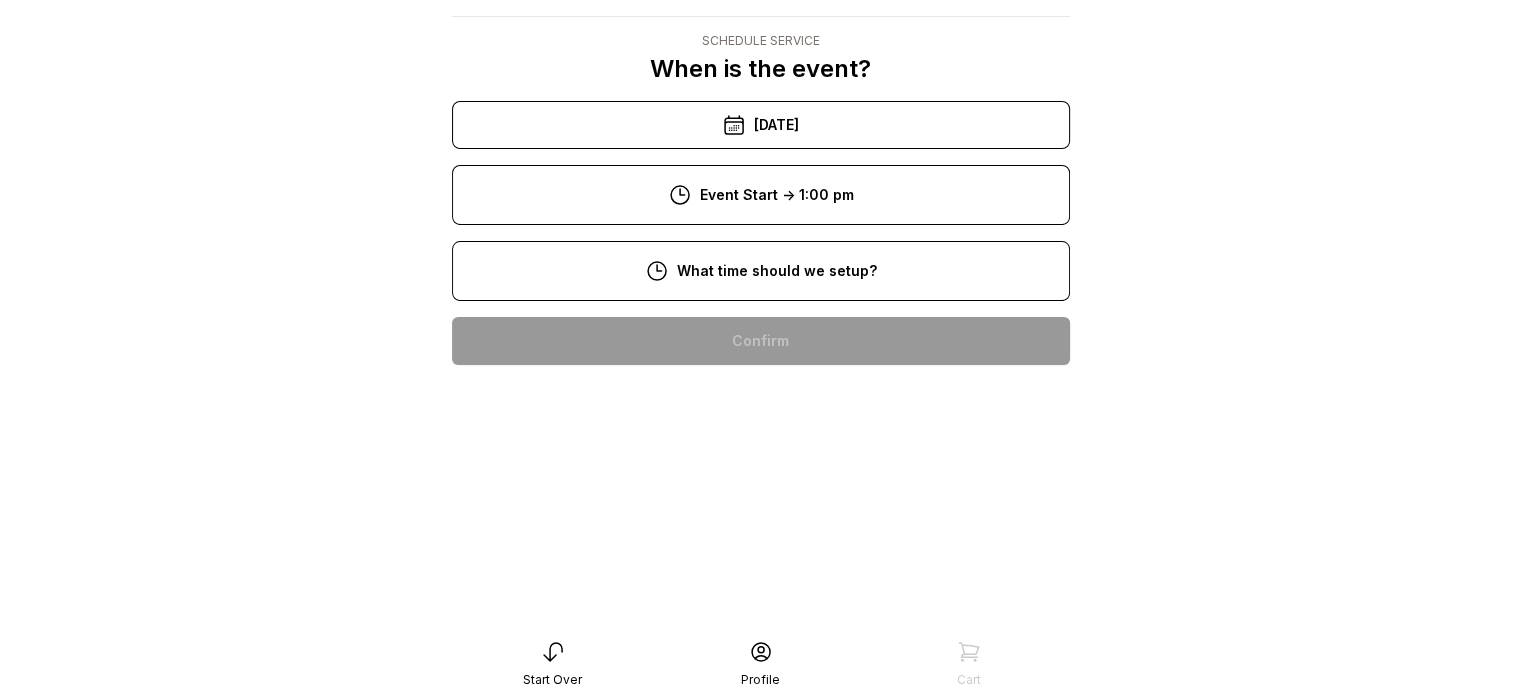 click on "10:00 am" at bounding box center [761, 469] 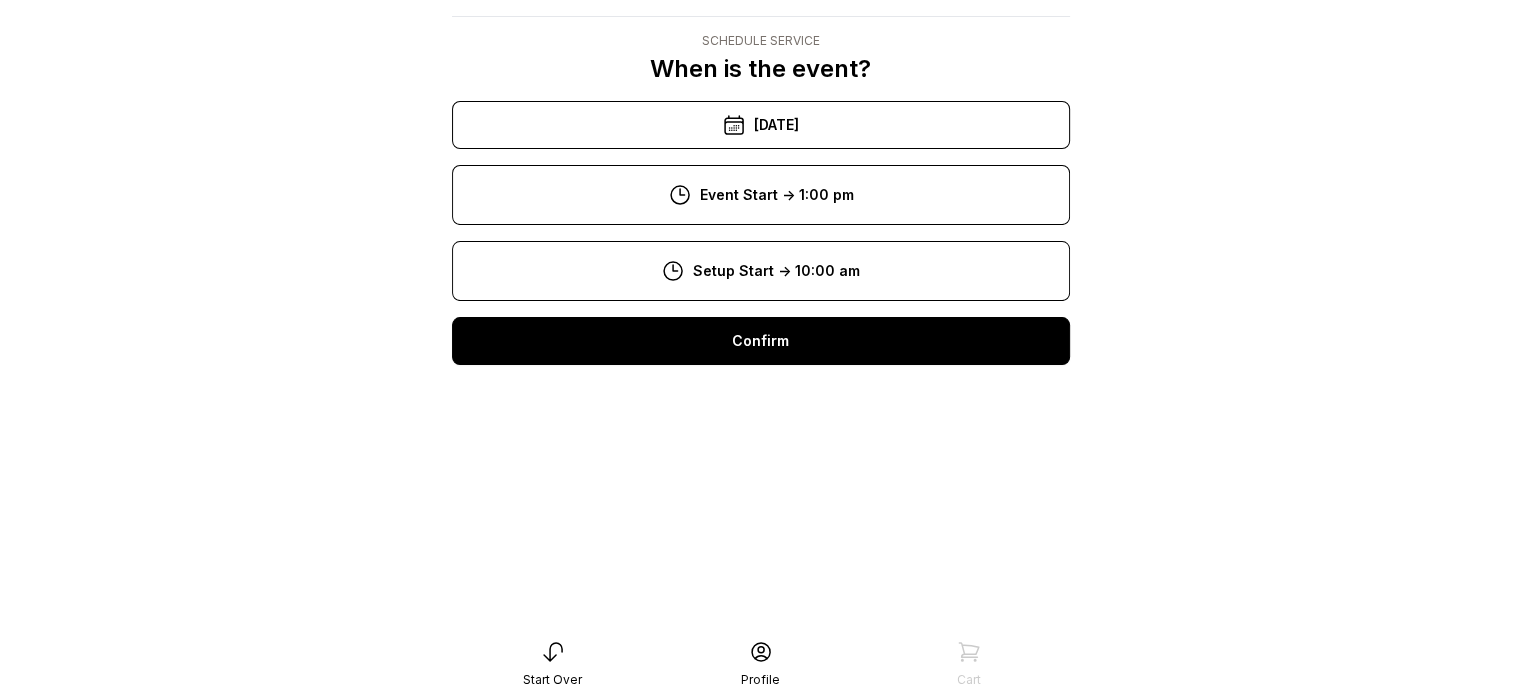 click on "Confirm" at bounding box center [761, 341] 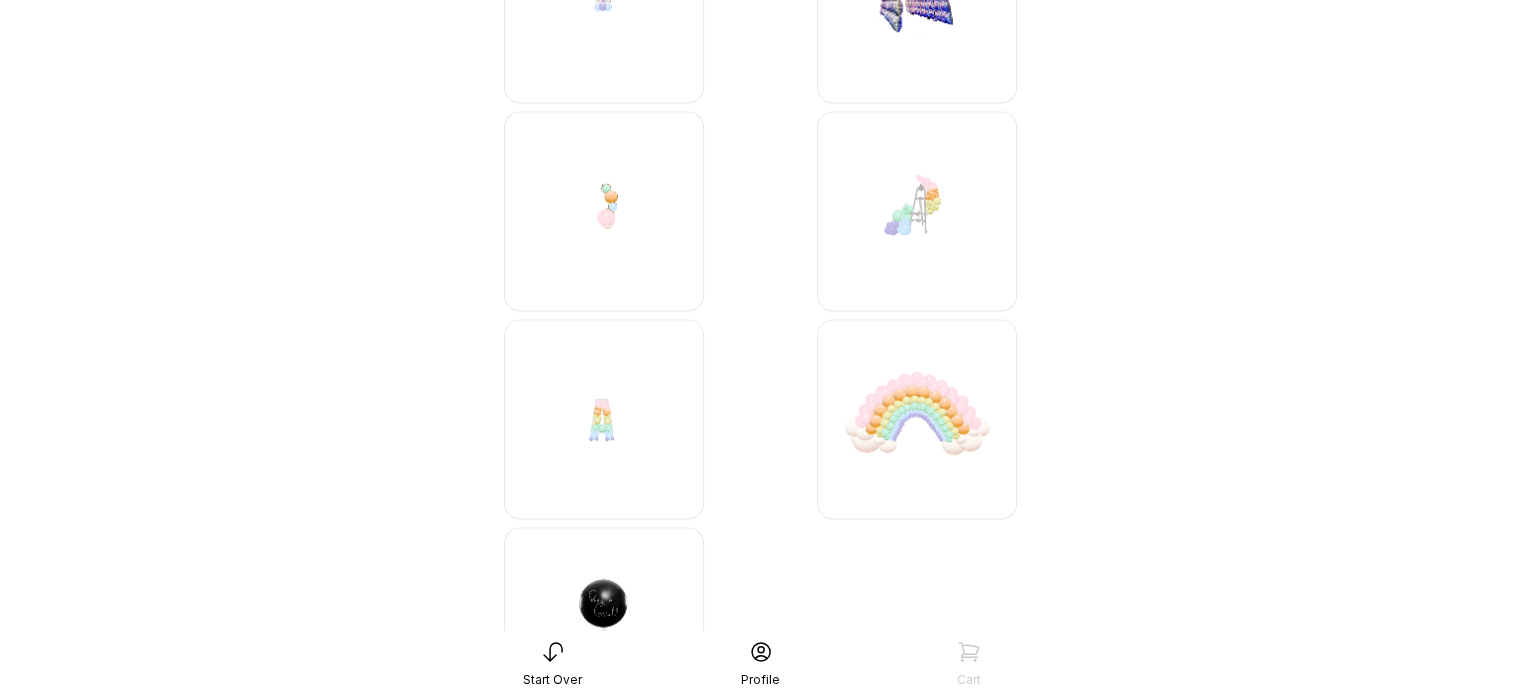 scroll, scrollTop: 3220, scrollLeft: 0, axis: vertical 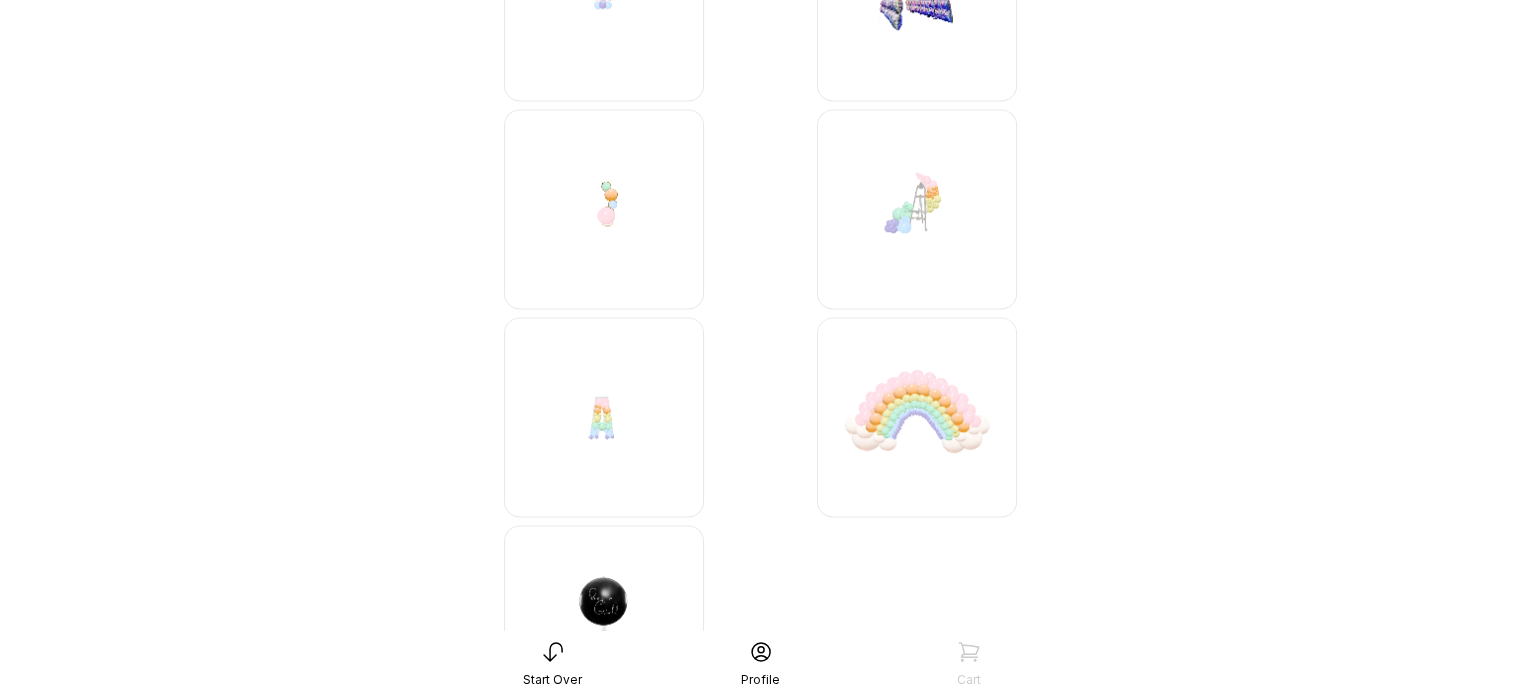 click at bounding box center (917, 209) 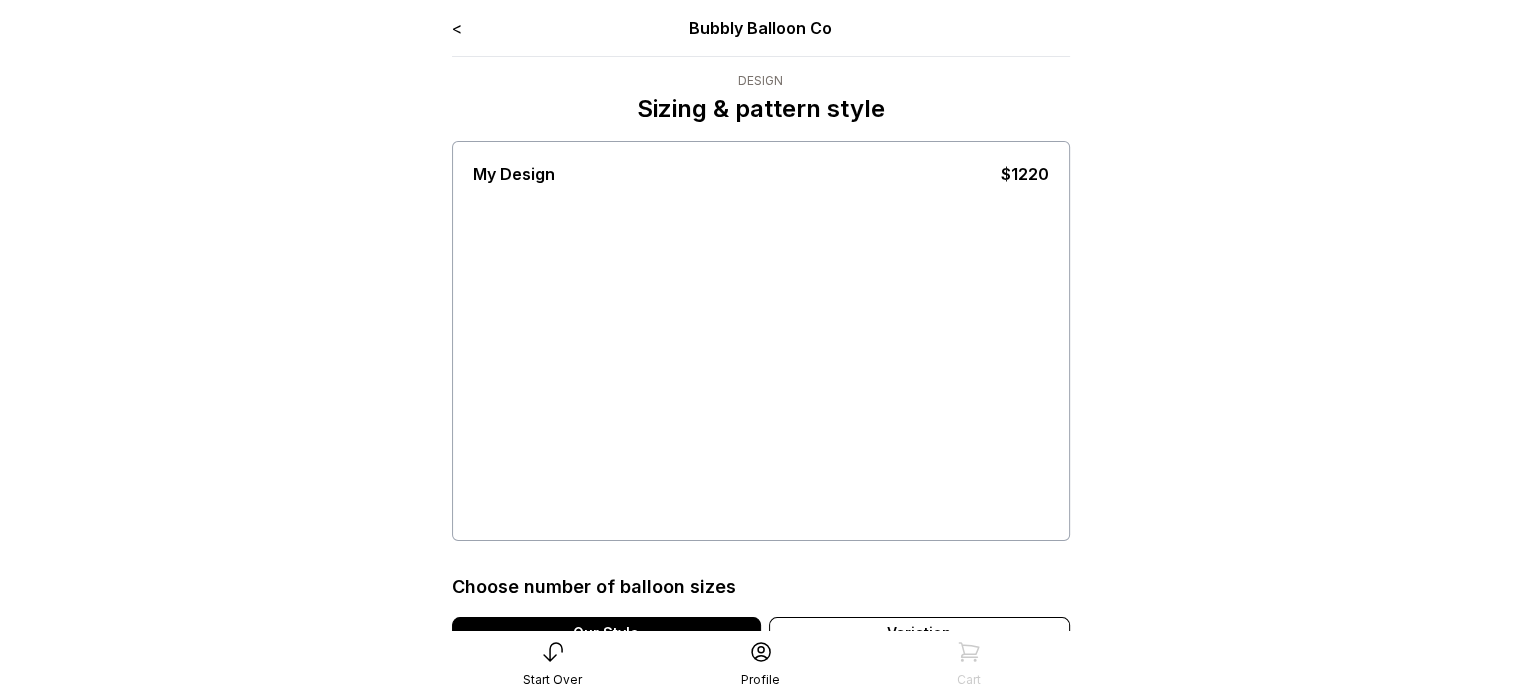 scroll, scrollTop: 86, scrollLeft: 0, axis: vertical 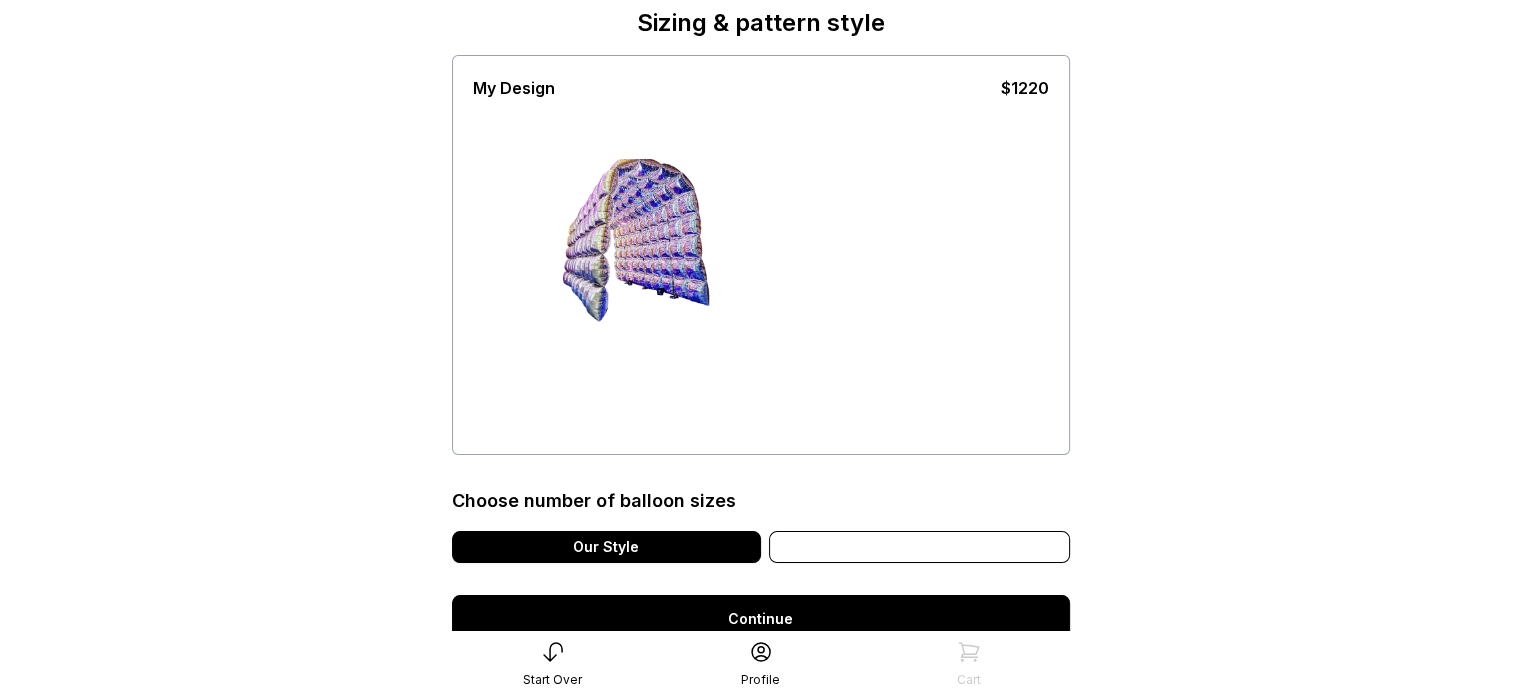 click on "Variation" at bounding box center [919, 547] 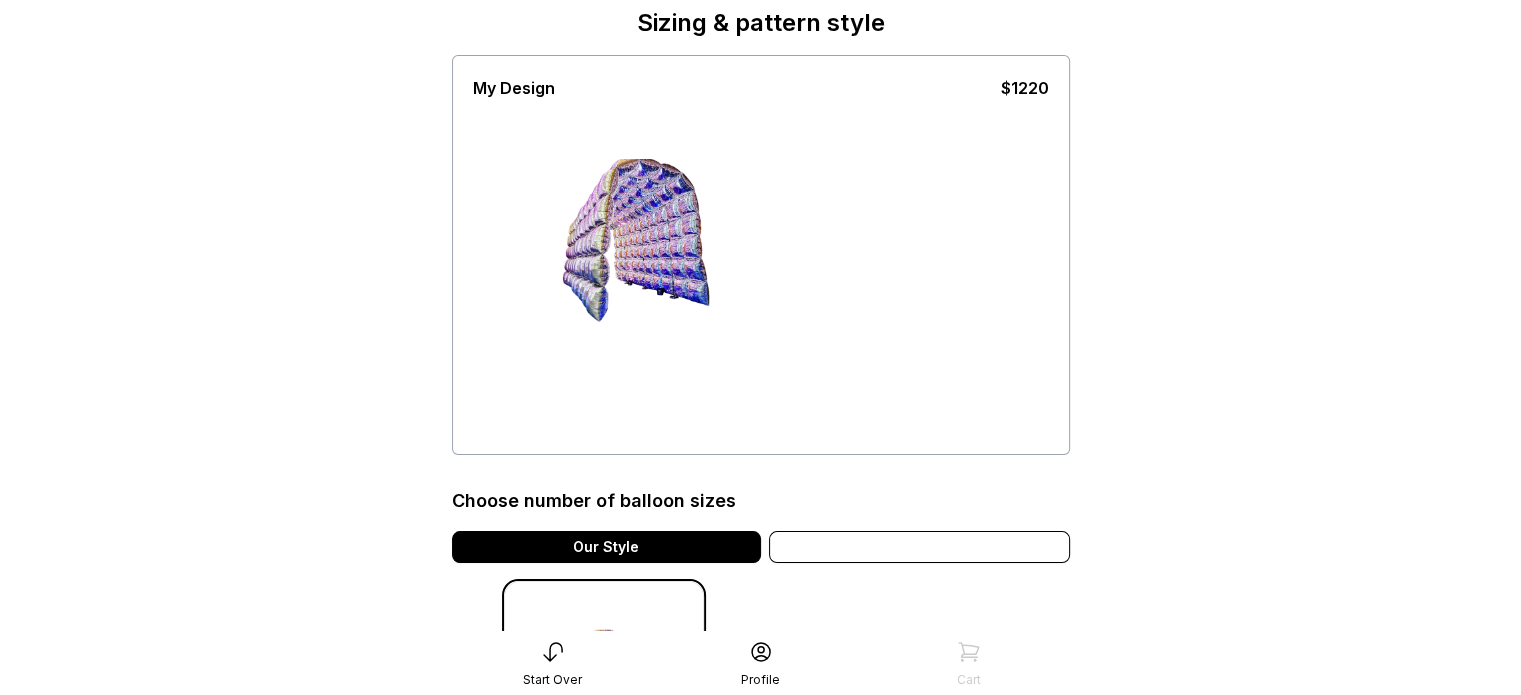 scroll, scrollTop: 355, scrollLeft: 0, axis: vertical 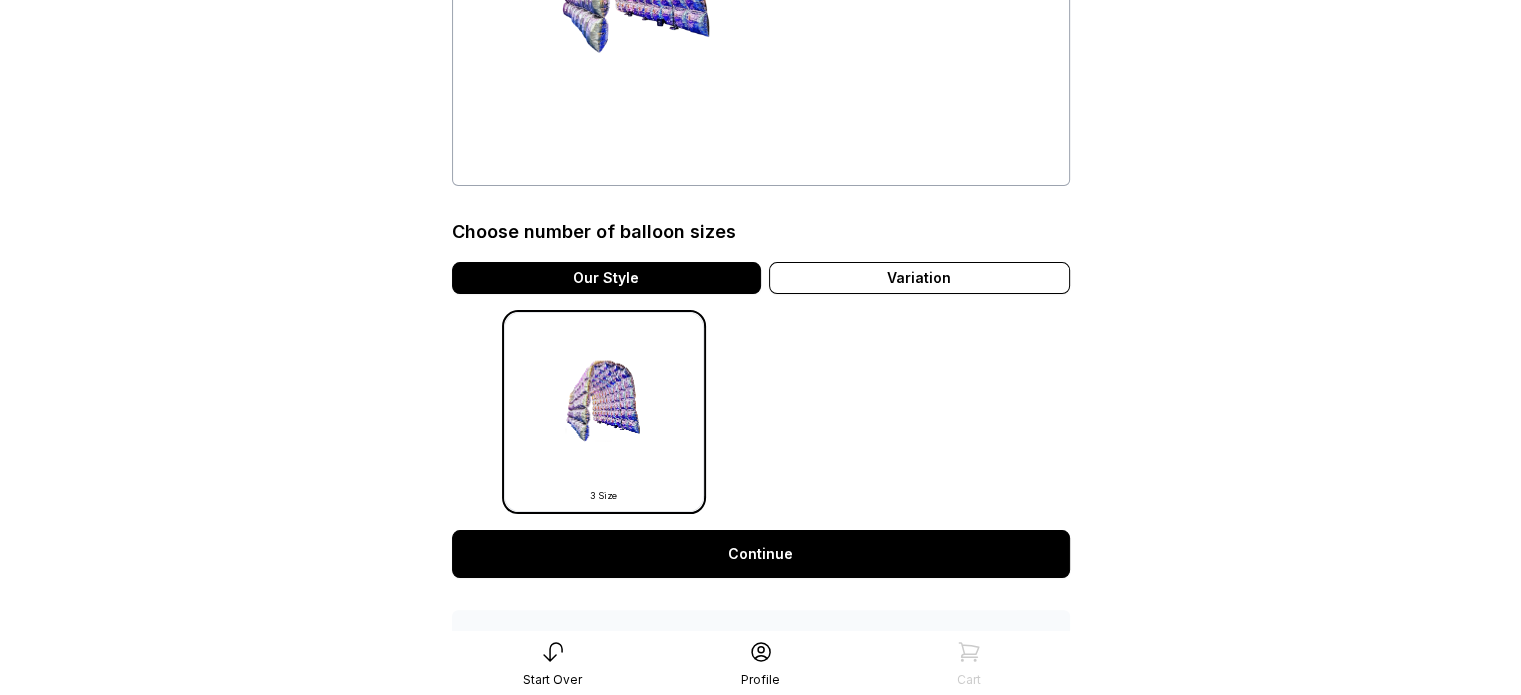 click at bounding box center [604, 412] 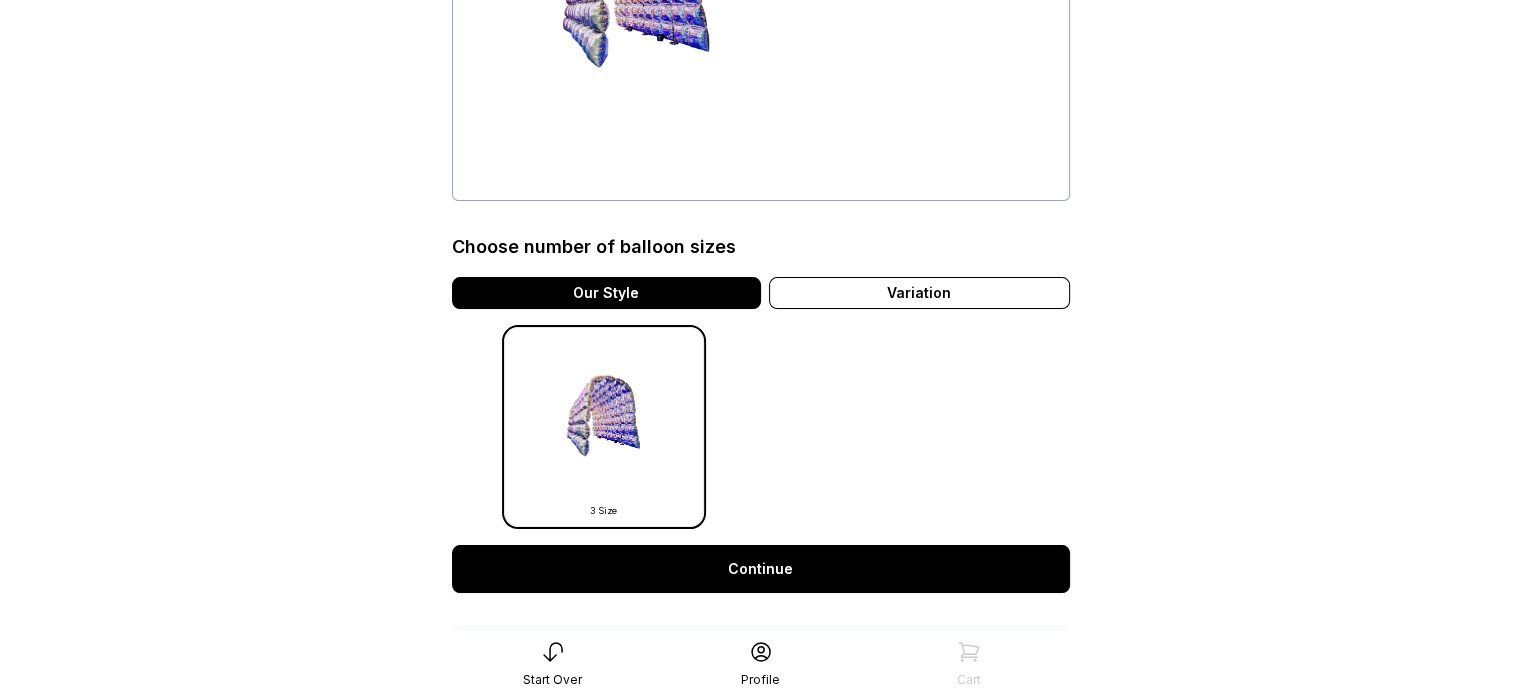 scroll, scrollTop: 488, scrollLeft: 0, axis: vertical 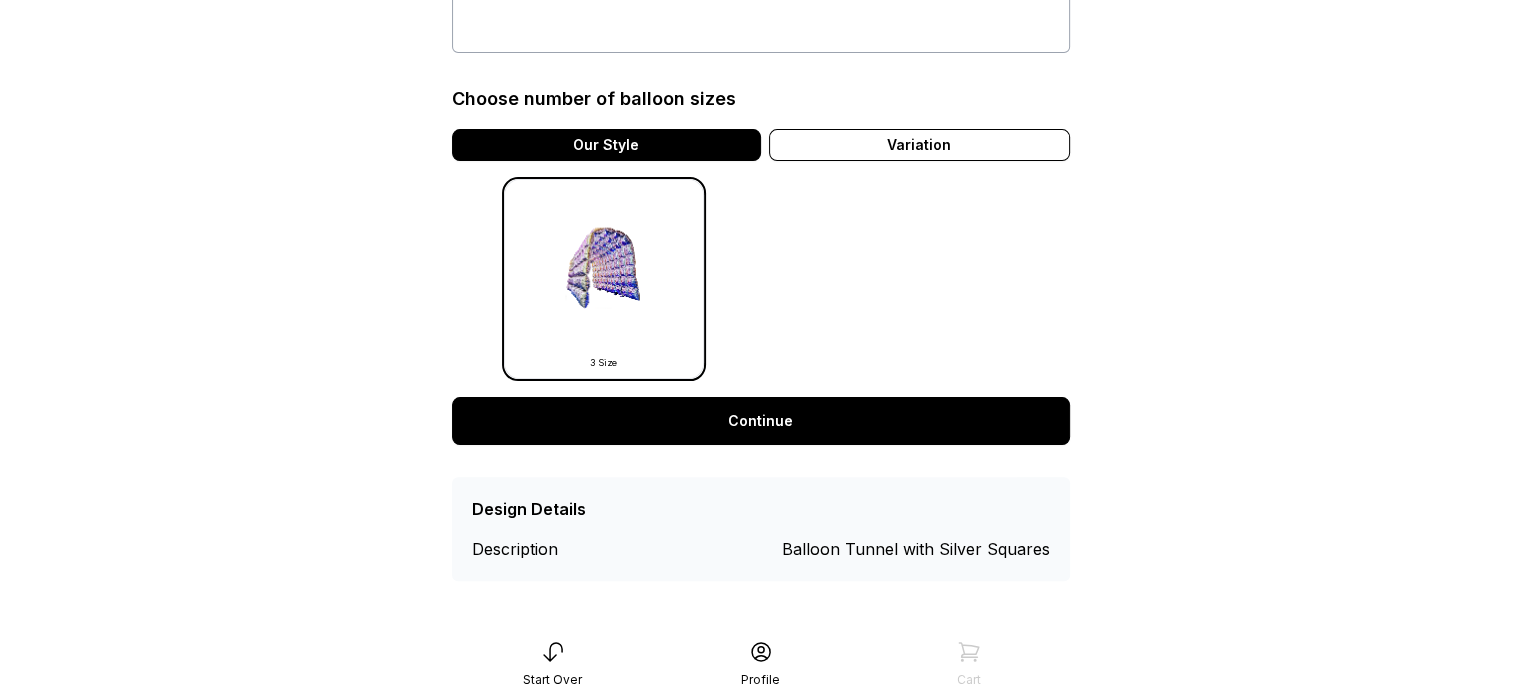 click on "Continue" at bounding box center (761, 421) 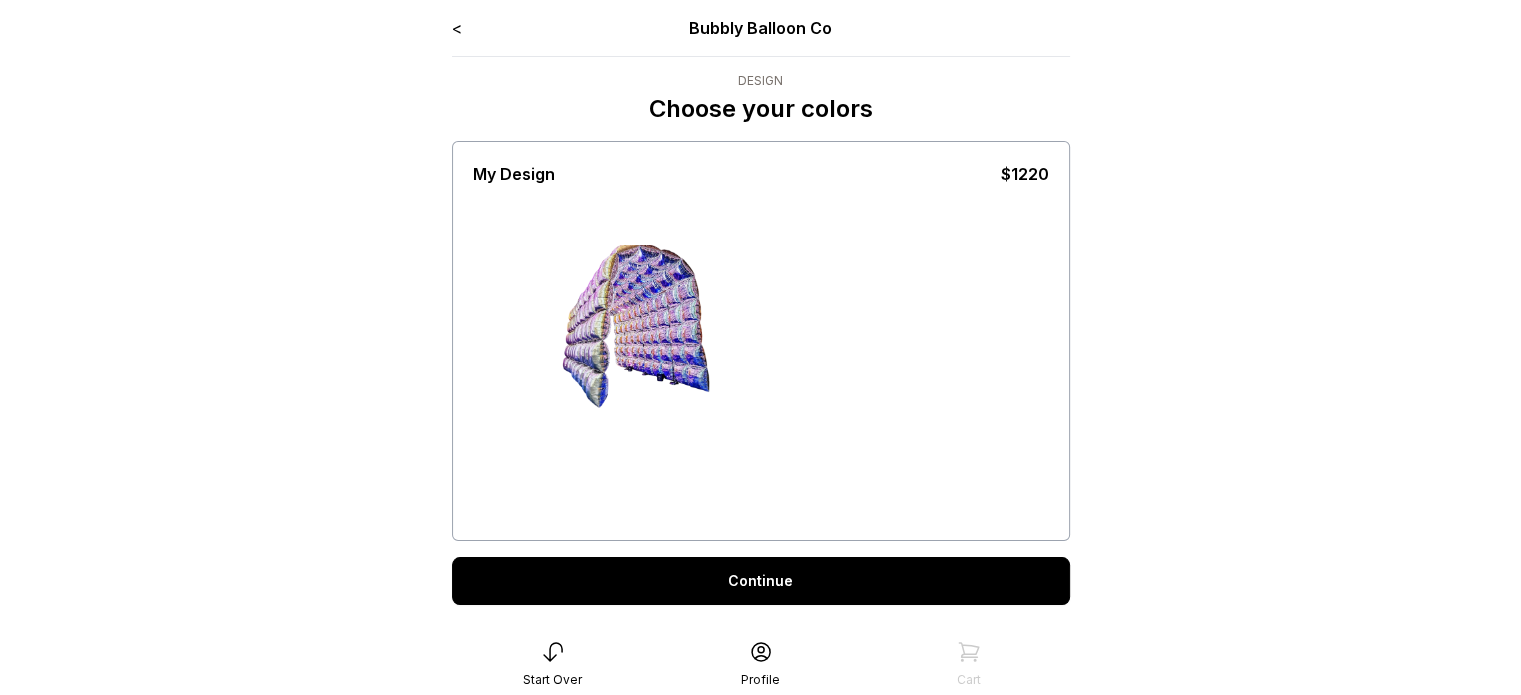 scroll, scrollTop: 41, scrollLeft: 0, axis: vertical 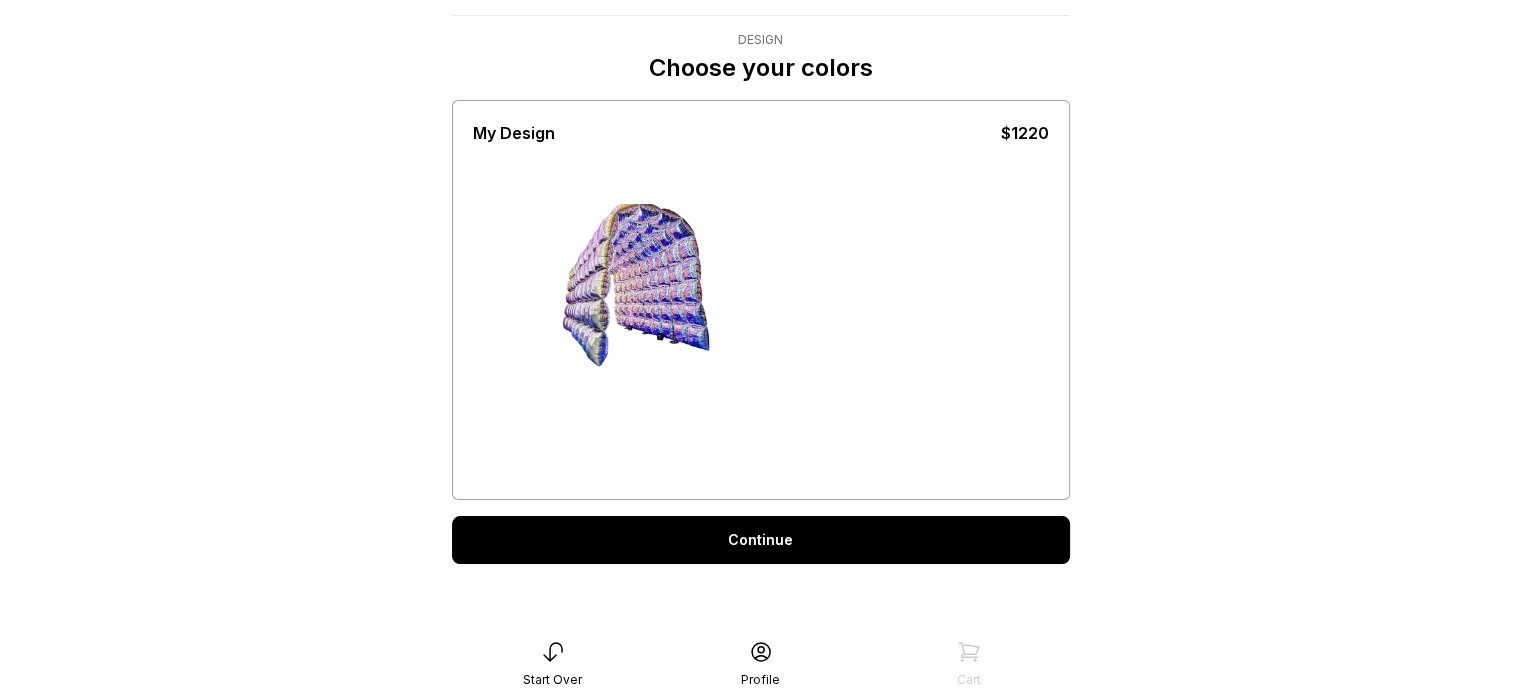 click on "Continue" at bounding box center (761, 540) 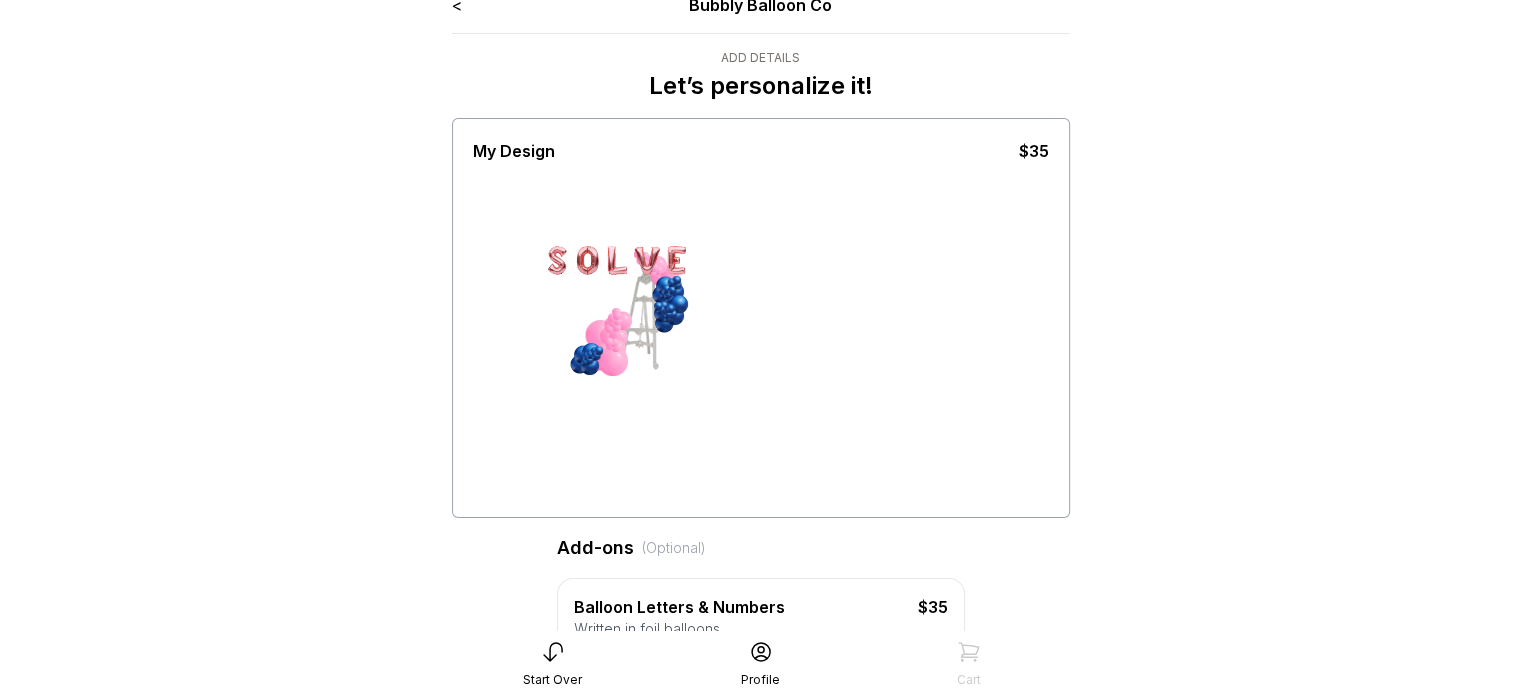 scroll, scrollTop: 0, scrollLeft: 0, axis: both 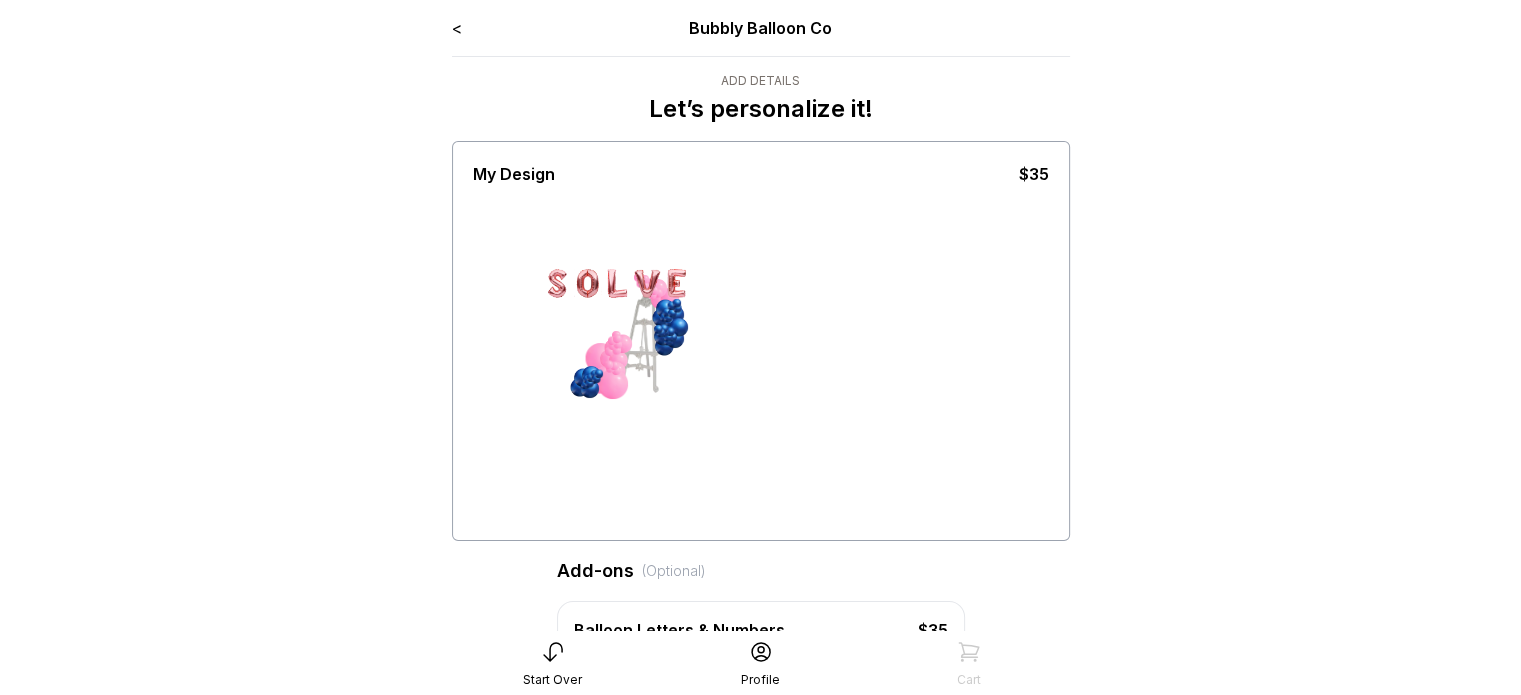 click on "<" at bounding box center [457, 28] 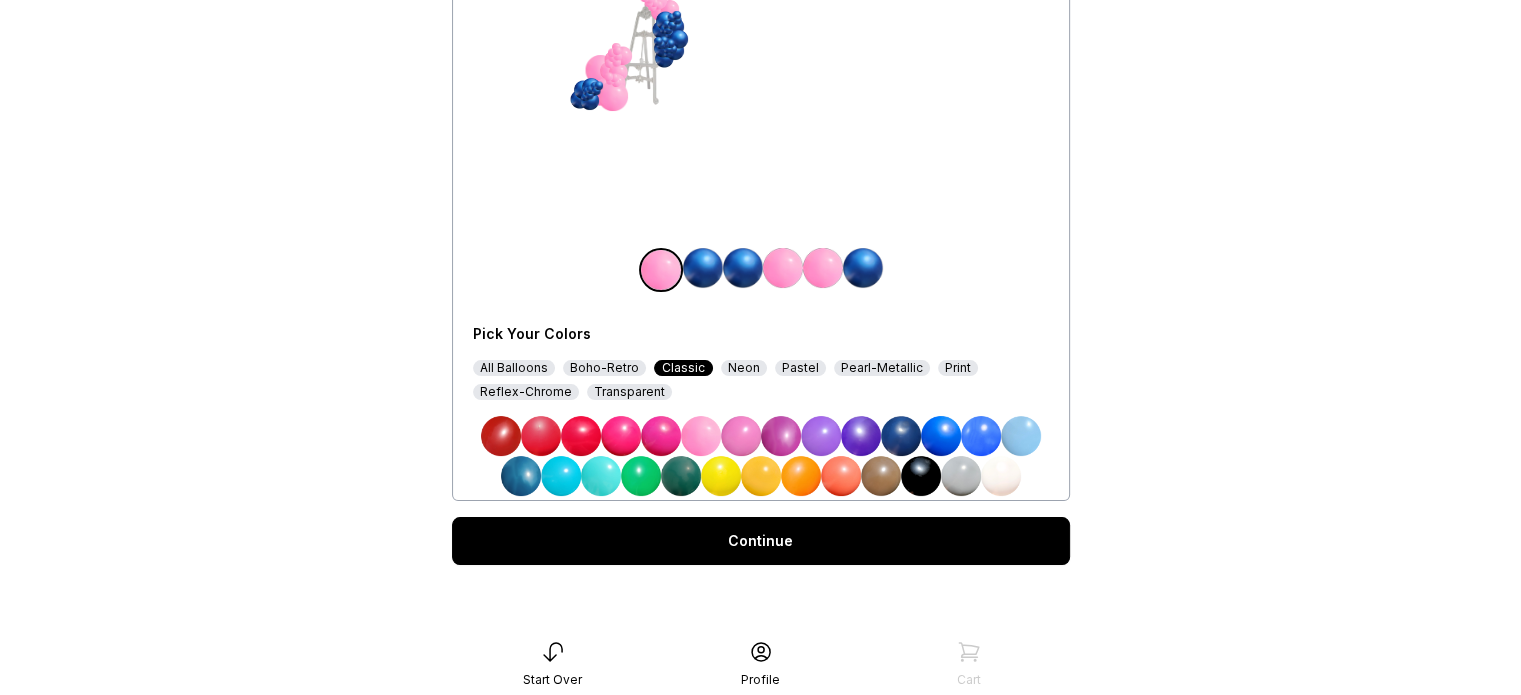 scroll, scrollTop: 0, scrollLeft: 0, axis: both 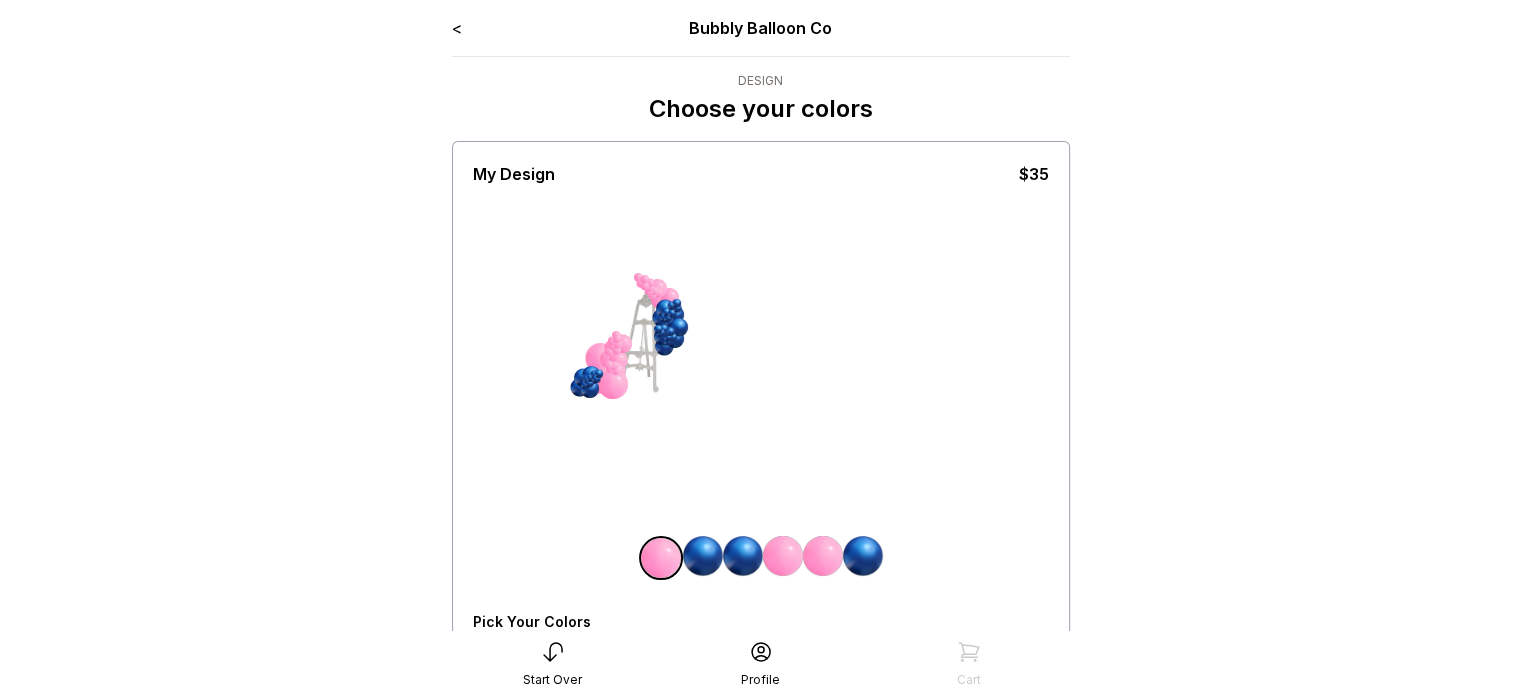 click on "< Bubbly Balloon Co" at bounding box center (761, 28) 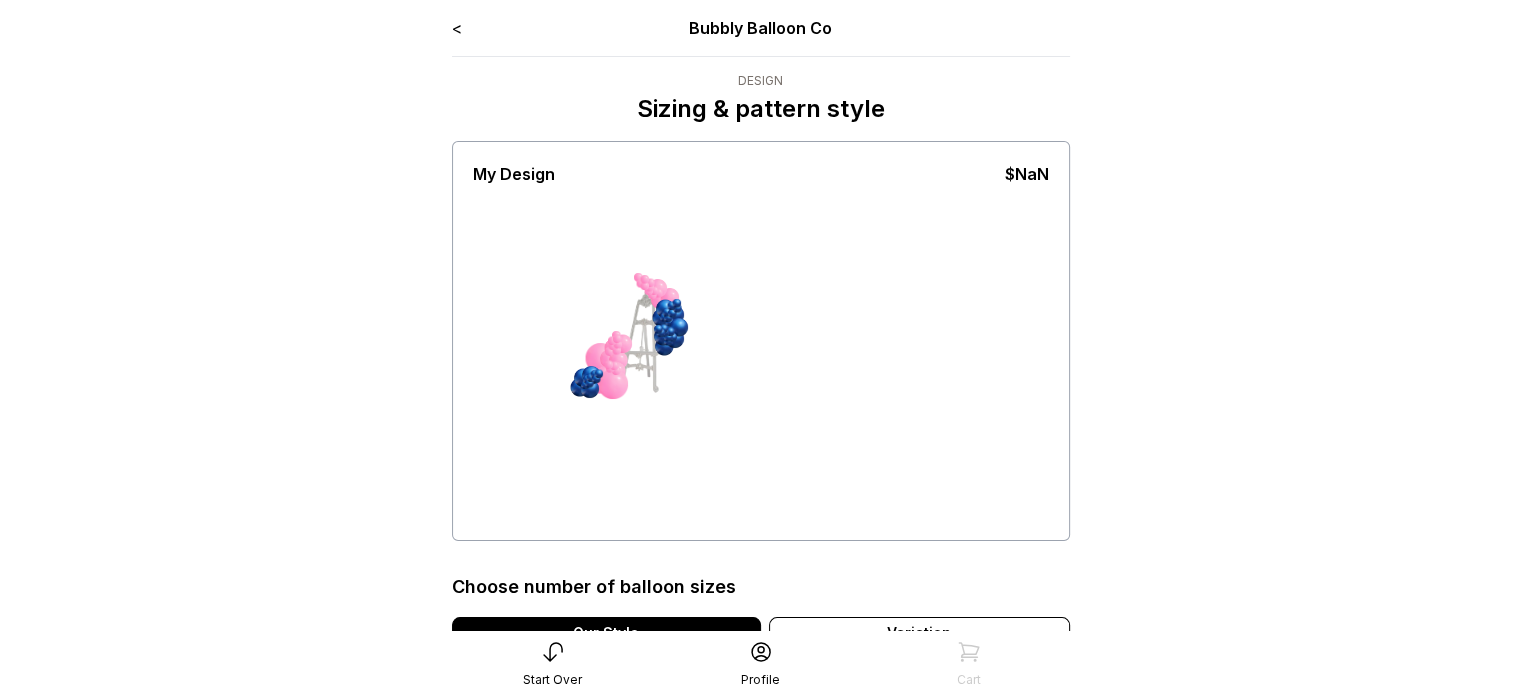 click on "<" at bounding box center [457, 28] 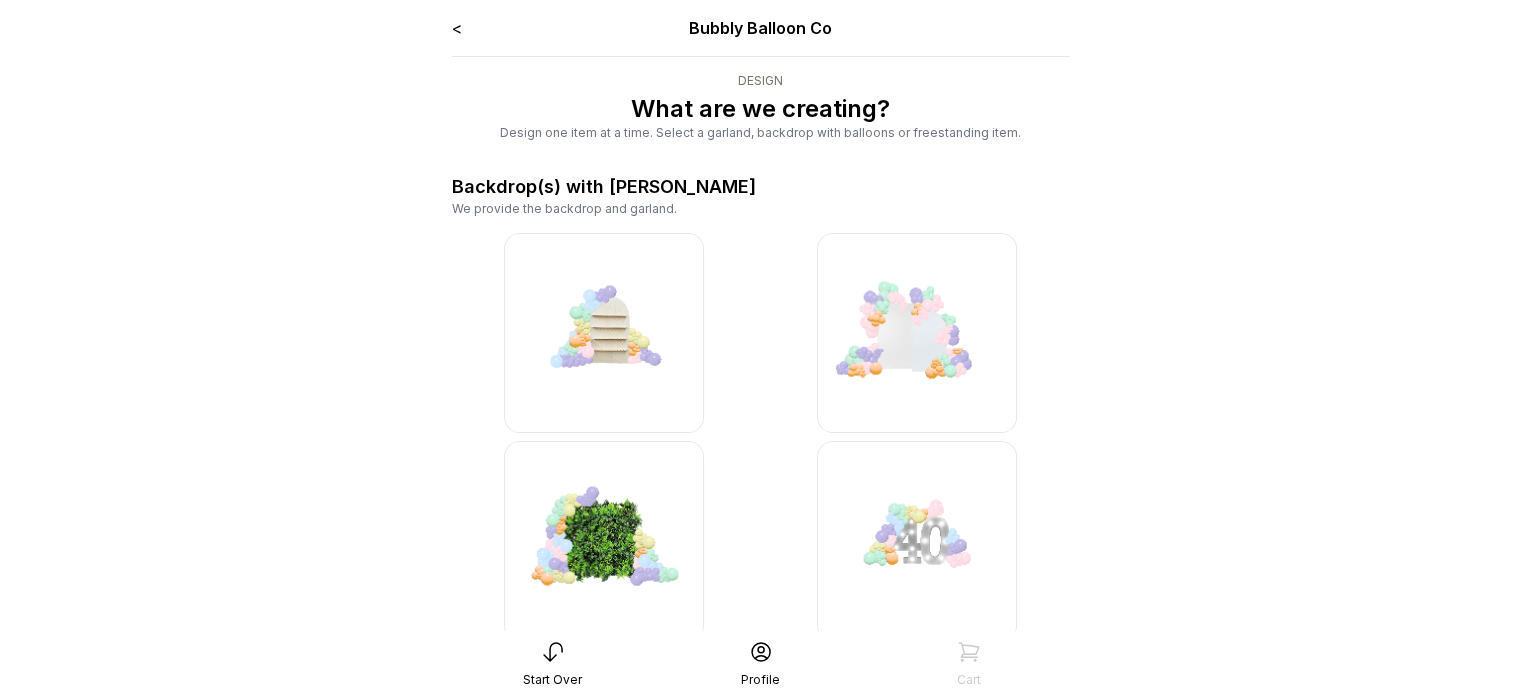 click on "<" at bounding box center (457, 28) 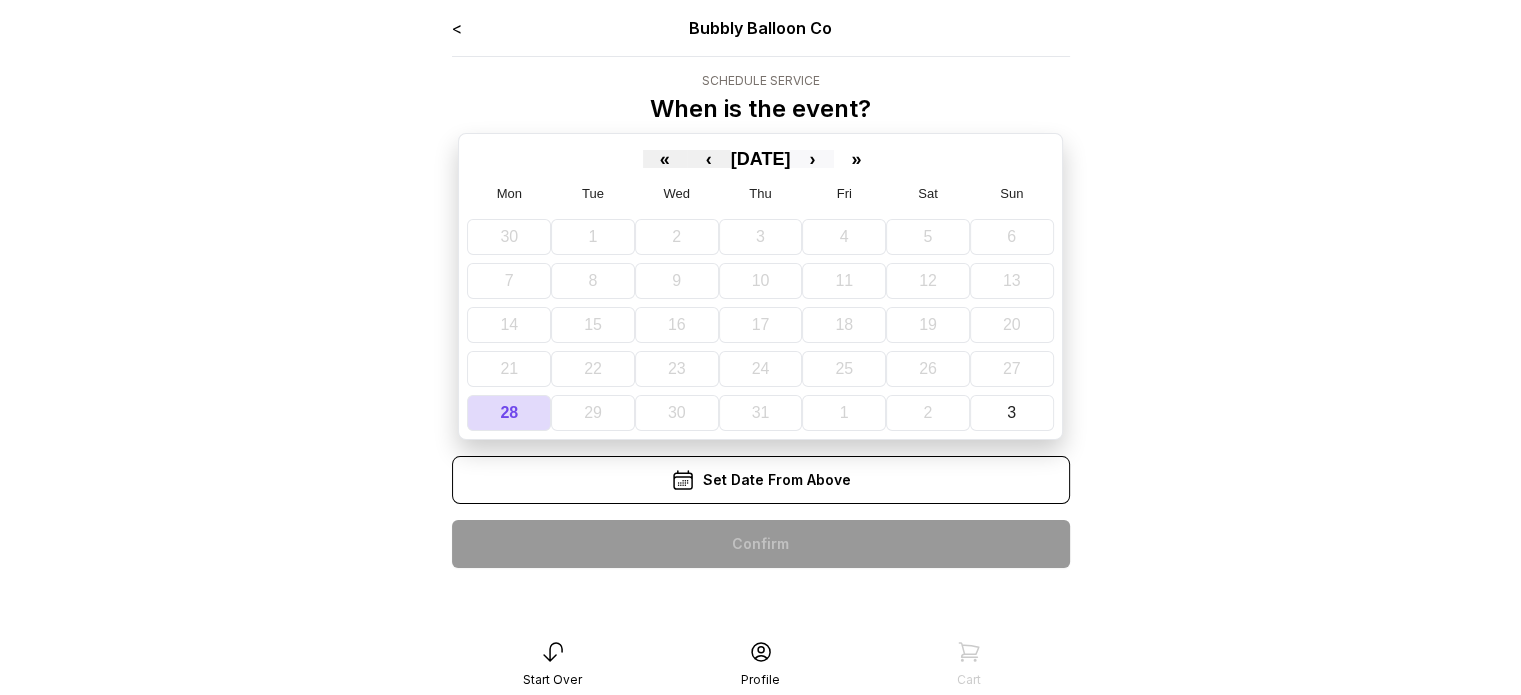 click on "›" at bounding box center (812, 159) 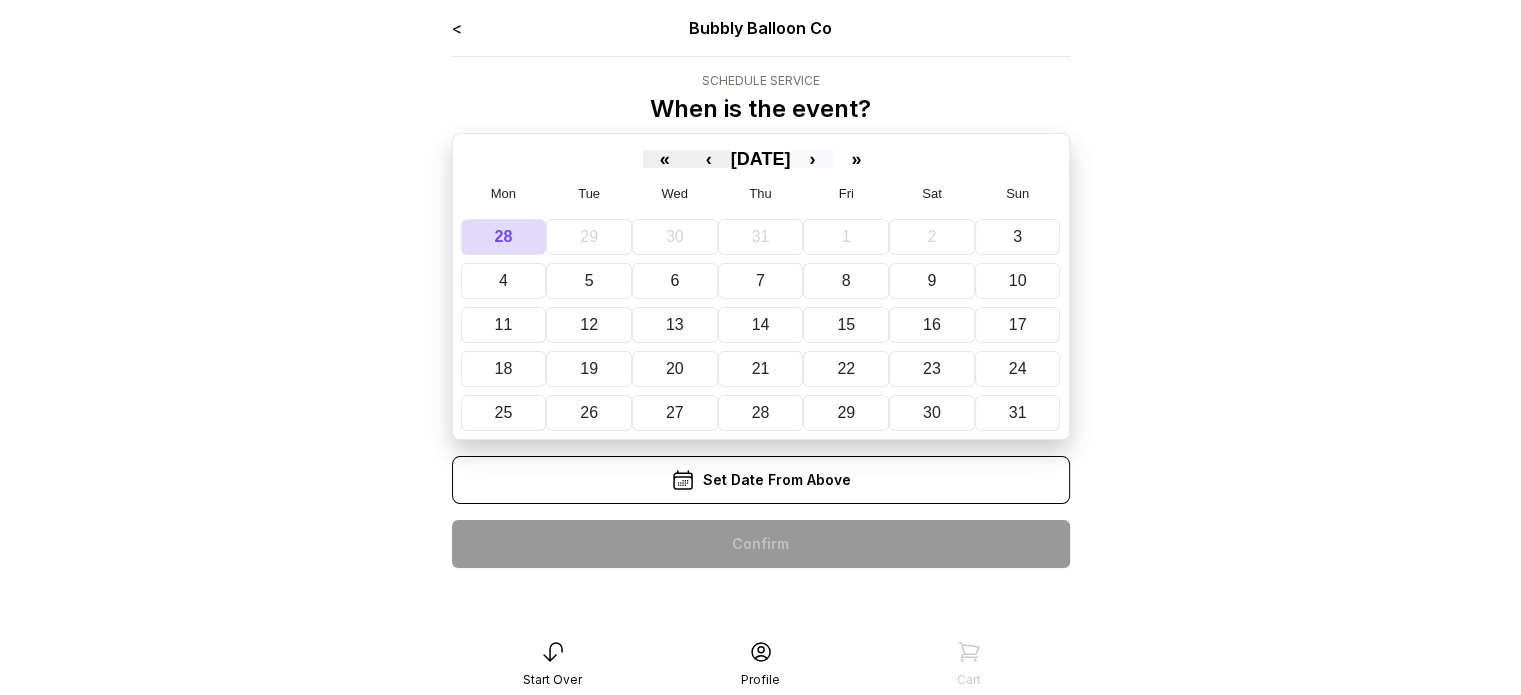 click on "›" at bounding box center (812, 159) 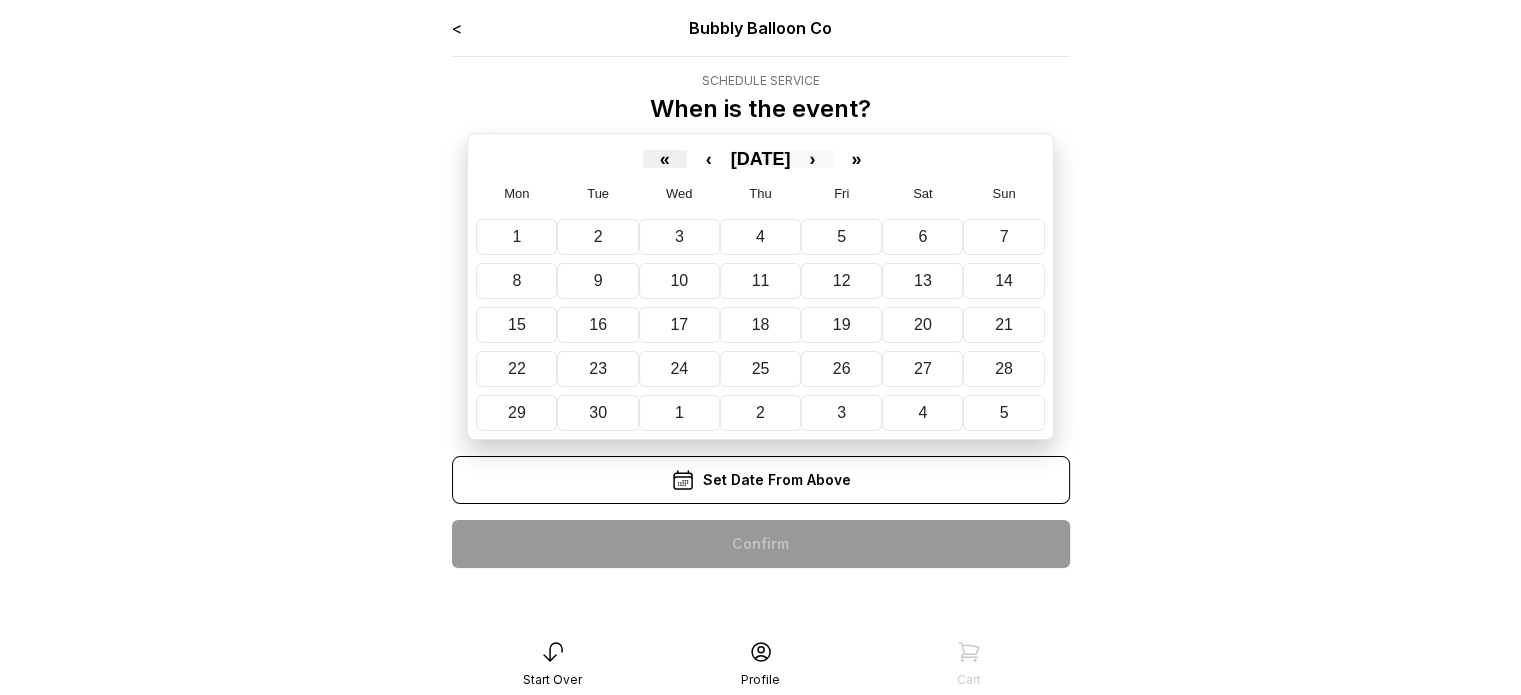 click on "September 2025" at bounding box center (761, 159) 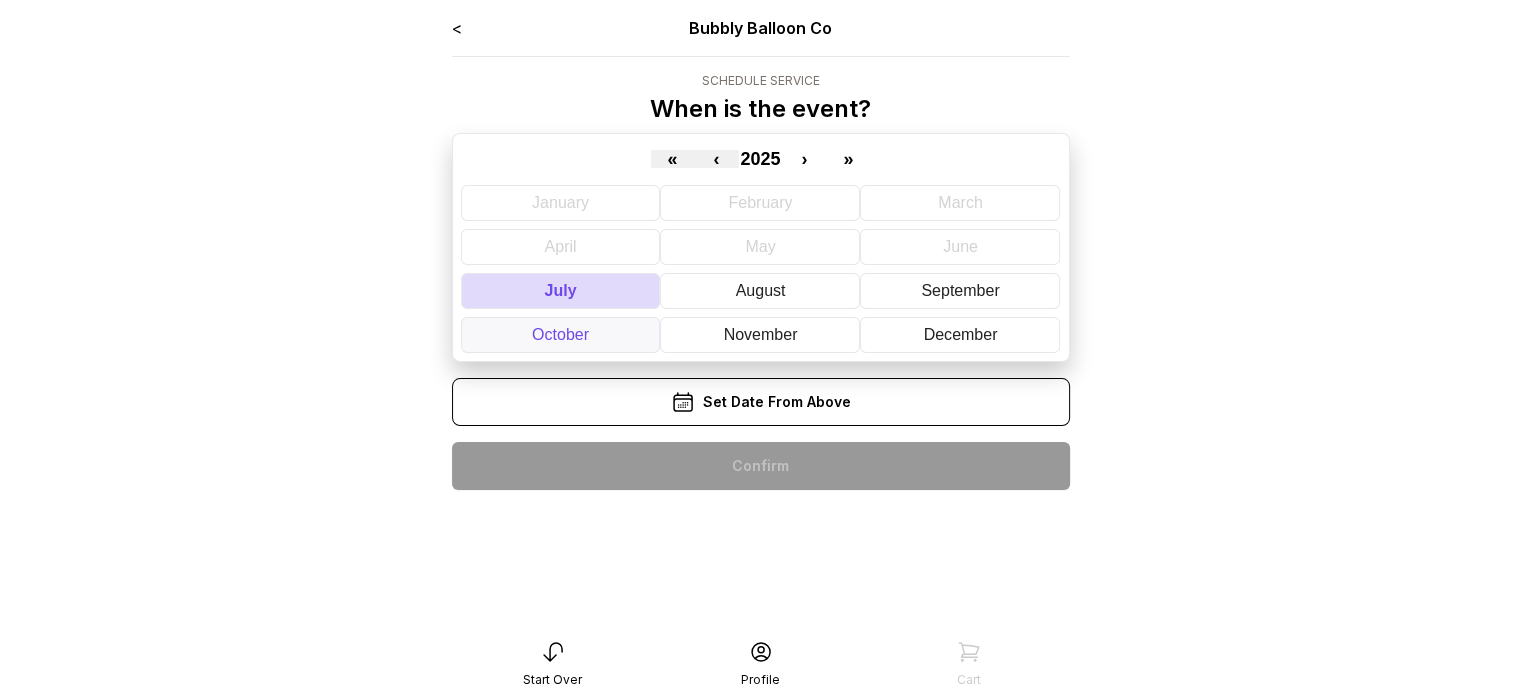 click on "October" at bounding box center (561, 335) 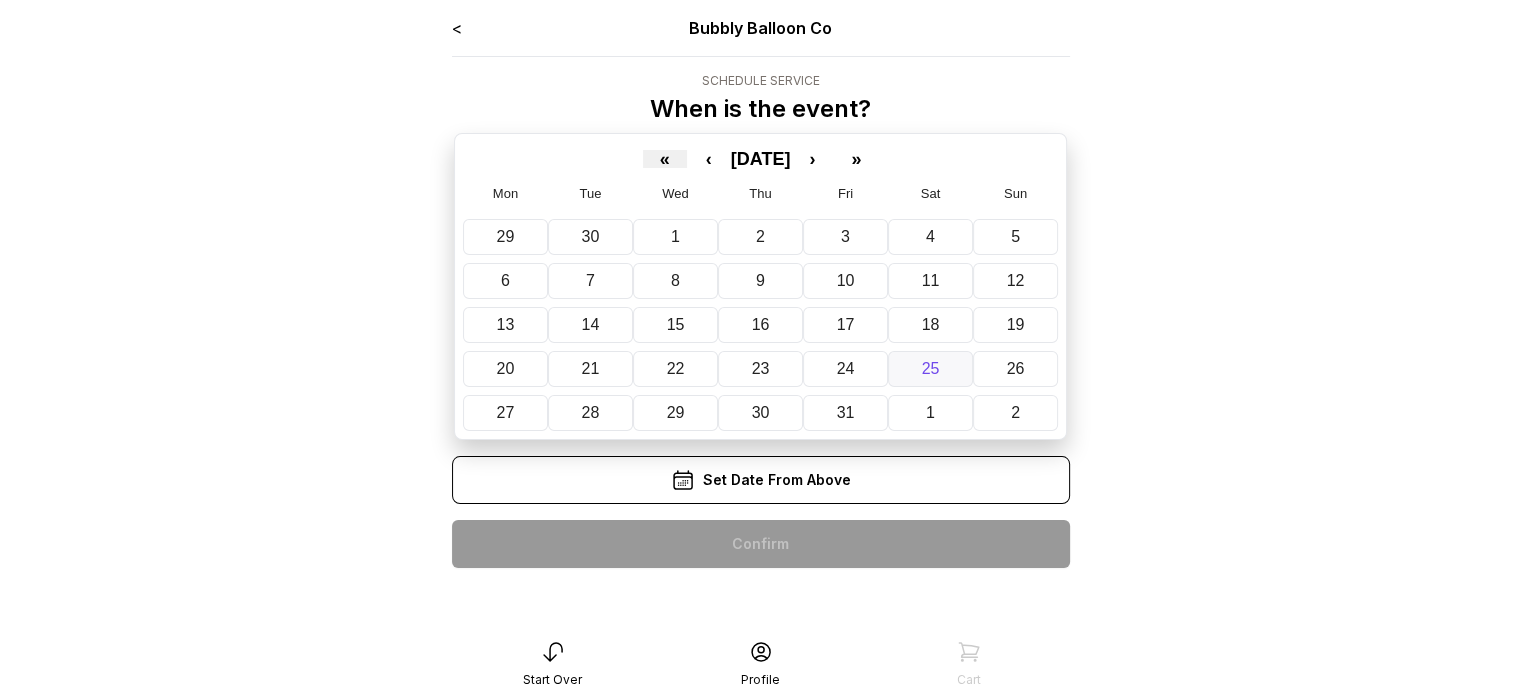 click on "25" at bounding box center (930, 369) 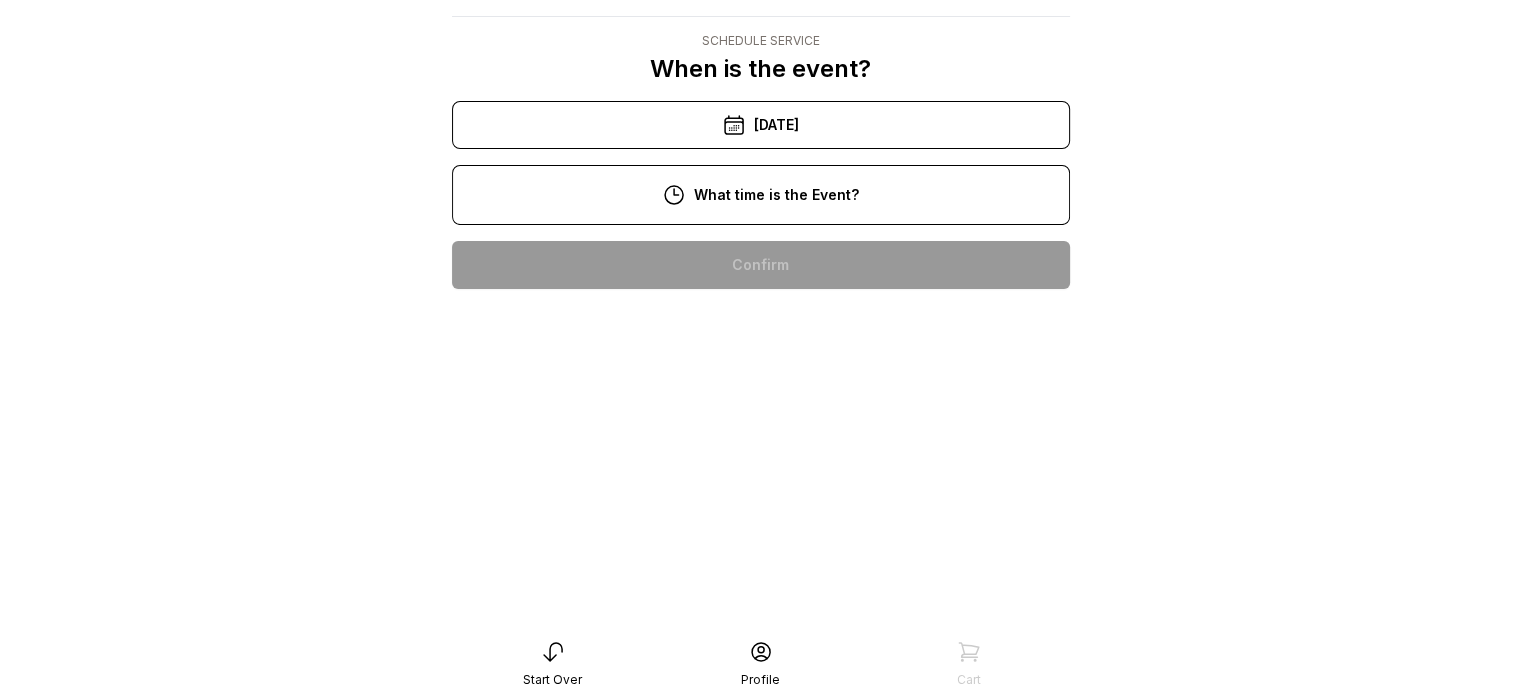scroll, scrollTop: 136, scrollLeft: 0, axis: vertical 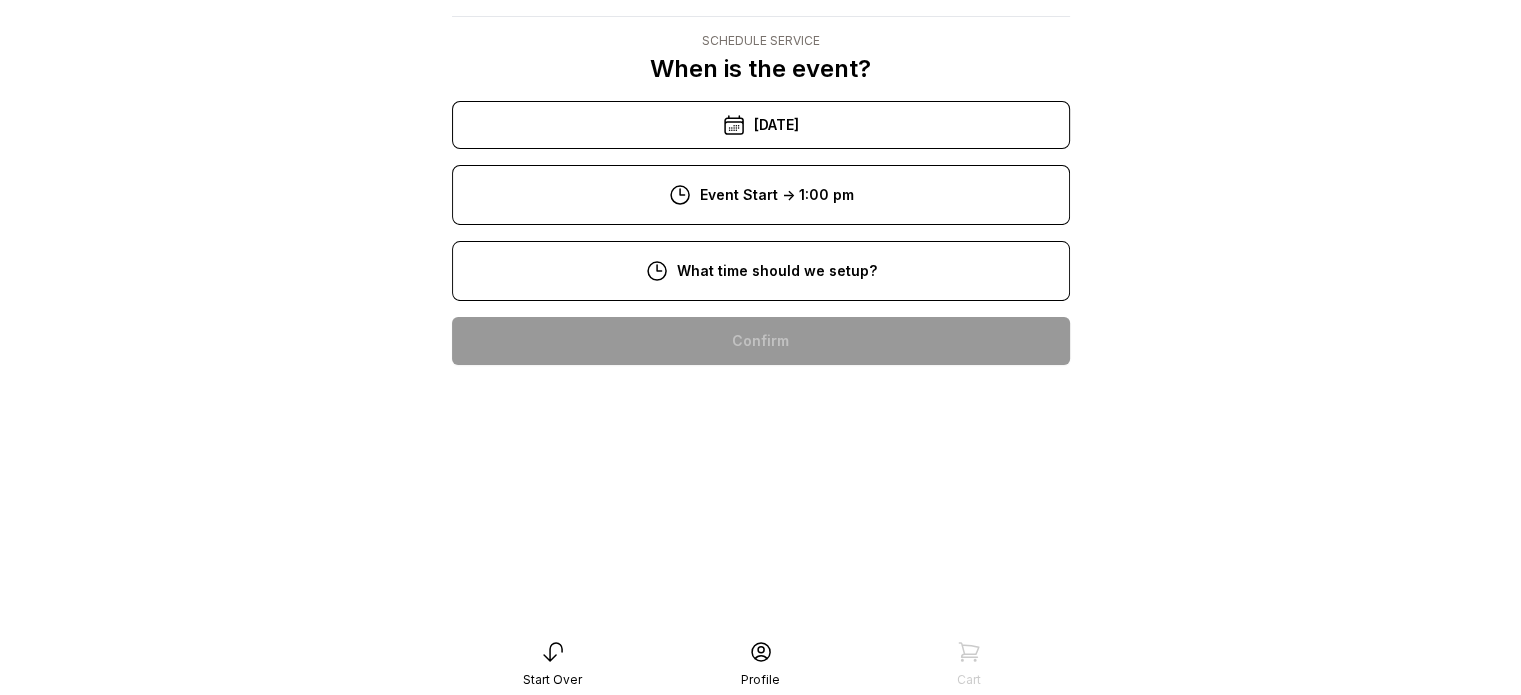click on "9:00 am" at bounding box center [761, 405] 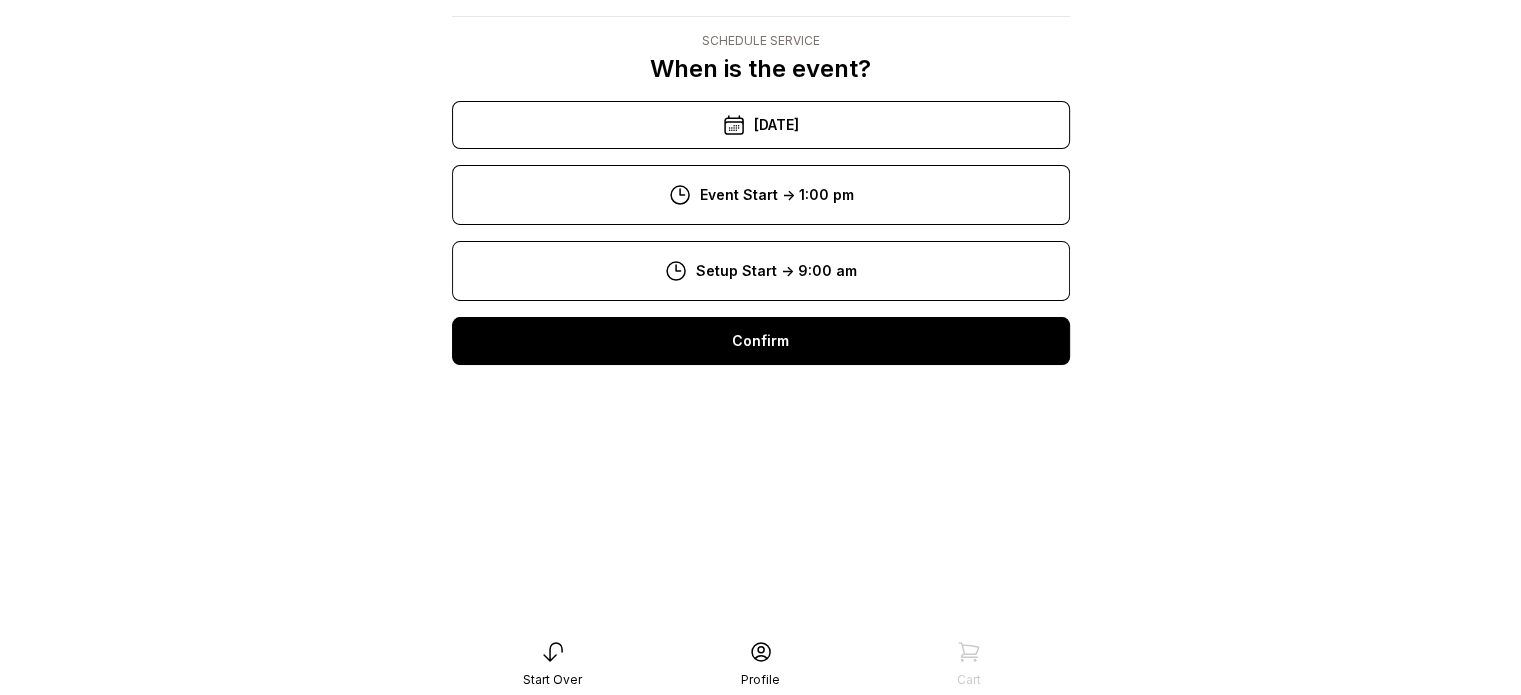 click on "Confirm" at bounding box center (761, 341) 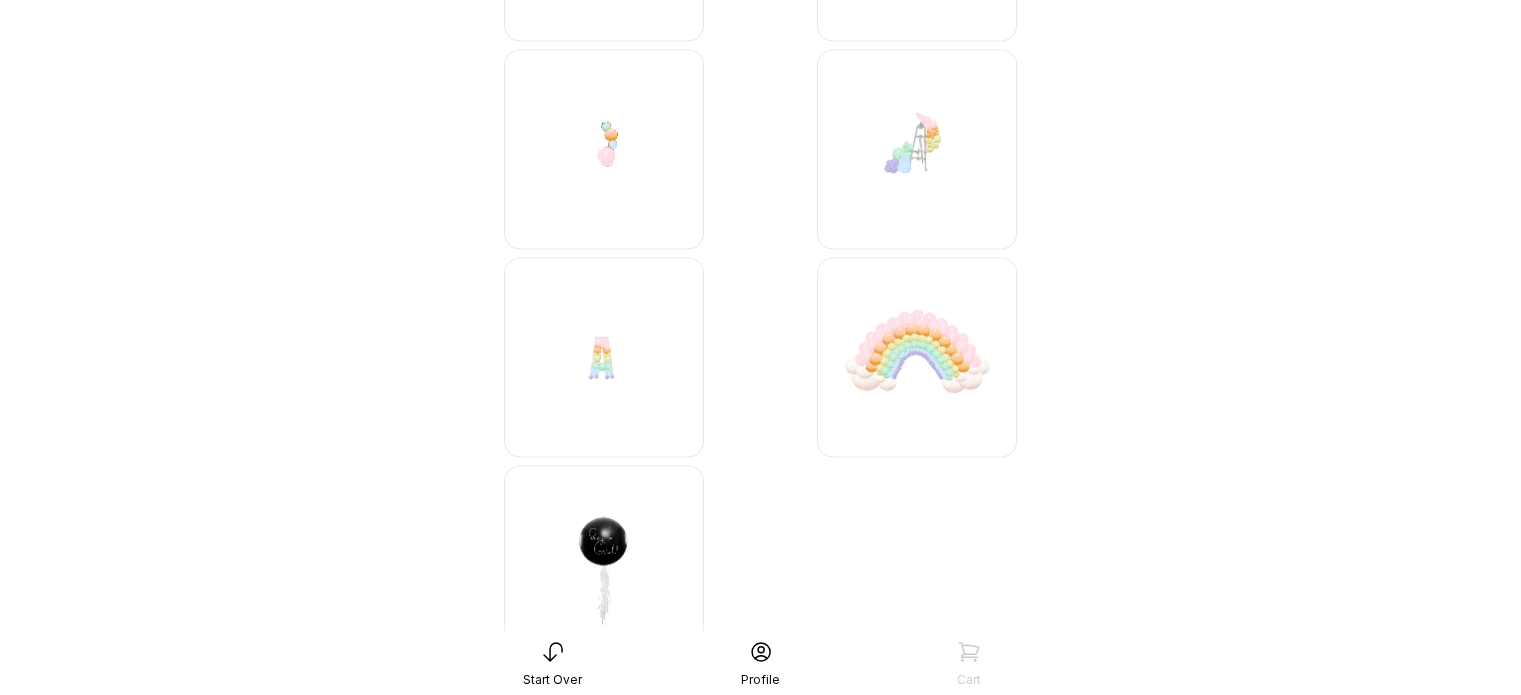 scroll, scrollTop: 3349, scrollLeft: 0, axis: vertical 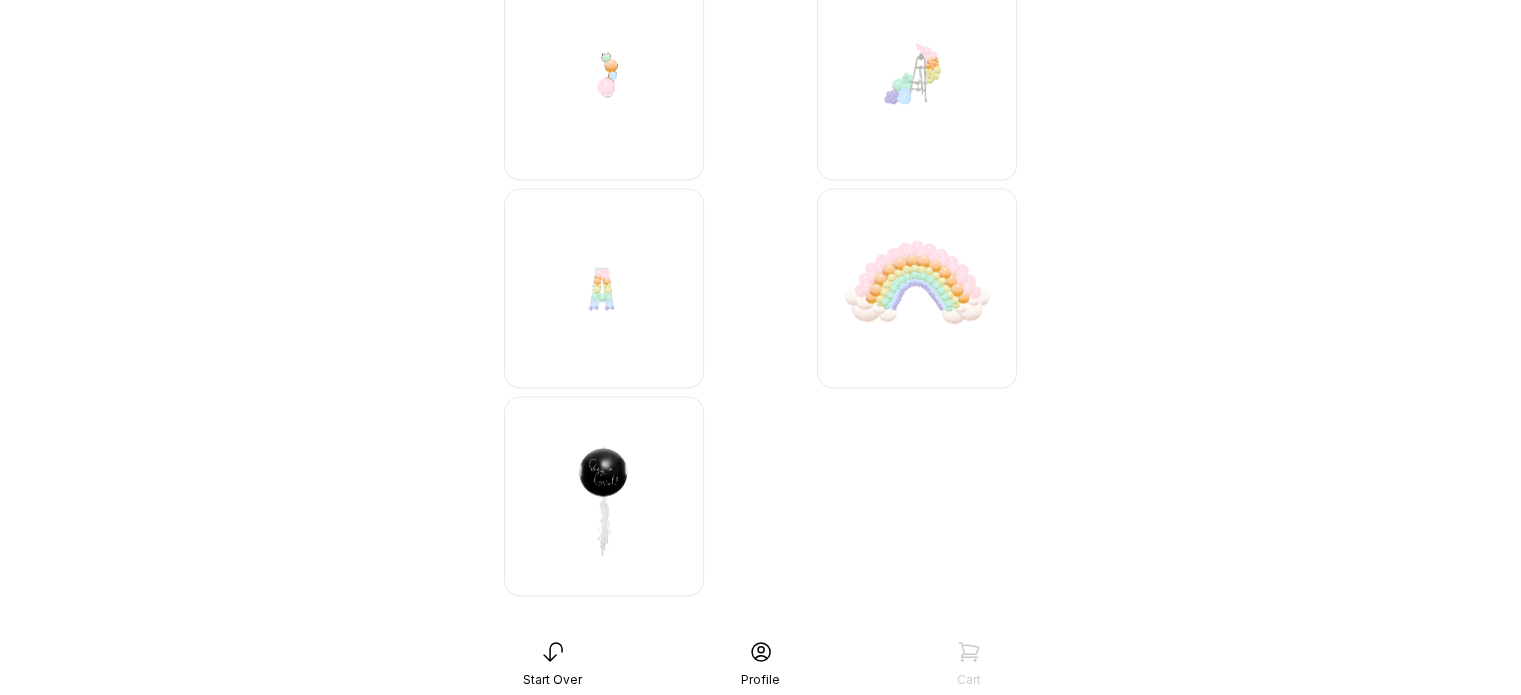 click at bounding box center [604, 288] 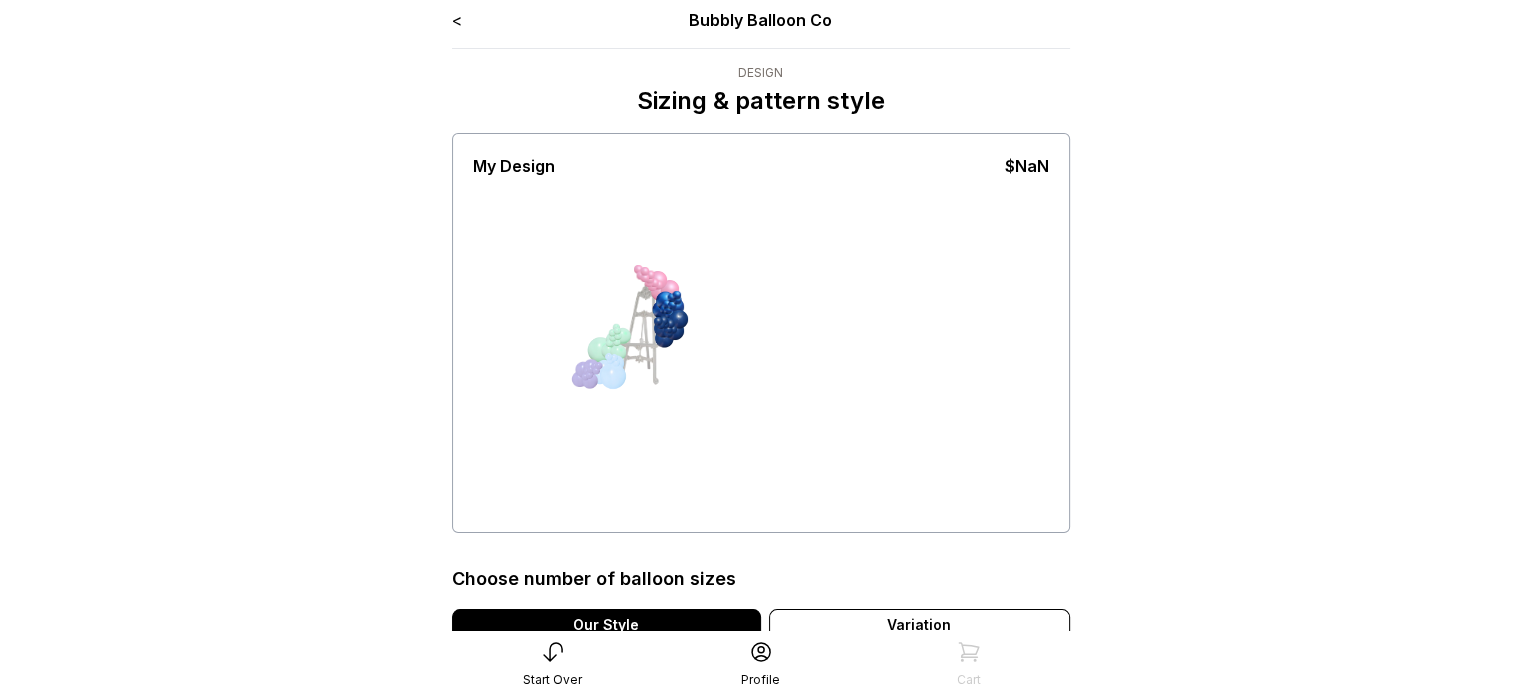 scroll, scrollTop: 488, scrollLeft: 0, axis: vertical 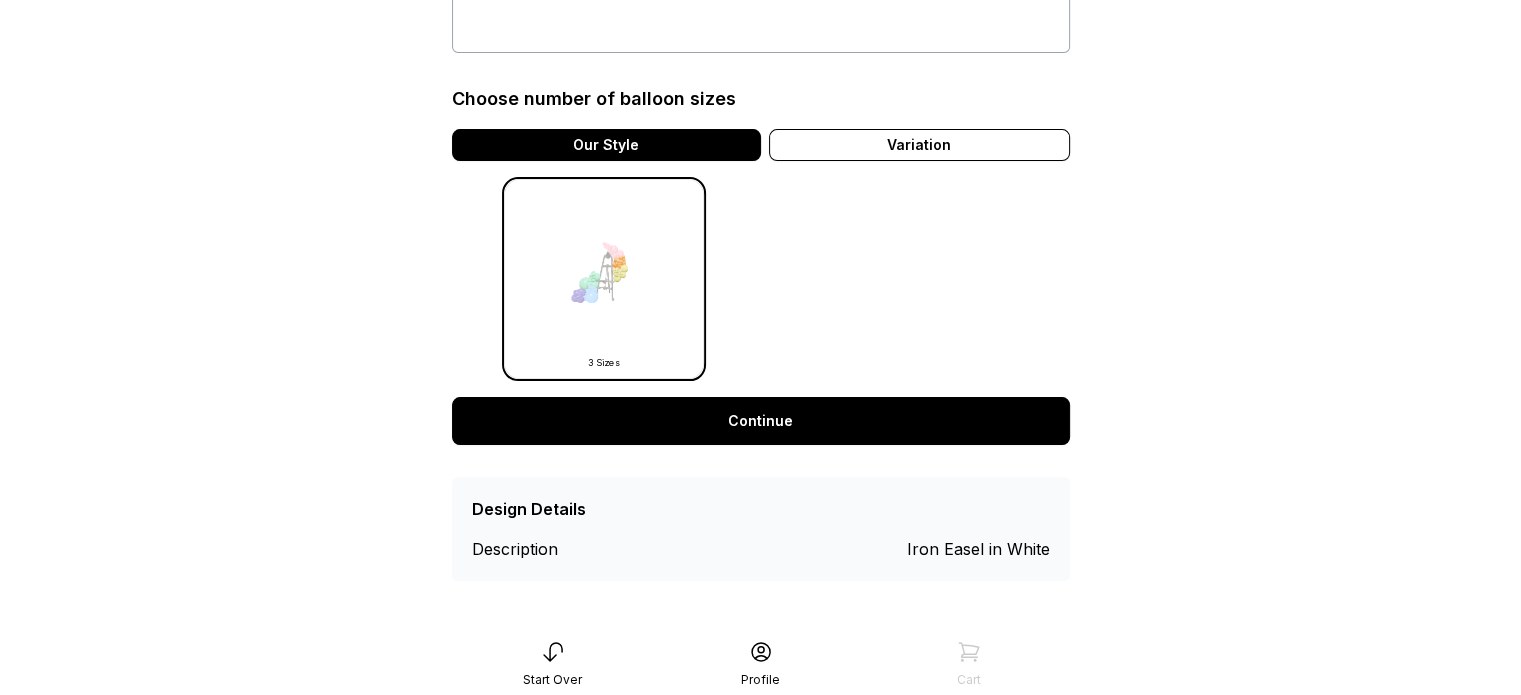 click on "Continue" at bounding box center (761, 421) 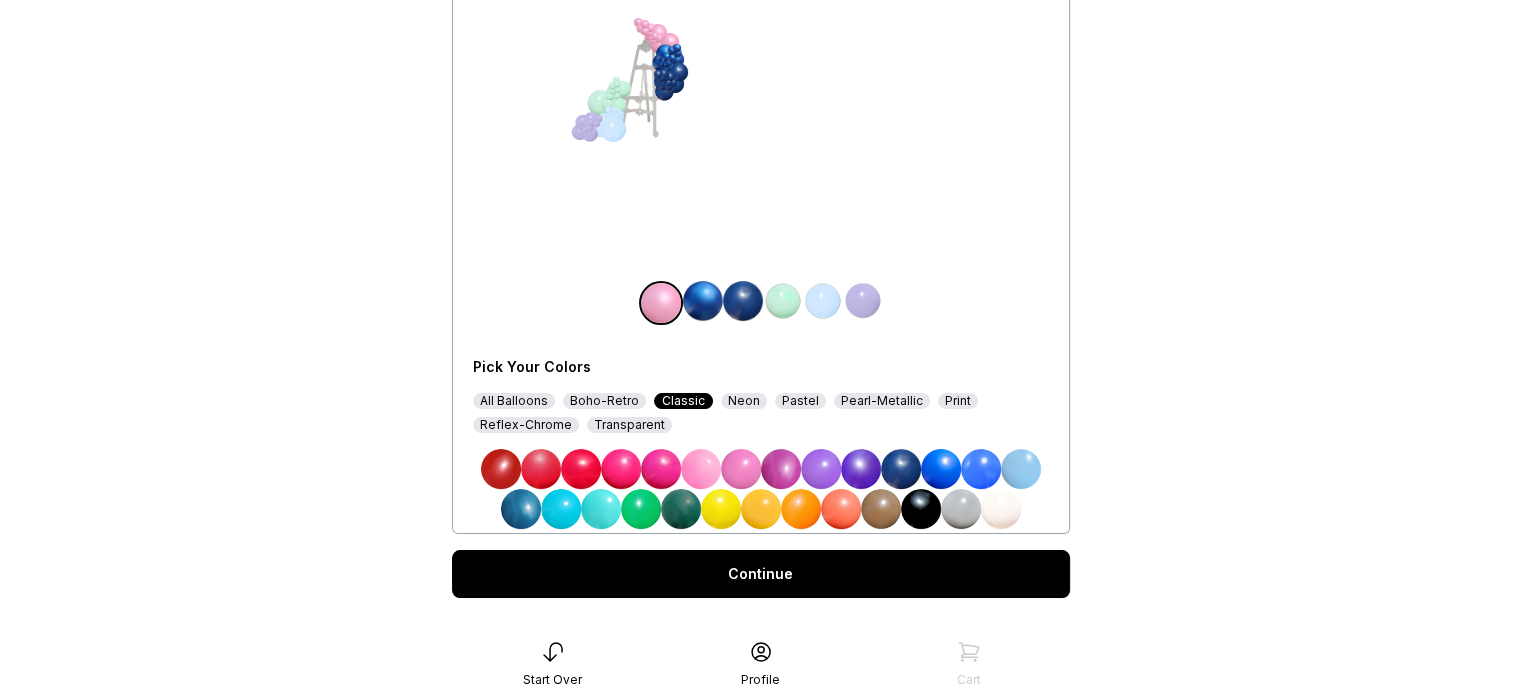 scroll, scrollTop: 262, scrollLeft: 0, axis: vertical 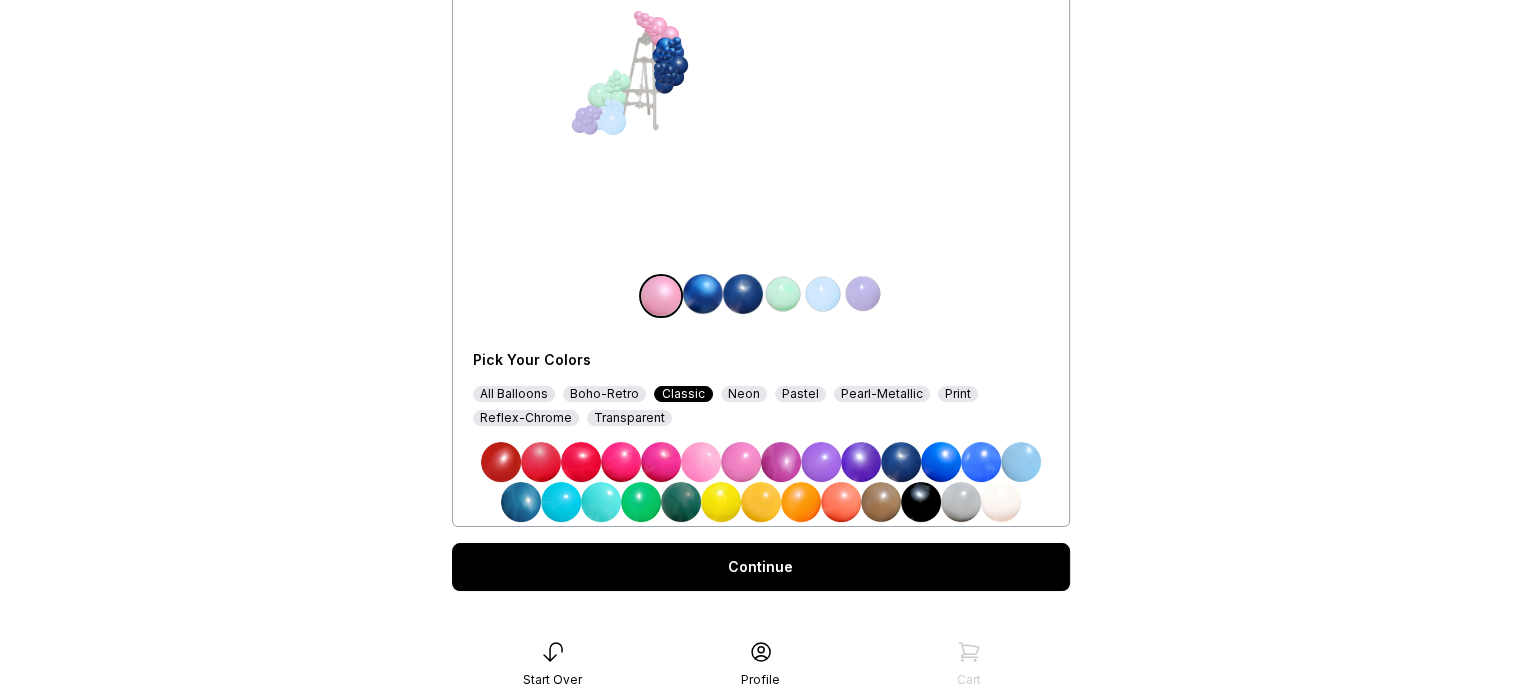 click at bounding box center [661, 296] 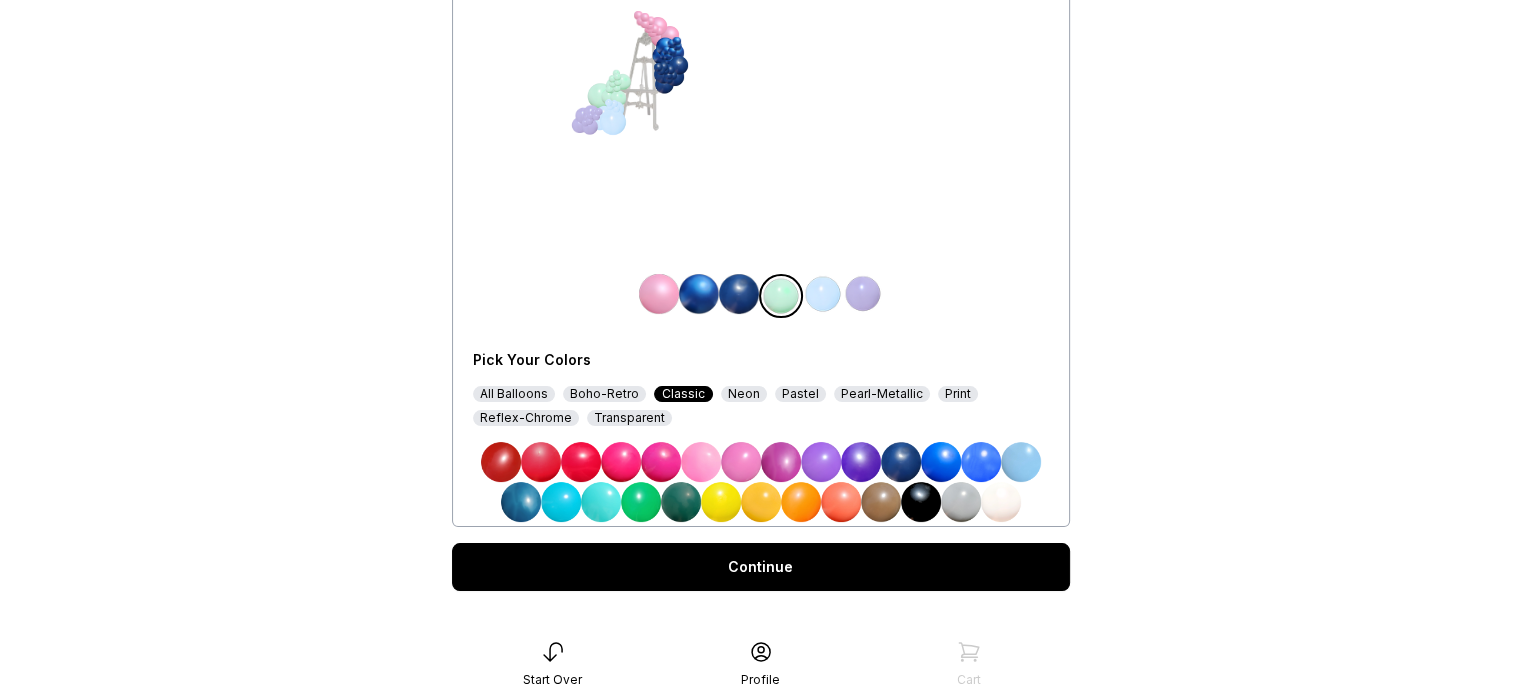click on "Pearl-Metallic" at bounding box center [882, 394] 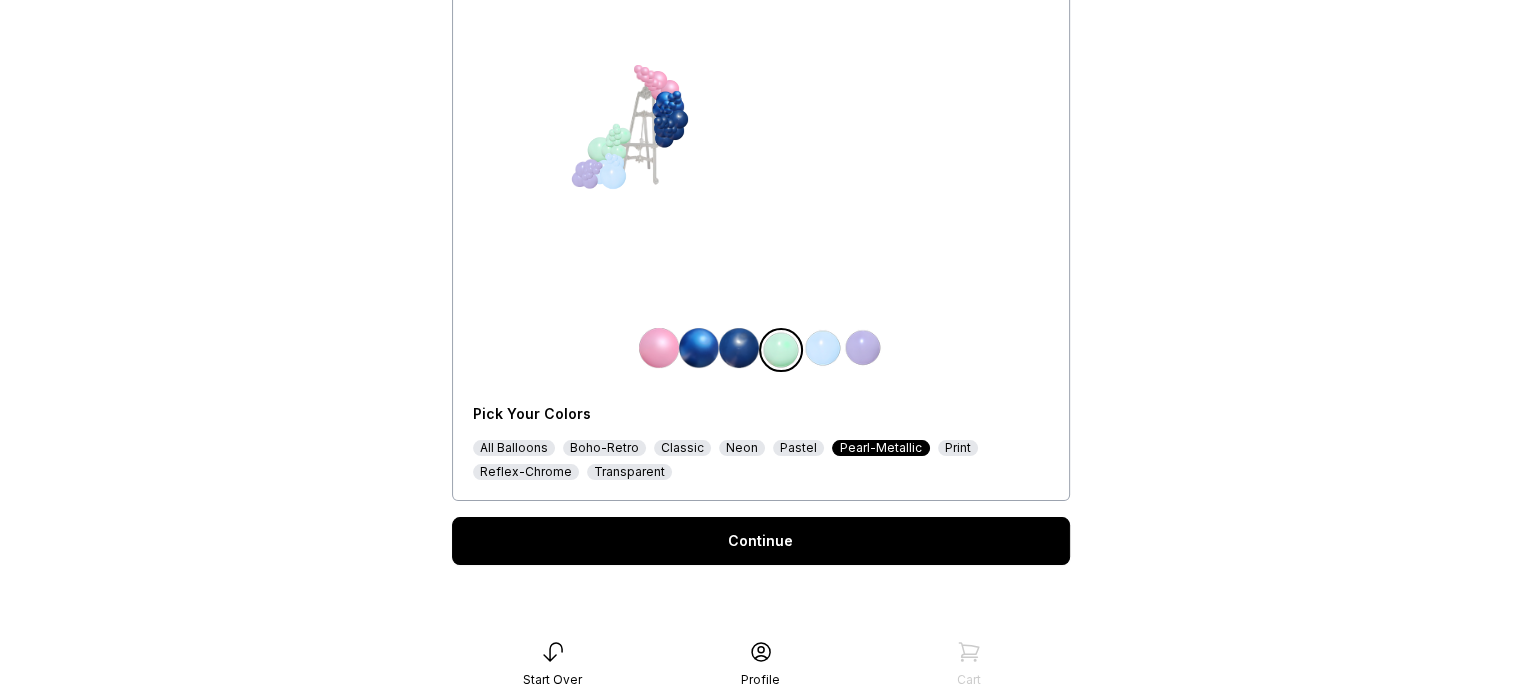 scroll, scrollTop: 248, scrollLeft: 0, axis: vertical 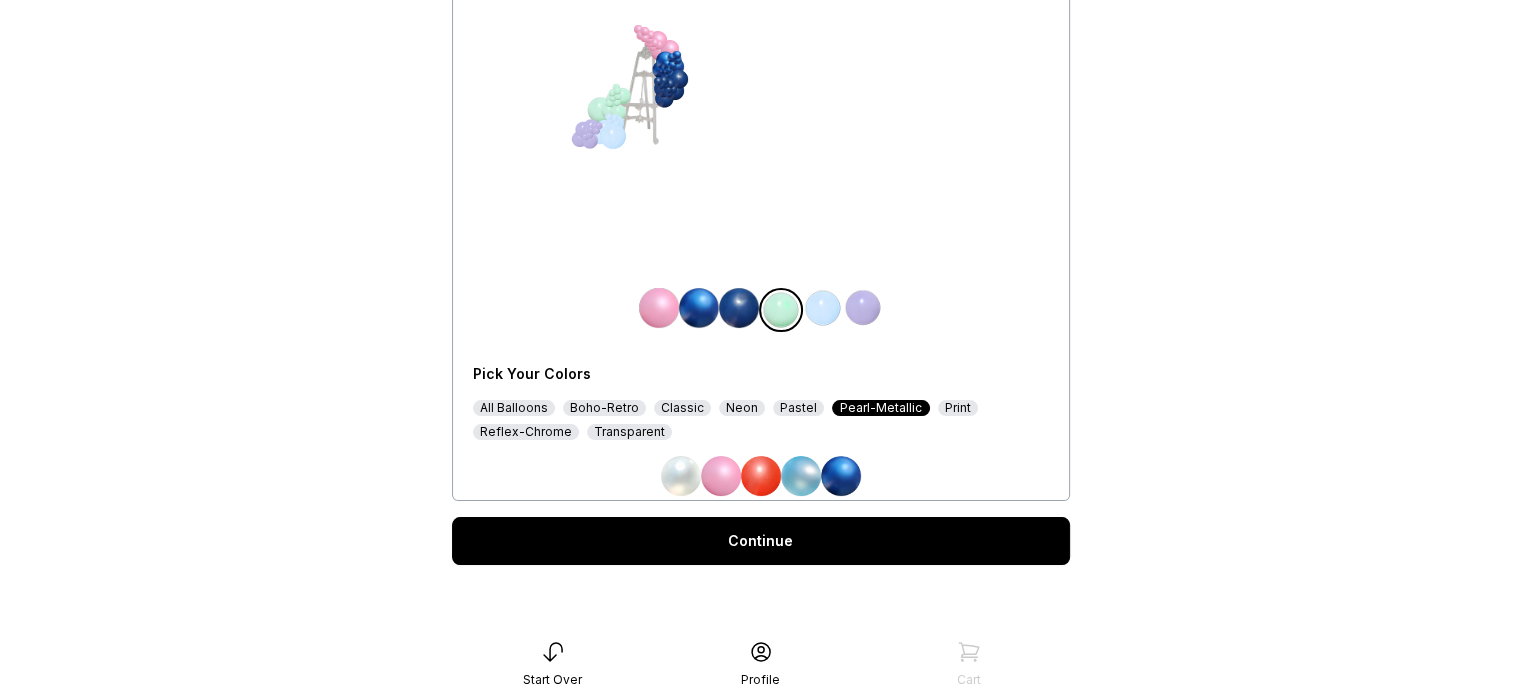 click at bounding box center [841, 476] 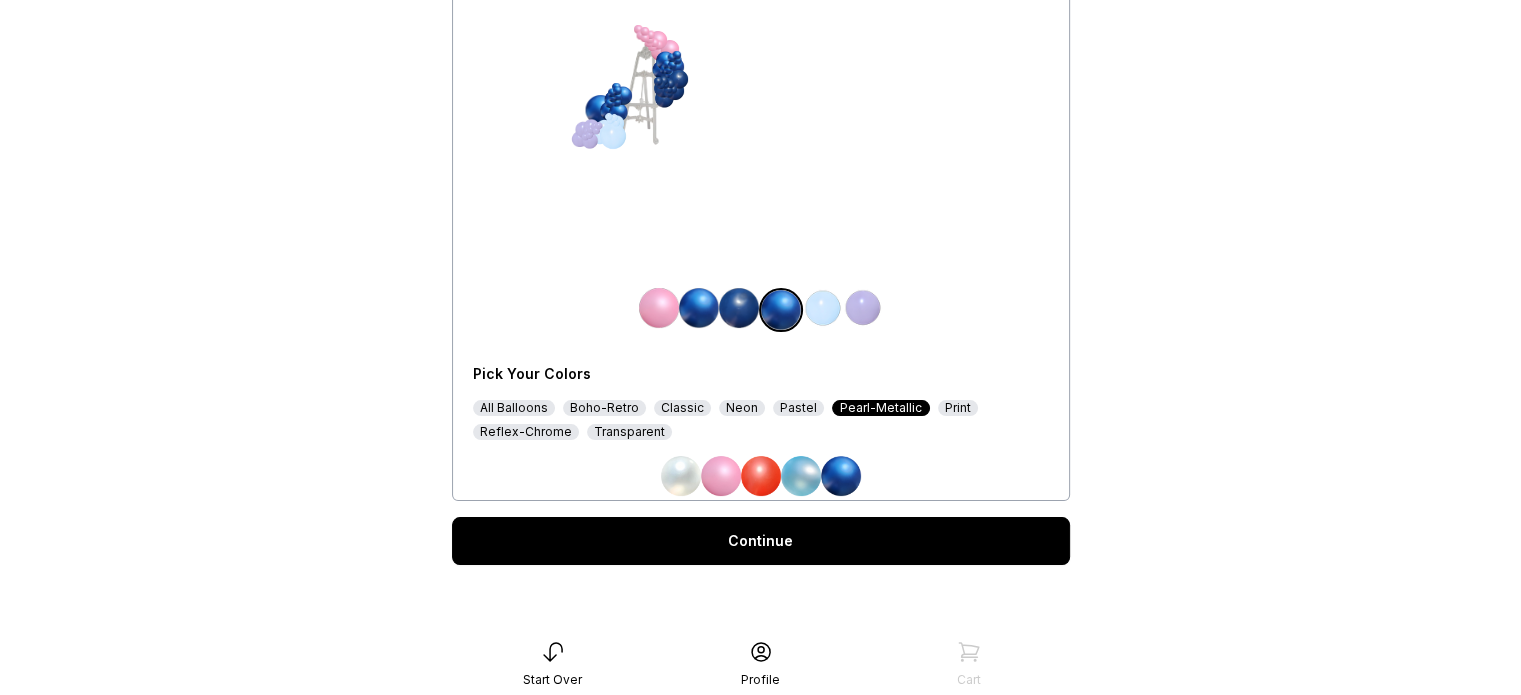 click at bounding box center (823, 308) 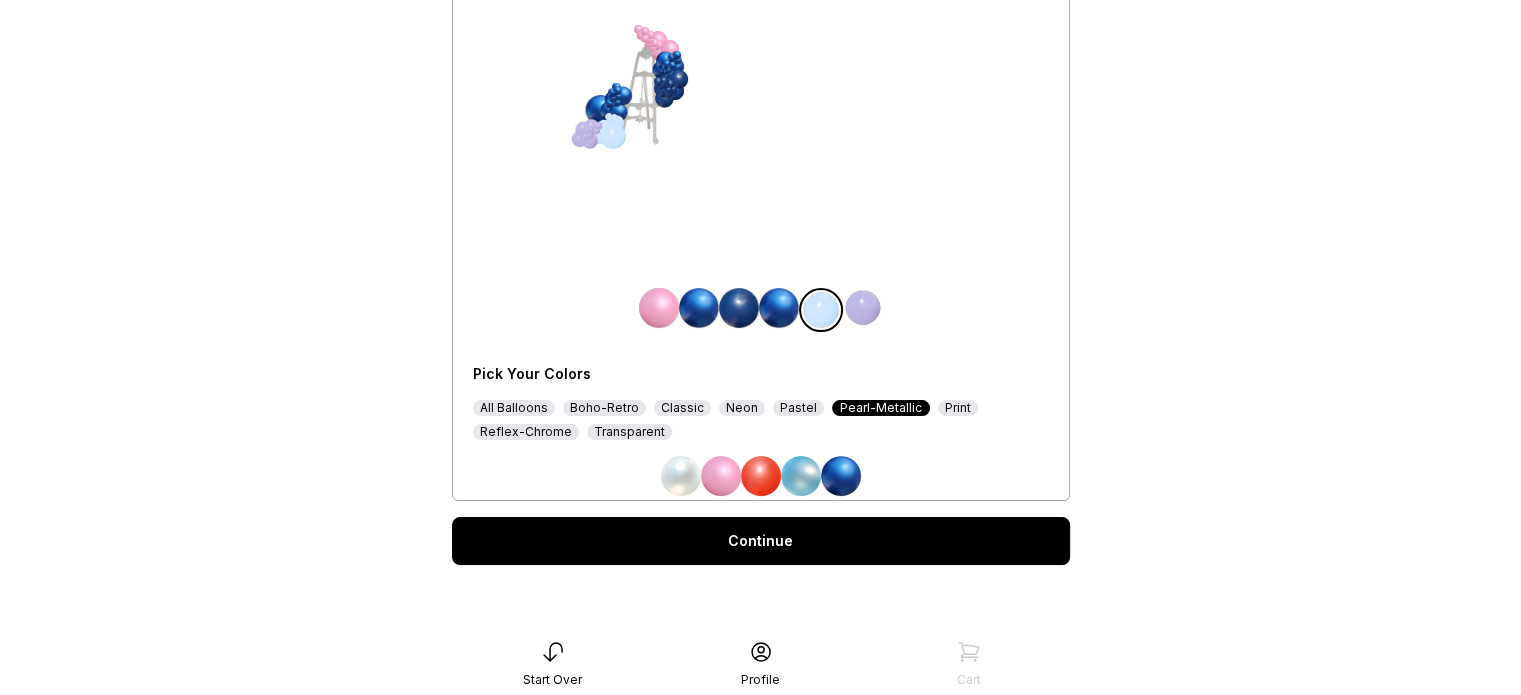 click on "Pastel" at bounding box center [798, 408] 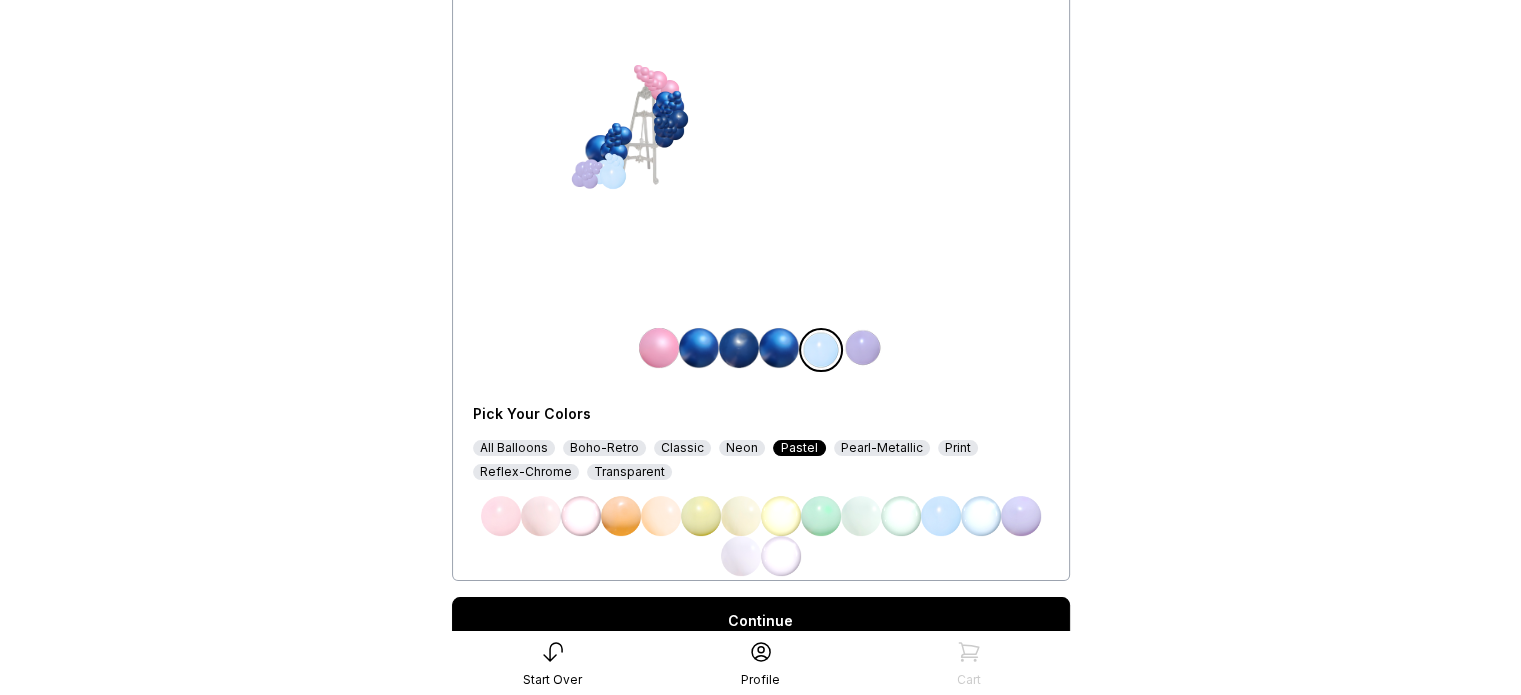 scroll, scrollTop: 262, scrollLeft: 0, axis: vertical 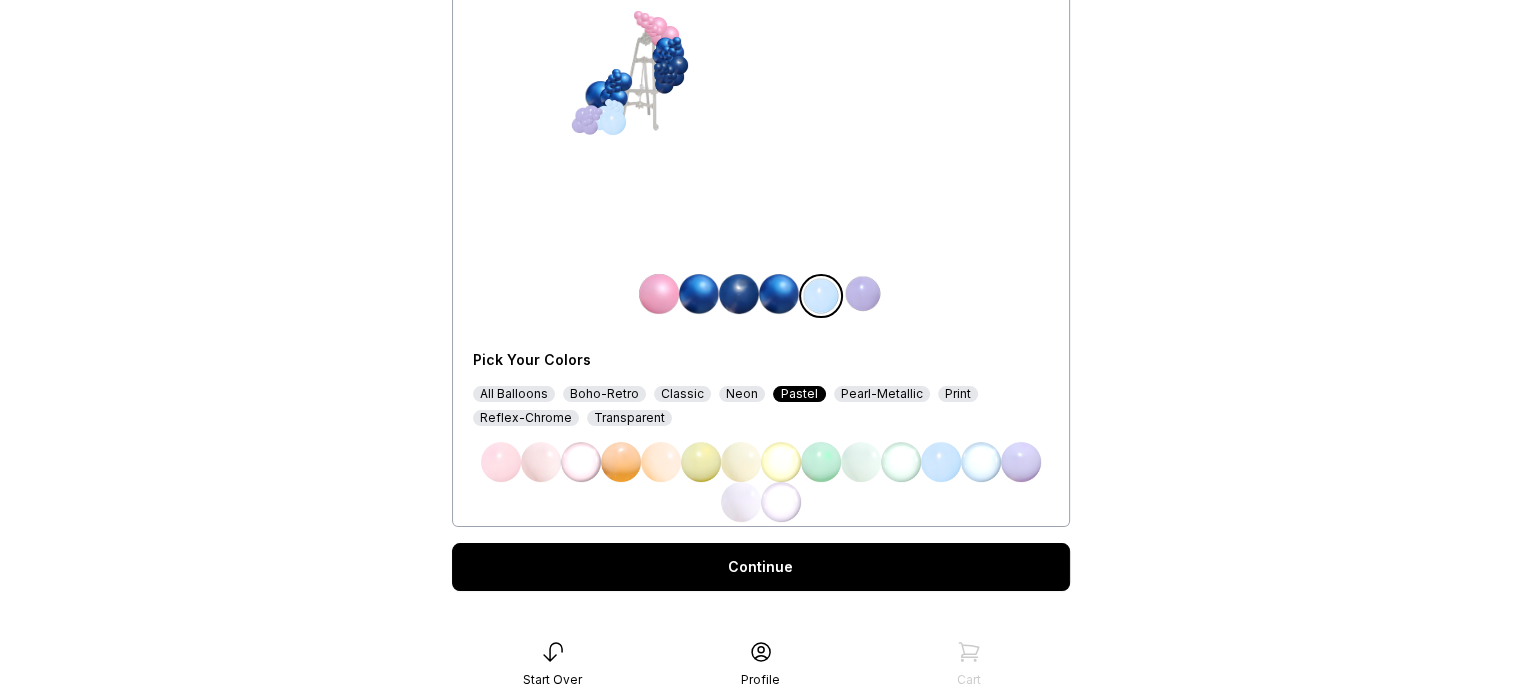 click on "Neon" at bounding box center [742, 394] 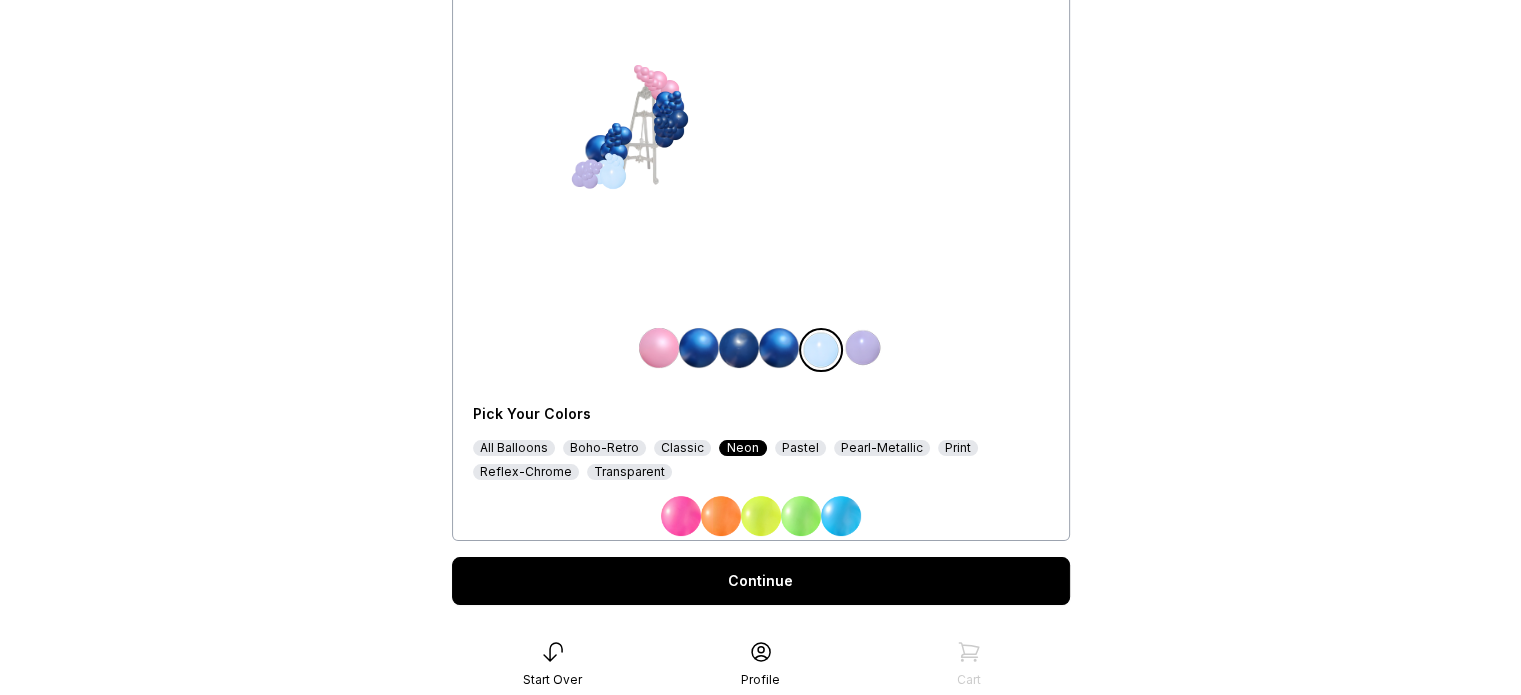 scroll, scrollTop: 248, scrollLeft: 0, axis: vertical 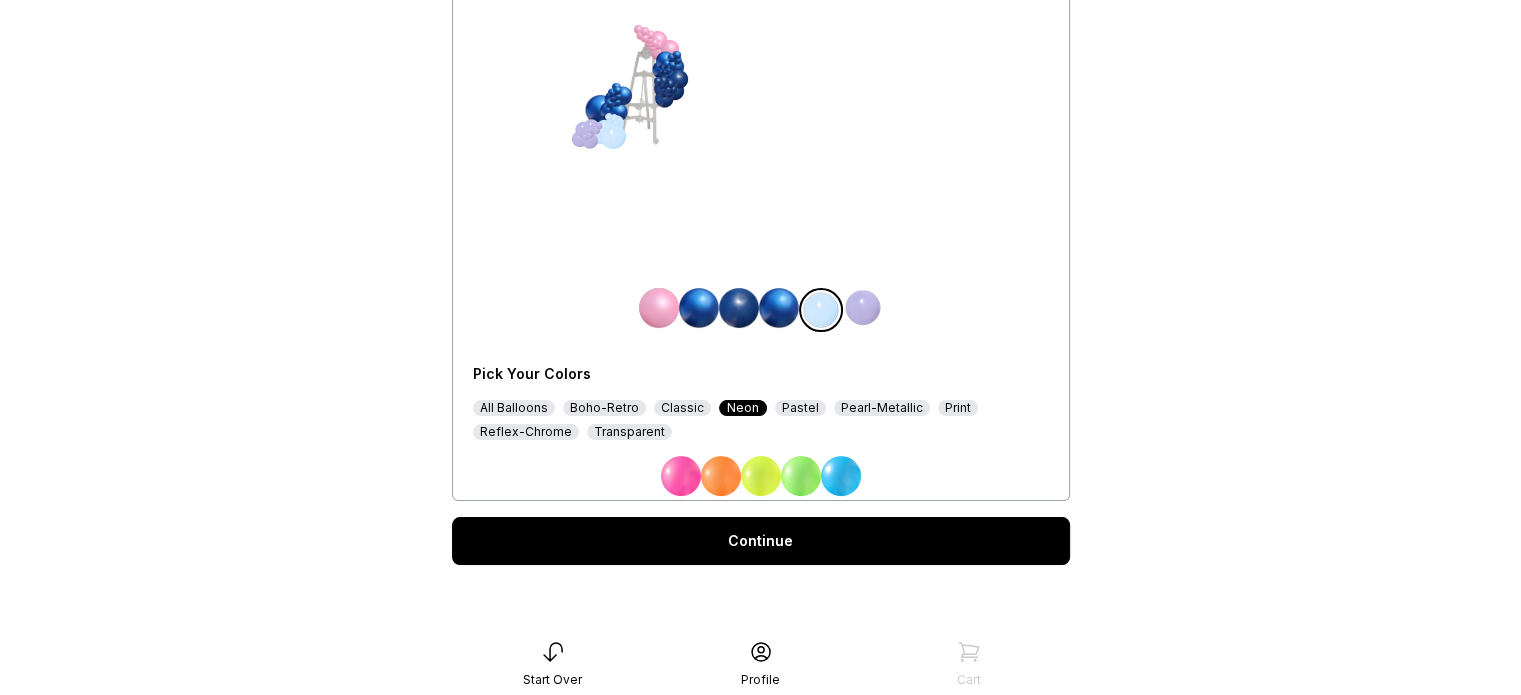 click on "Pick Your Colors All Balloons Boho-Retro Classic Neon Pastel Pearl-Metallic Print Reflex-Chrome Transparent" at bounding box center (761, 422) 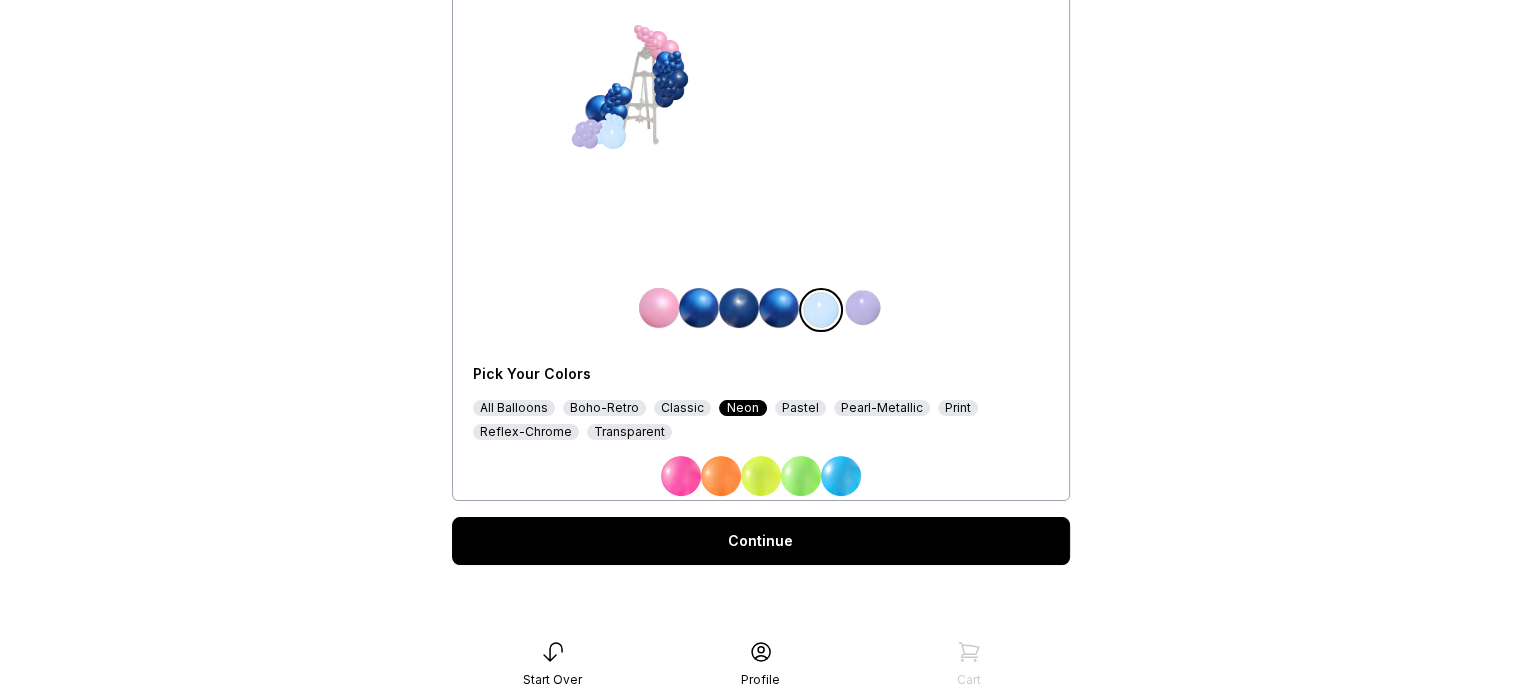 click on "Classic" at bounding box center [682, 408] 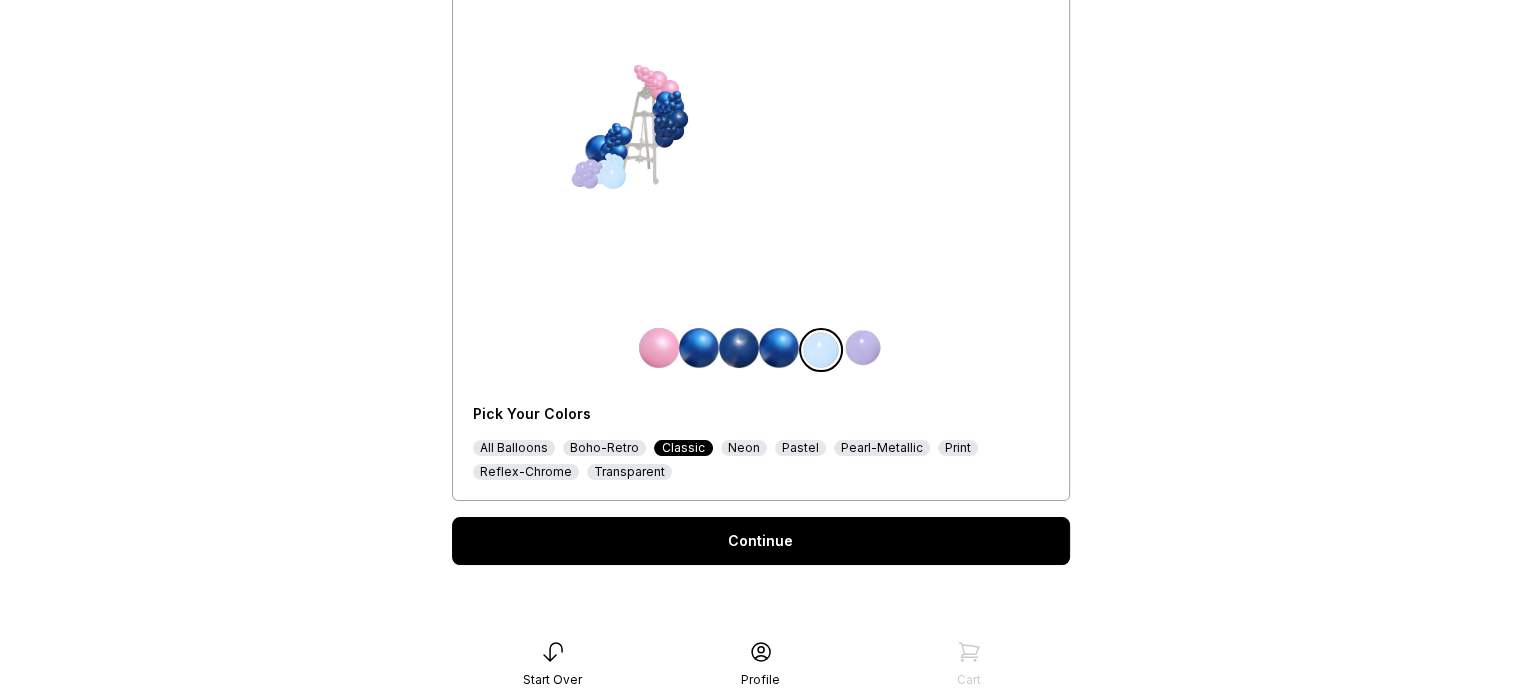 scroll, scrollTop: 262, scrollLeft: 0, axis: vertical 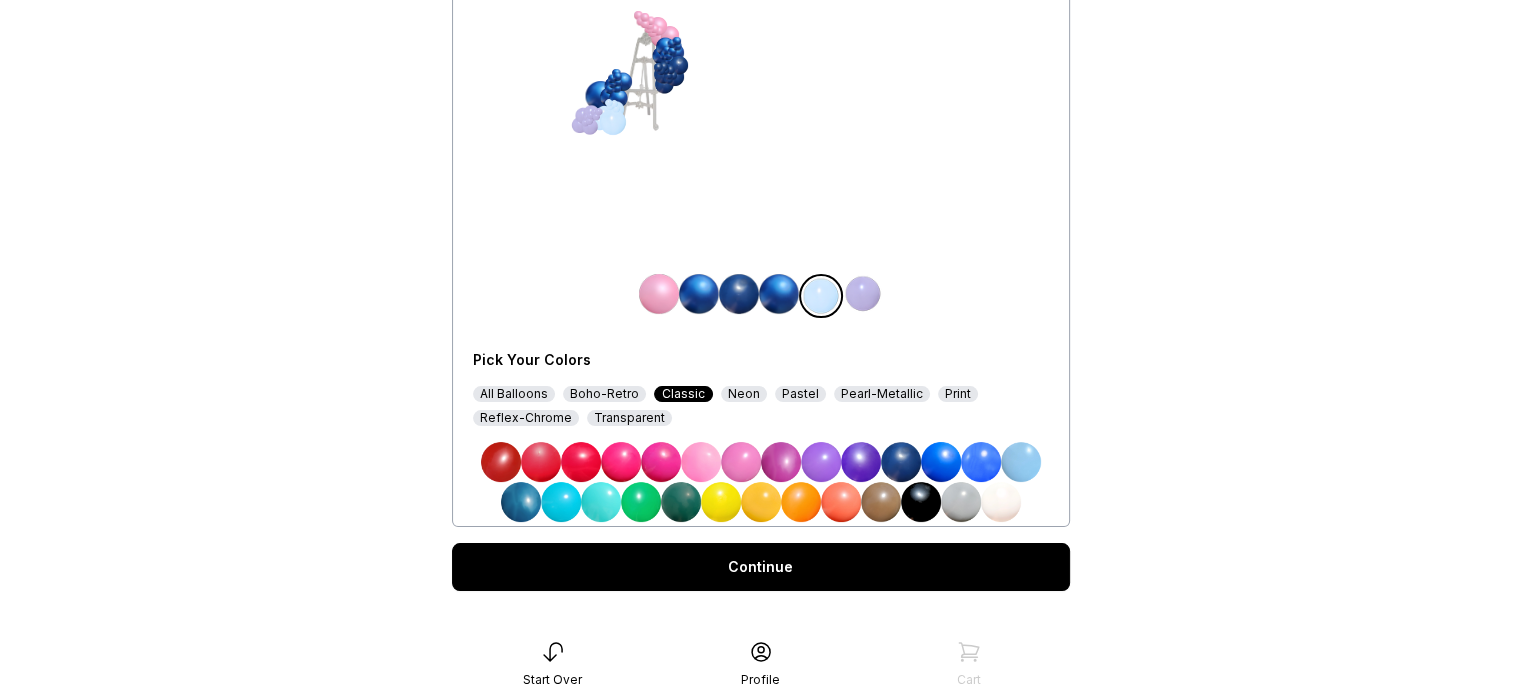 click on "Boho-Retro" at bounding box center [604, 394] 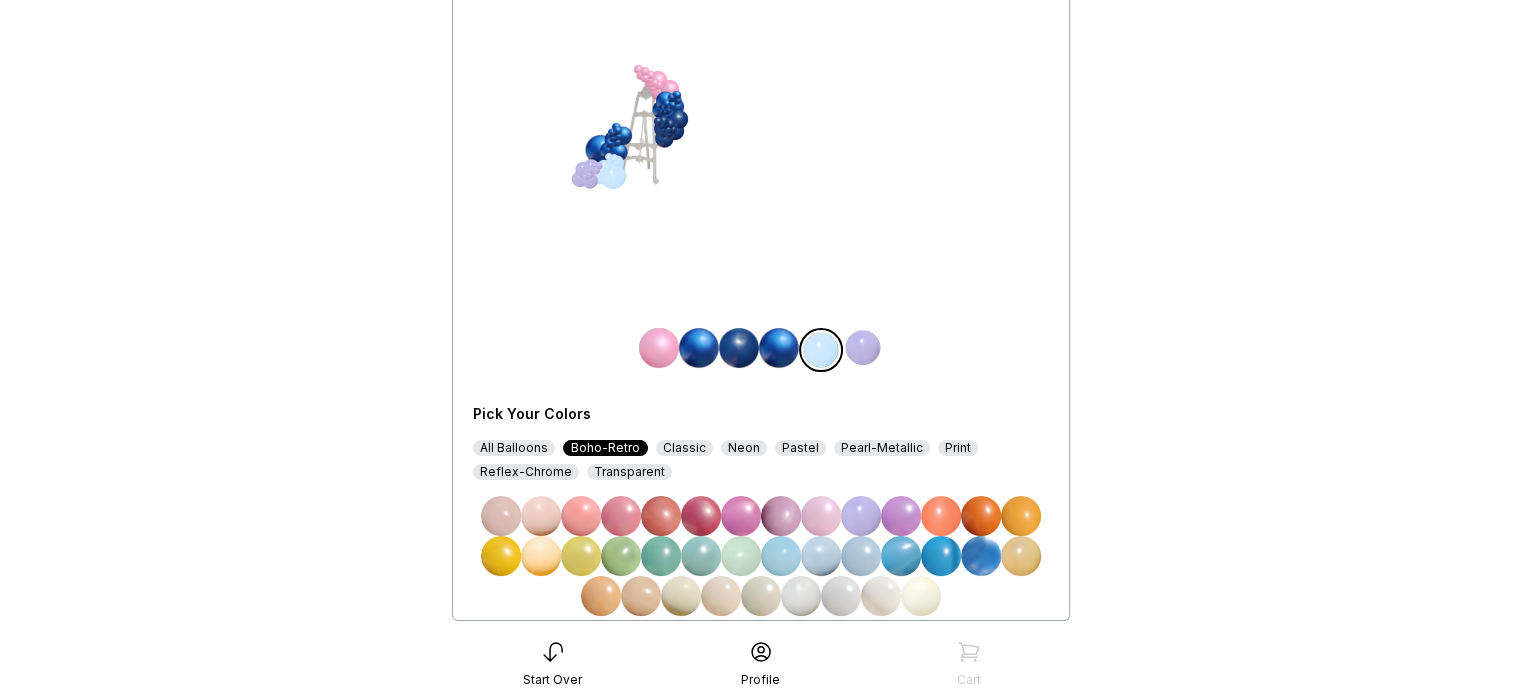 scroll, scrollTop: 262, scrollLeft: 0, axis: vertical 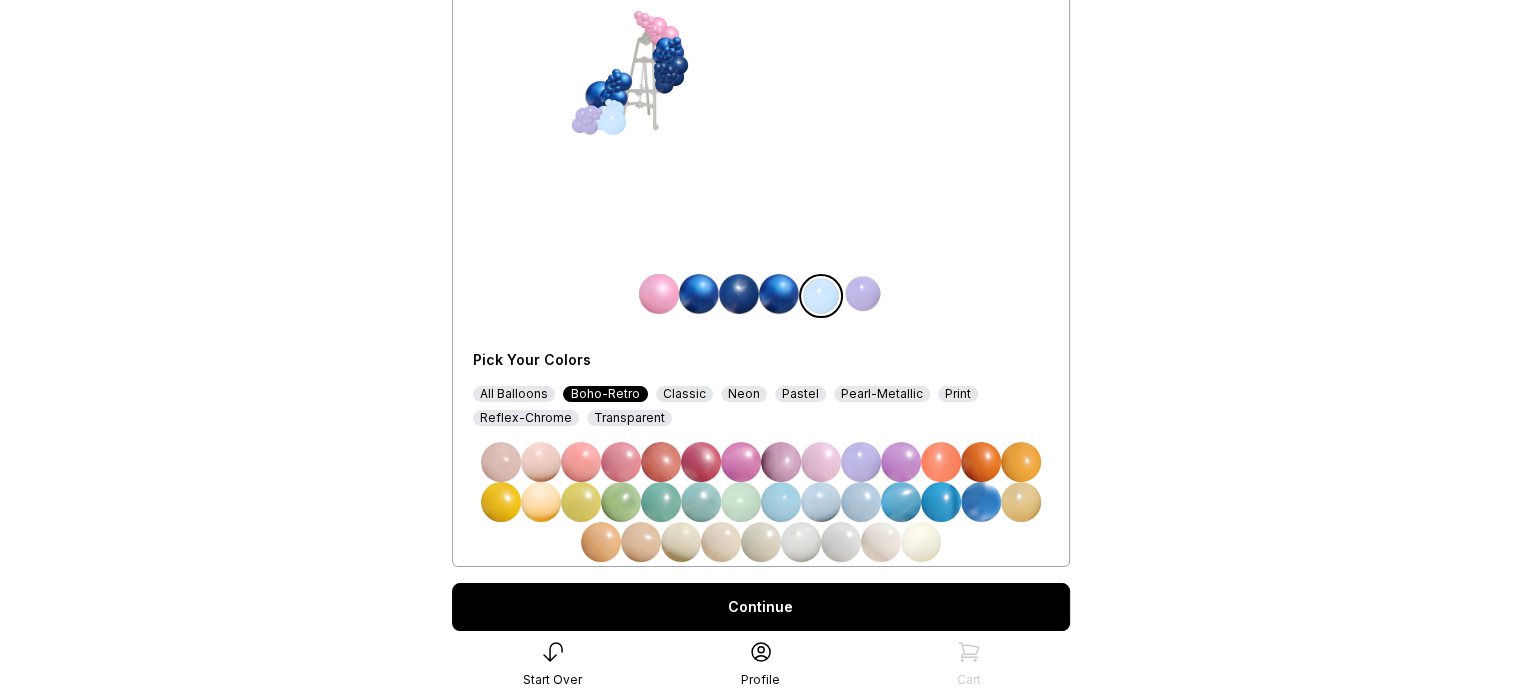 click on "All Balloons" at bounding box center (514, 394) 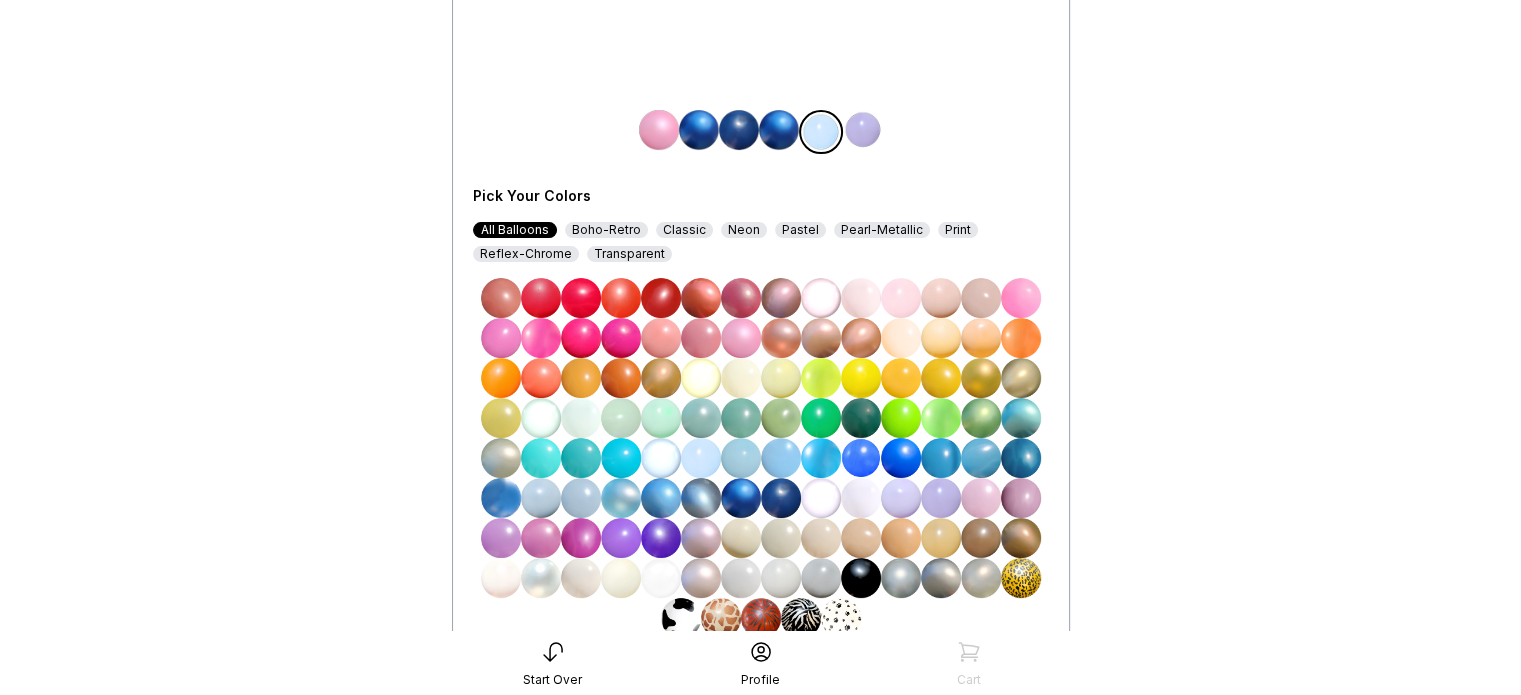 scroll, scrollTop: 135, scrollLeft: 0, axis: vertical 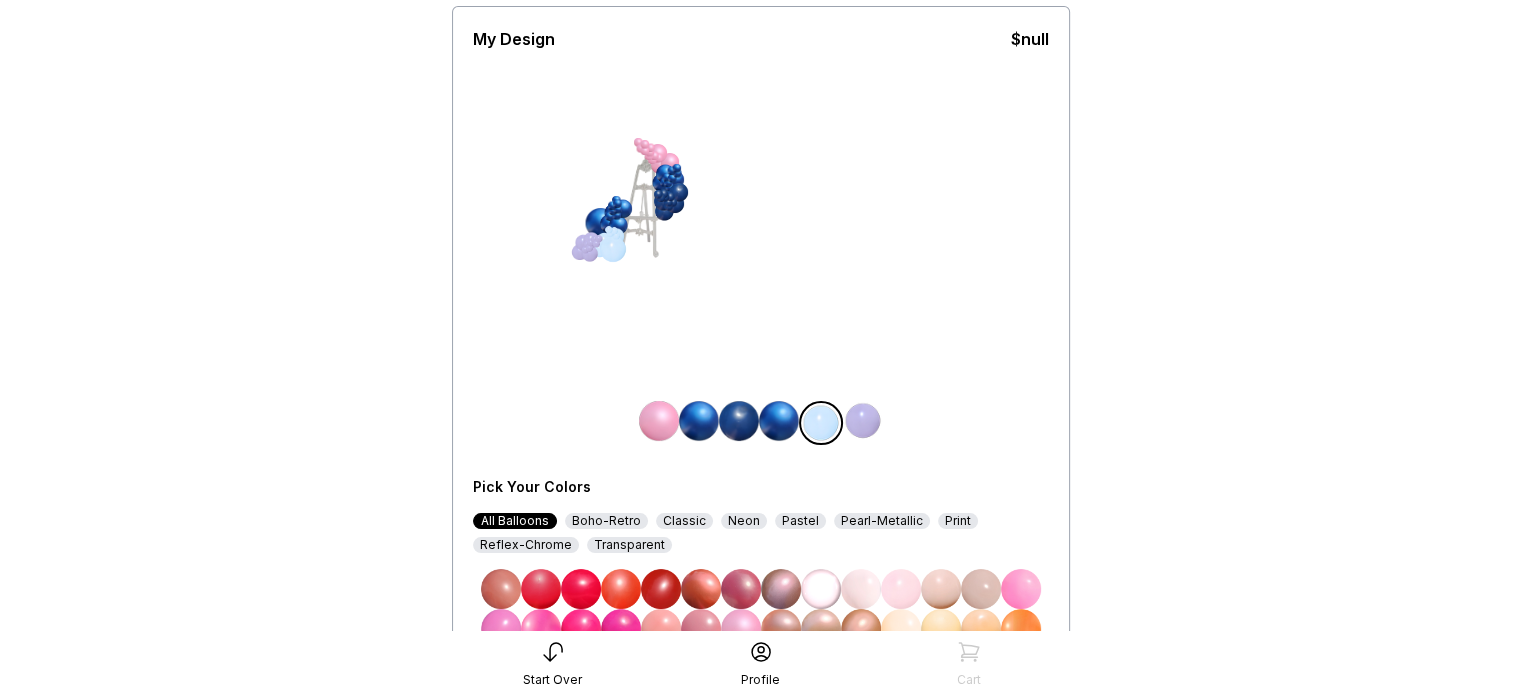 click at bounding box center [863, 421] 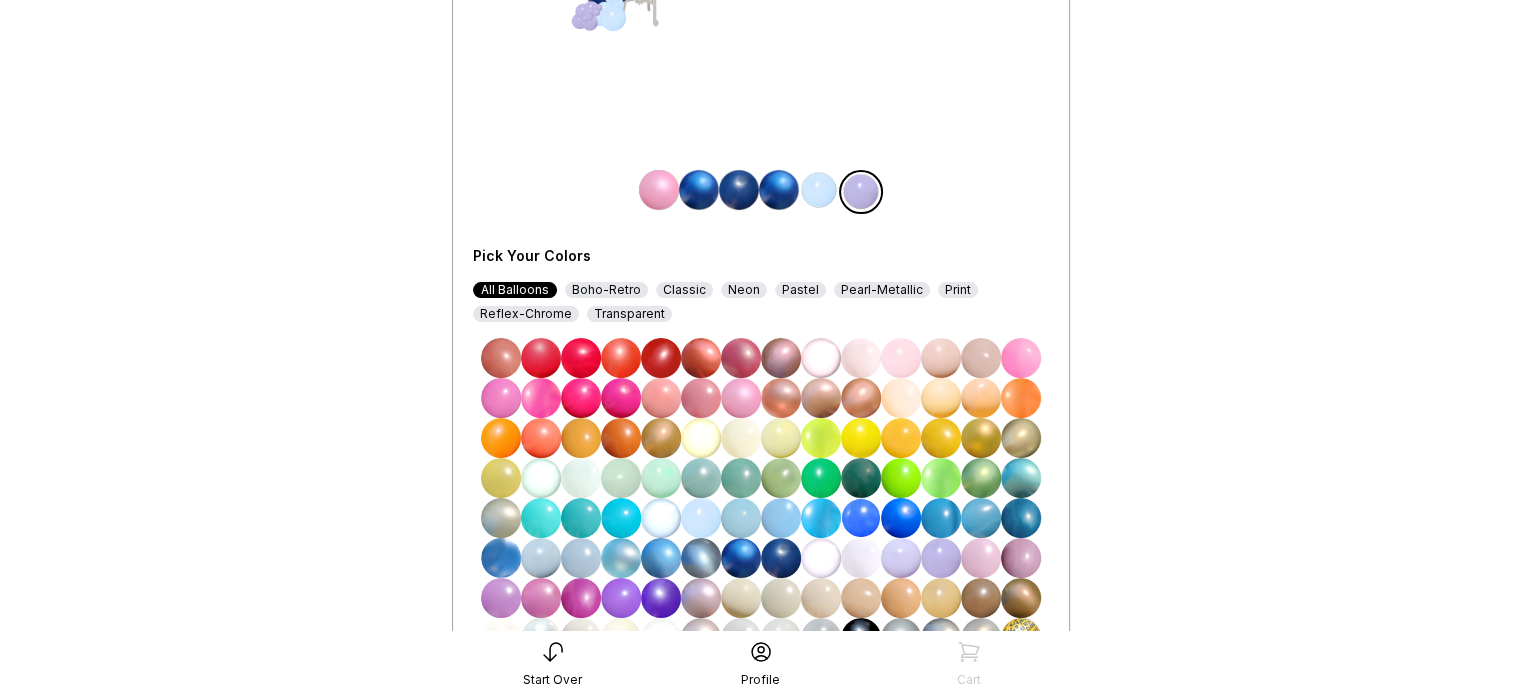 scroll, scrollTop: 367, scrollLeft: 0, axis: vertical 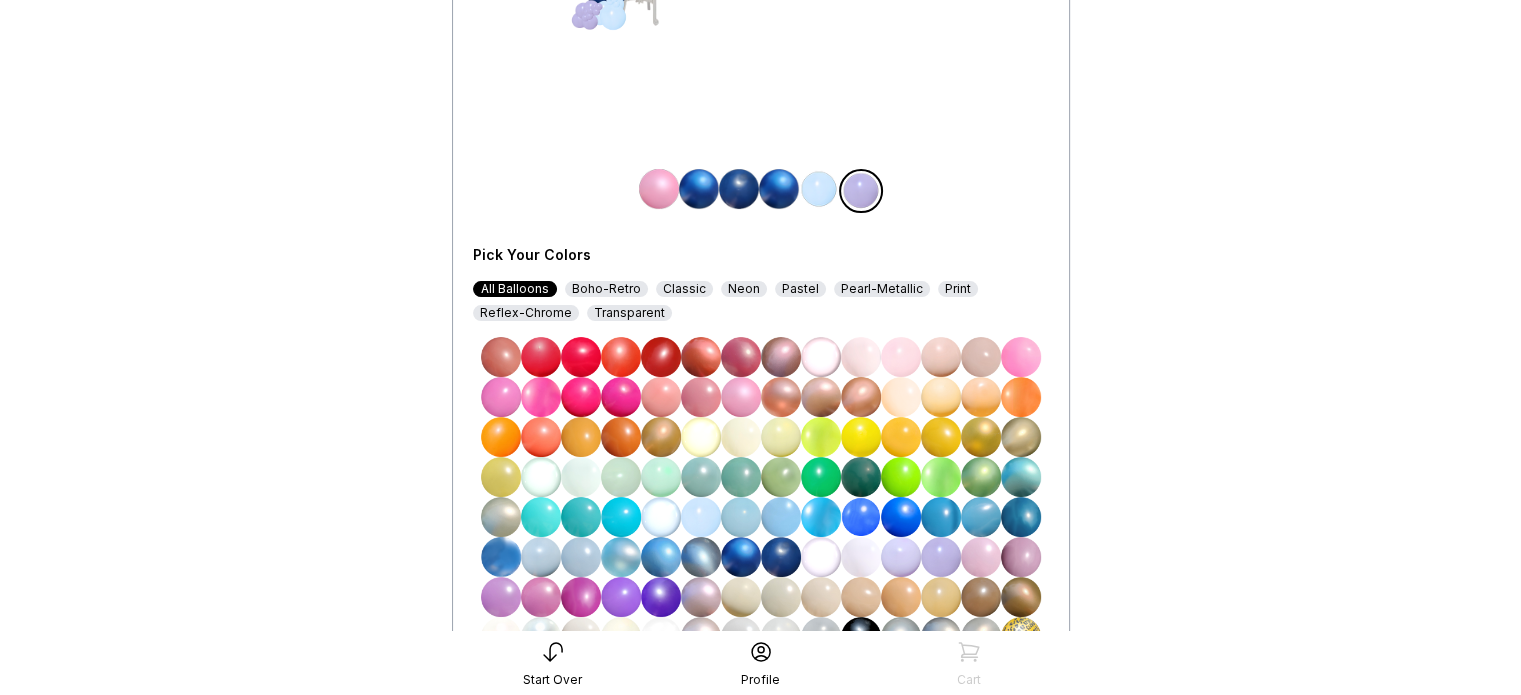 click at bounding box center [741, 557] 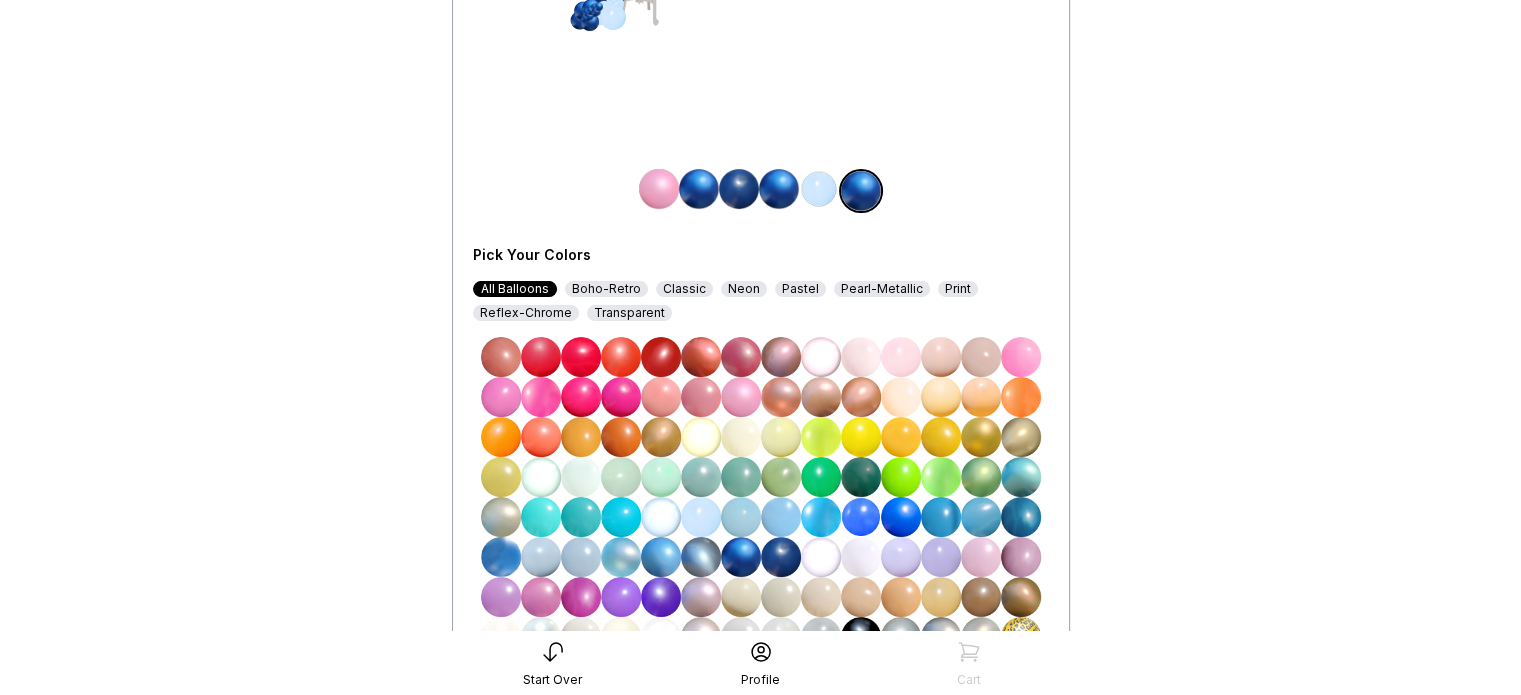 click at bounding box center (819, 189) 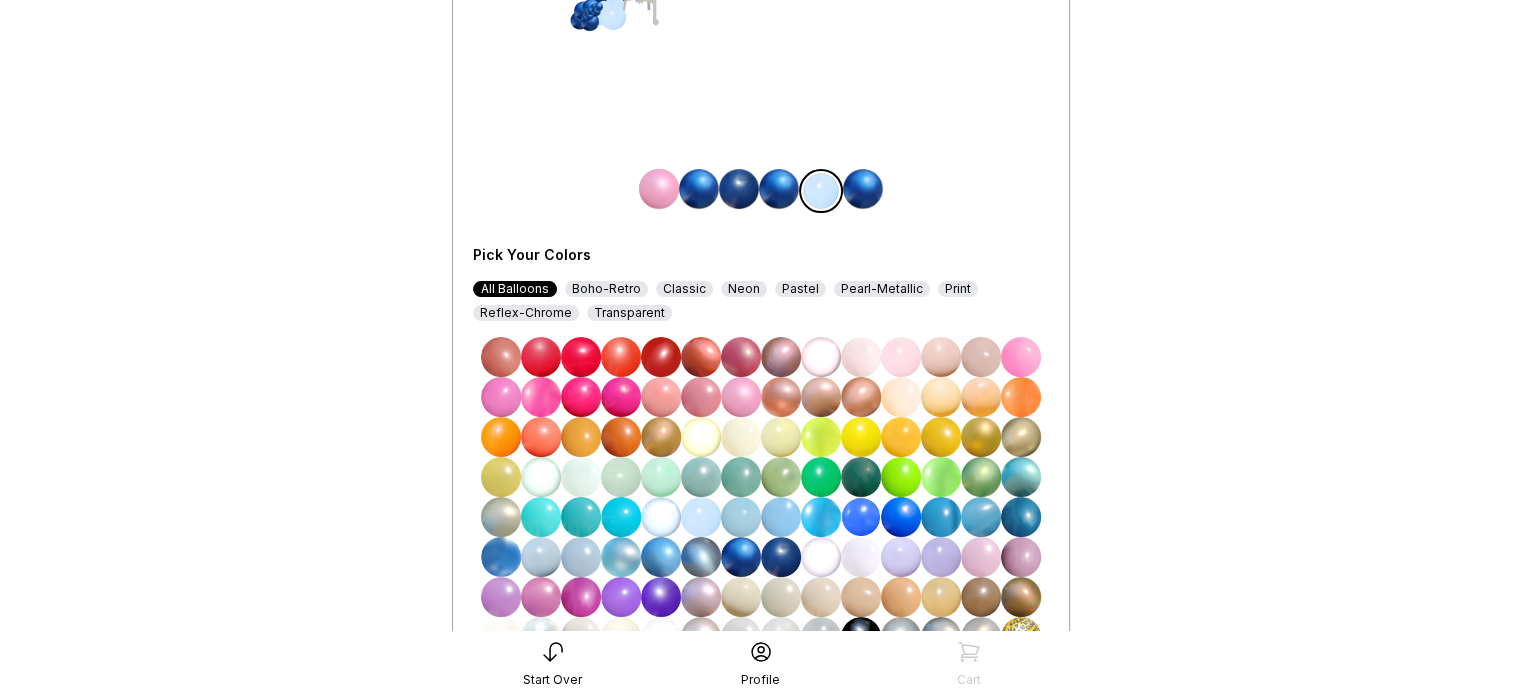 click at bounding box center [781, 557] 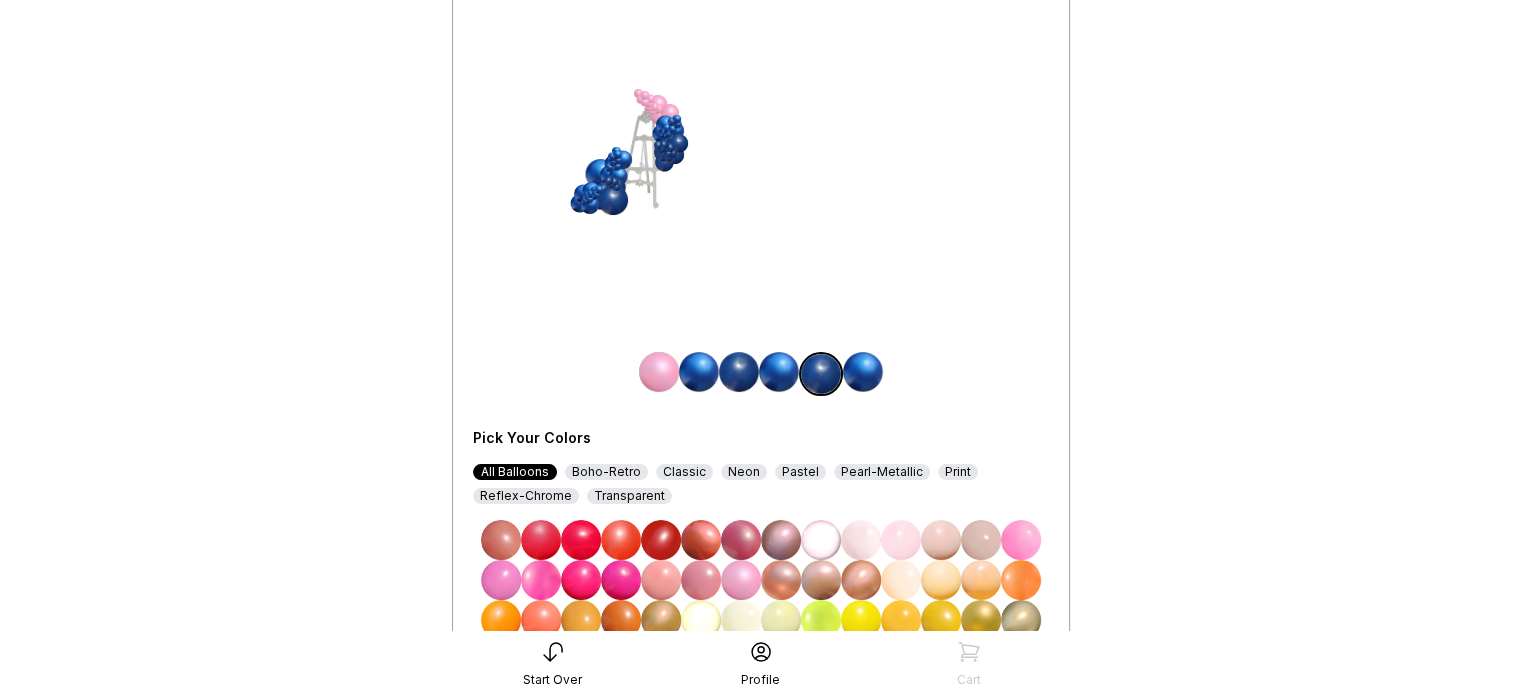 scroll, scrollTop: 270, scrollLeft: 0, axis: vertical 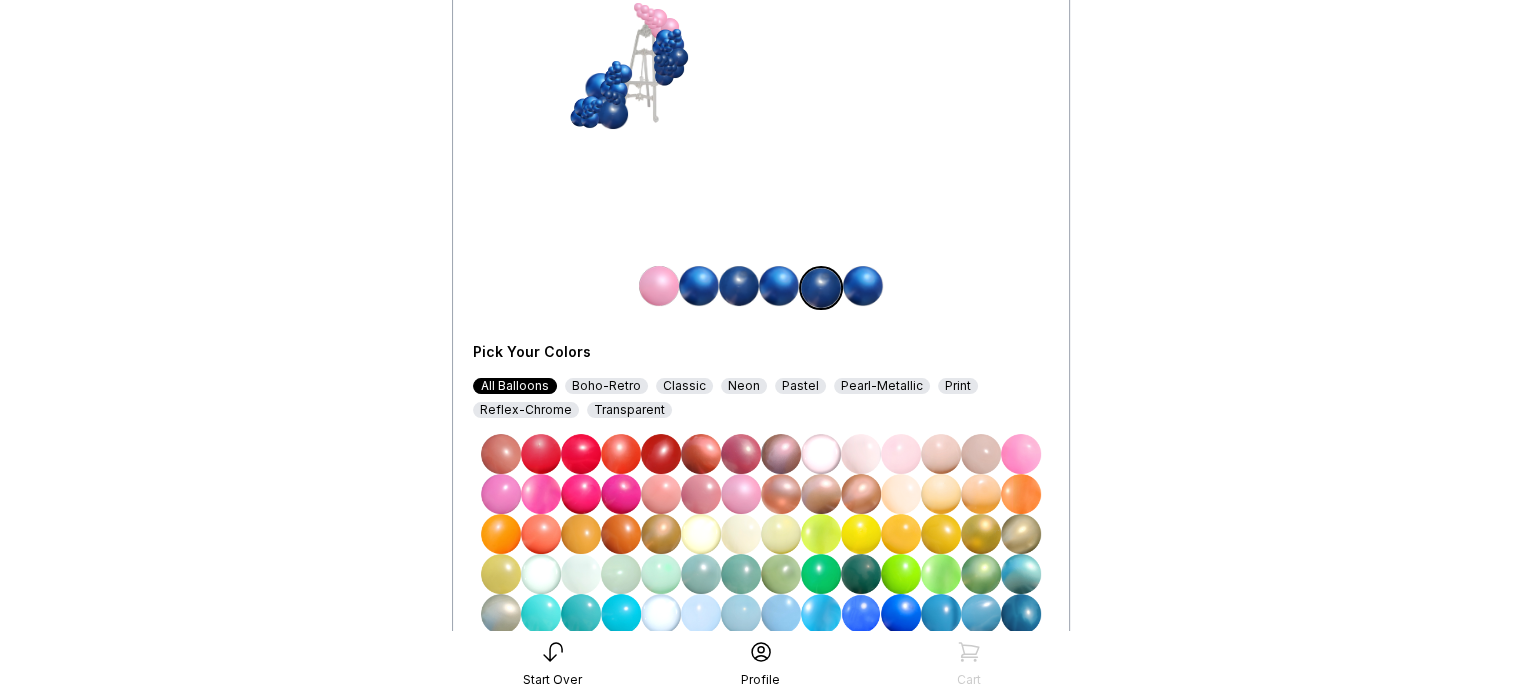 click at bounding box center (541, 494) 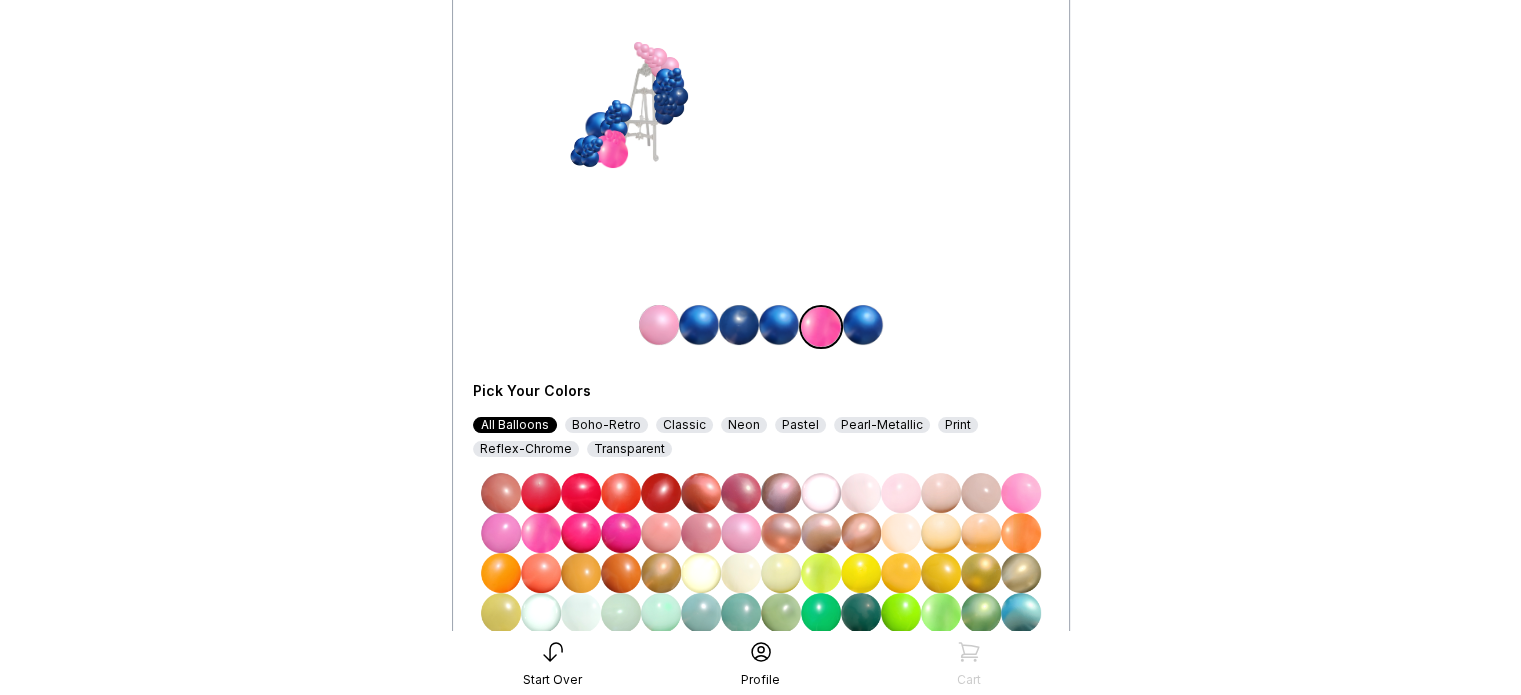 scroll, scrollTop: 263, scrollLeft: 0, axis: vertical 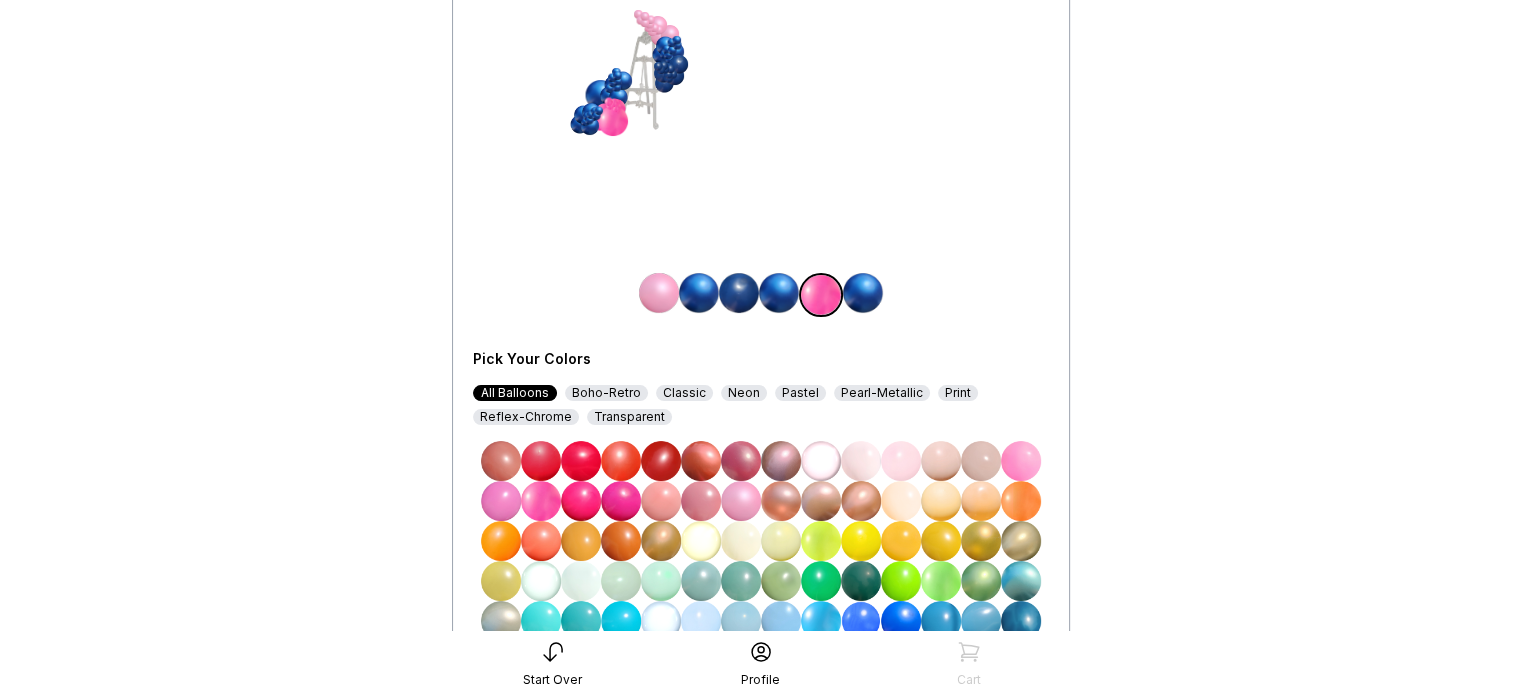 click at bounding box center [1021, 461] 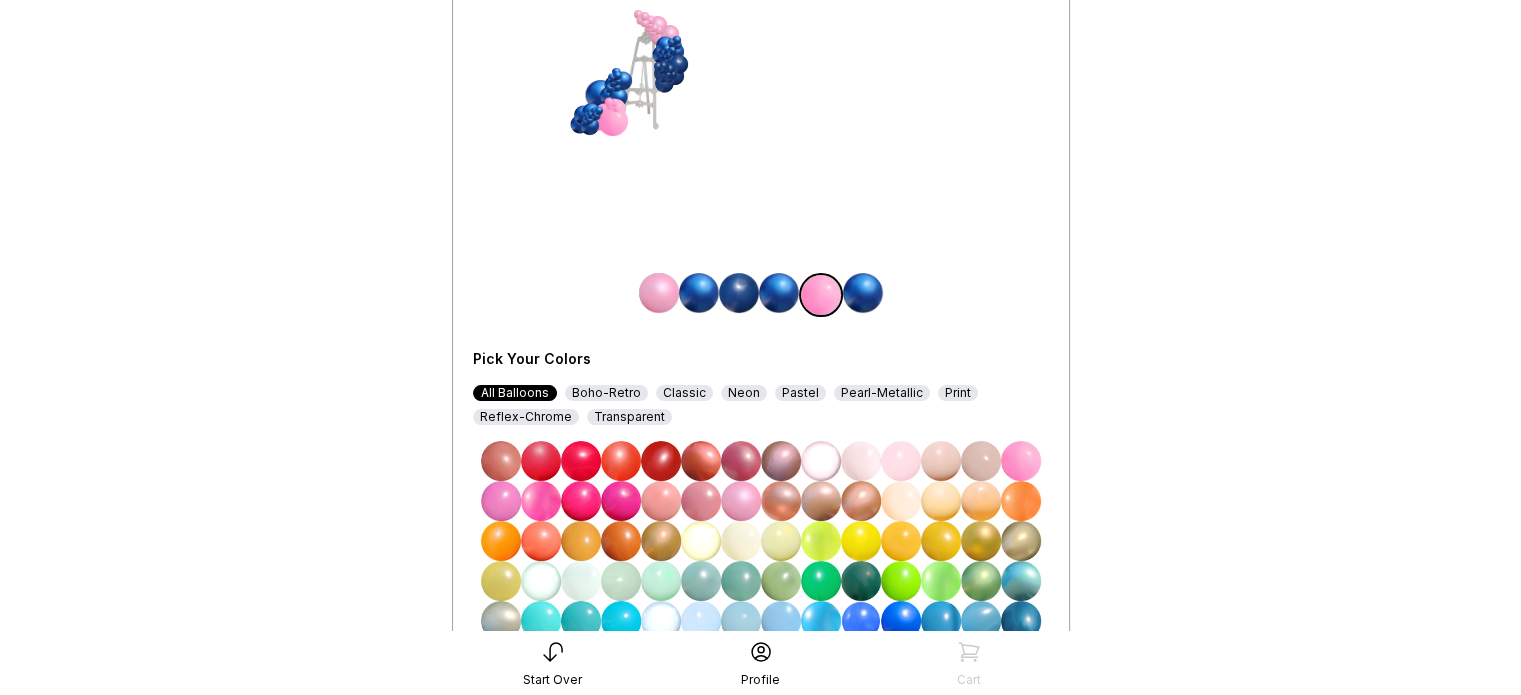 click at bounding box center [699, 293] 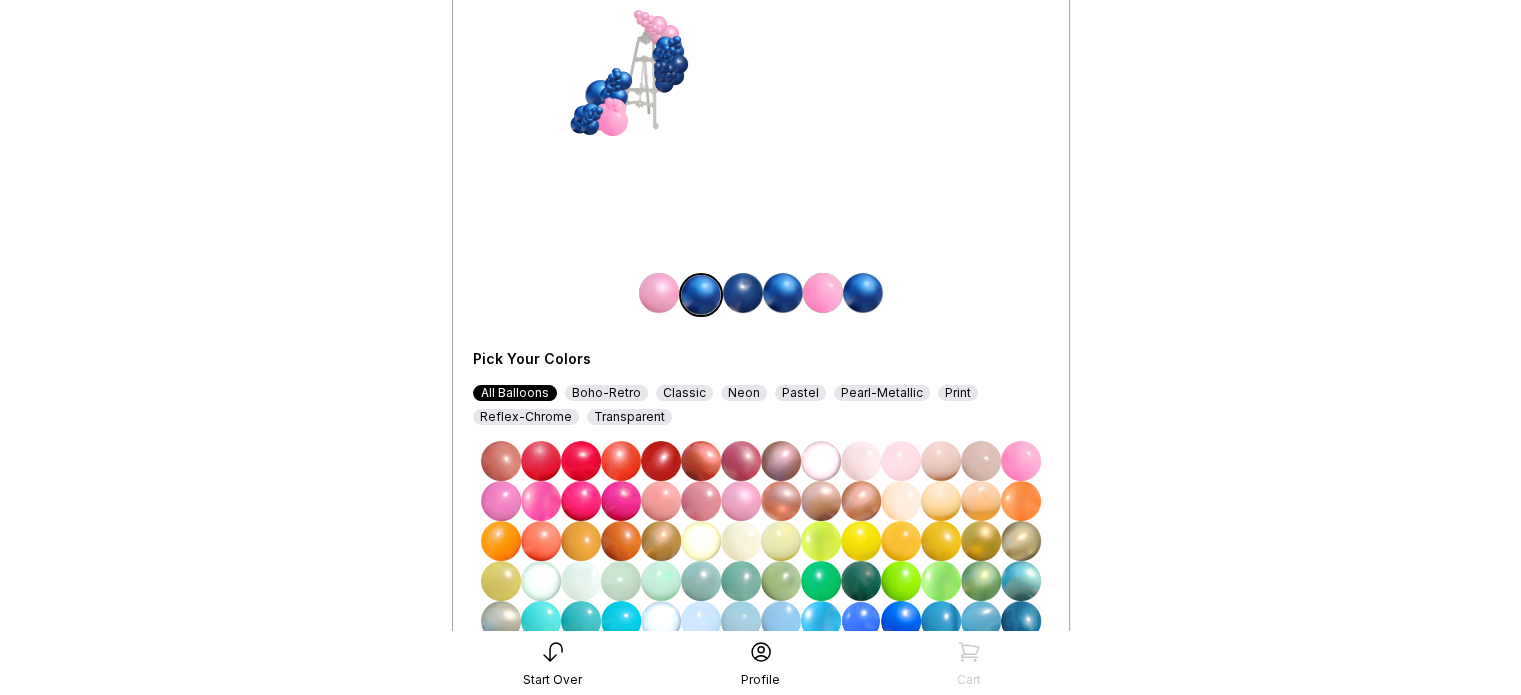 scroll, scrollTop: 394, scrollLeft: 0, axis: vertical 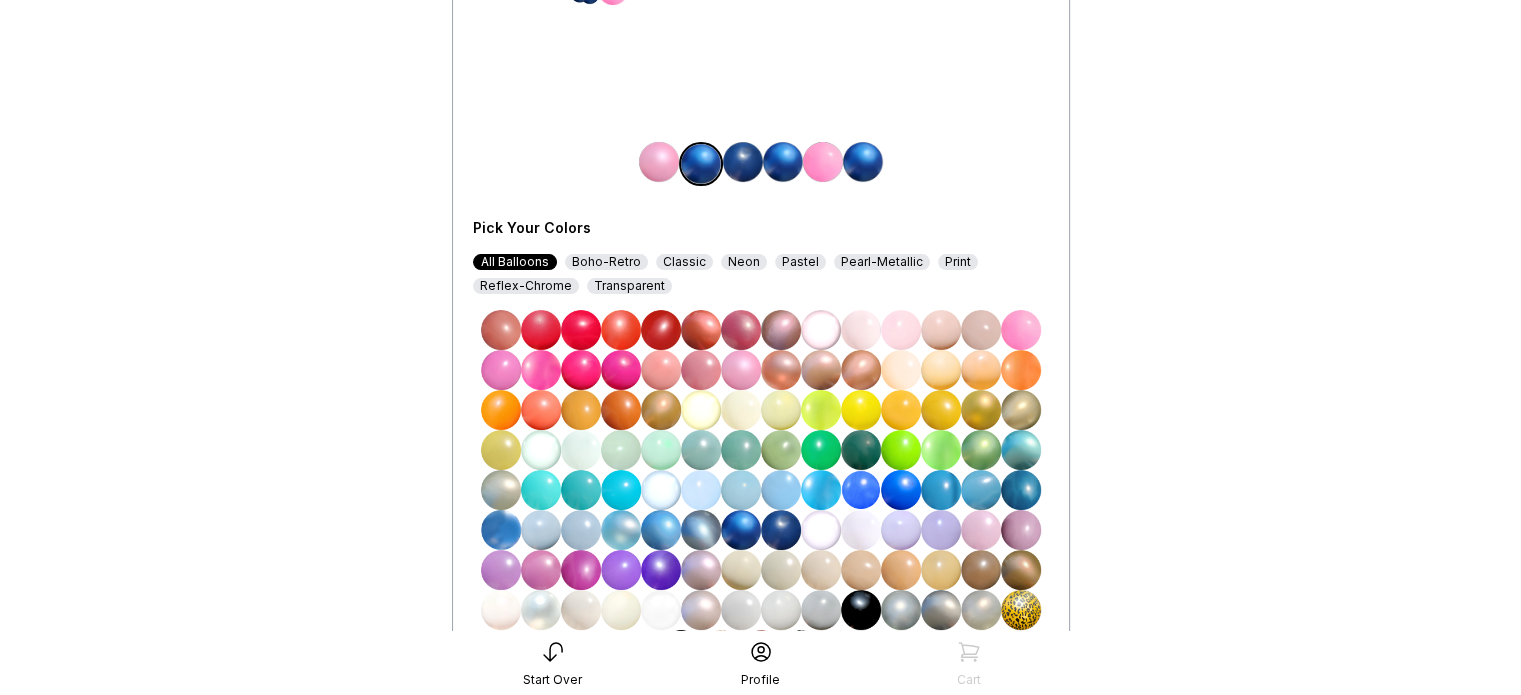 click at bounding box center (741, 370) 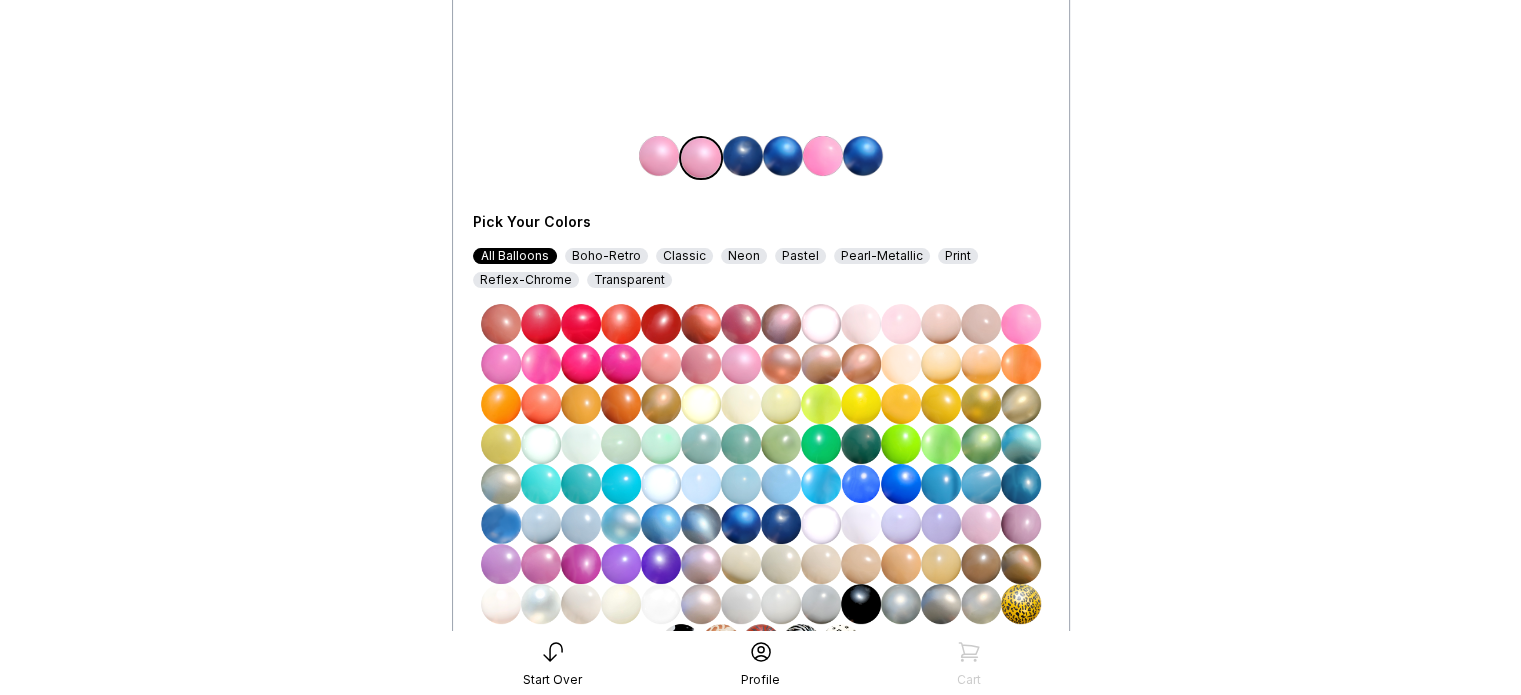 scroll, scrollTop: 400, scrollLeft: 0, axis: vertical 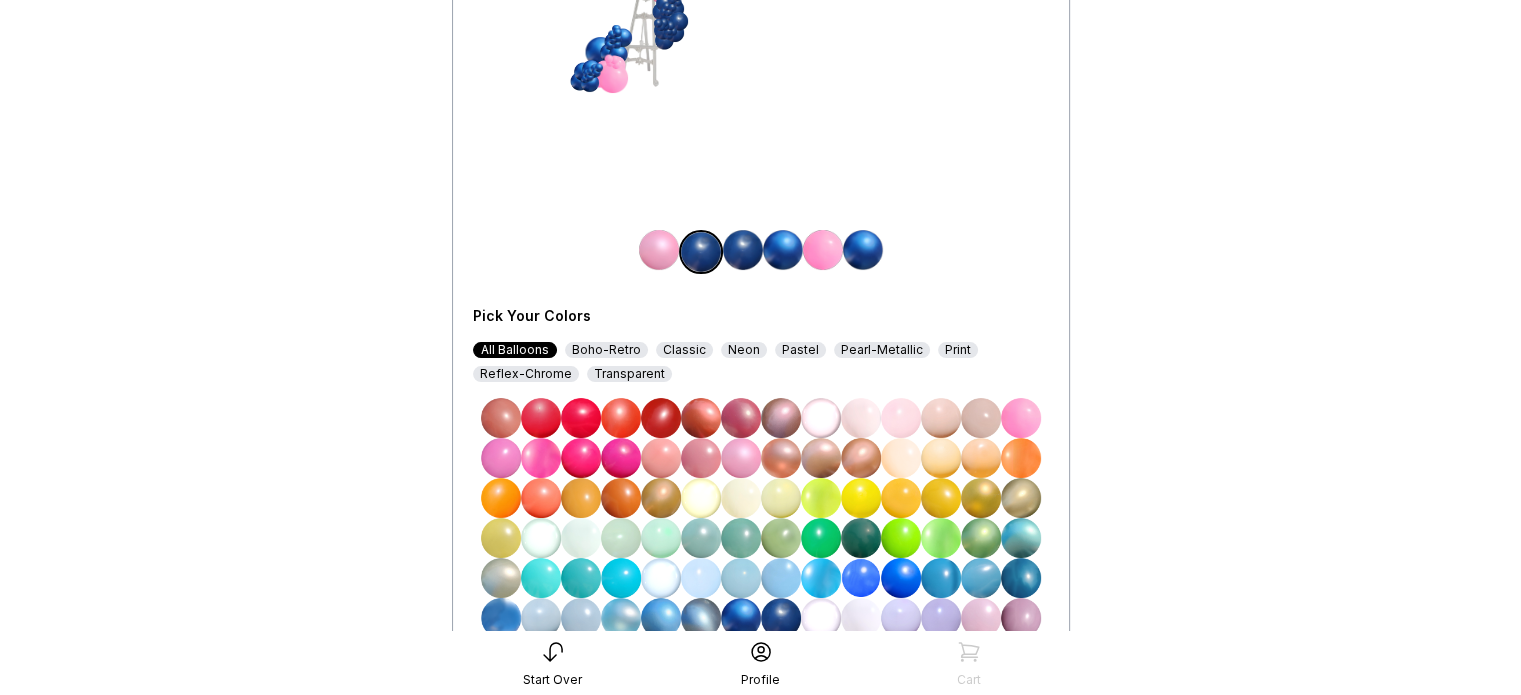 click at bounding box center (741, 618) 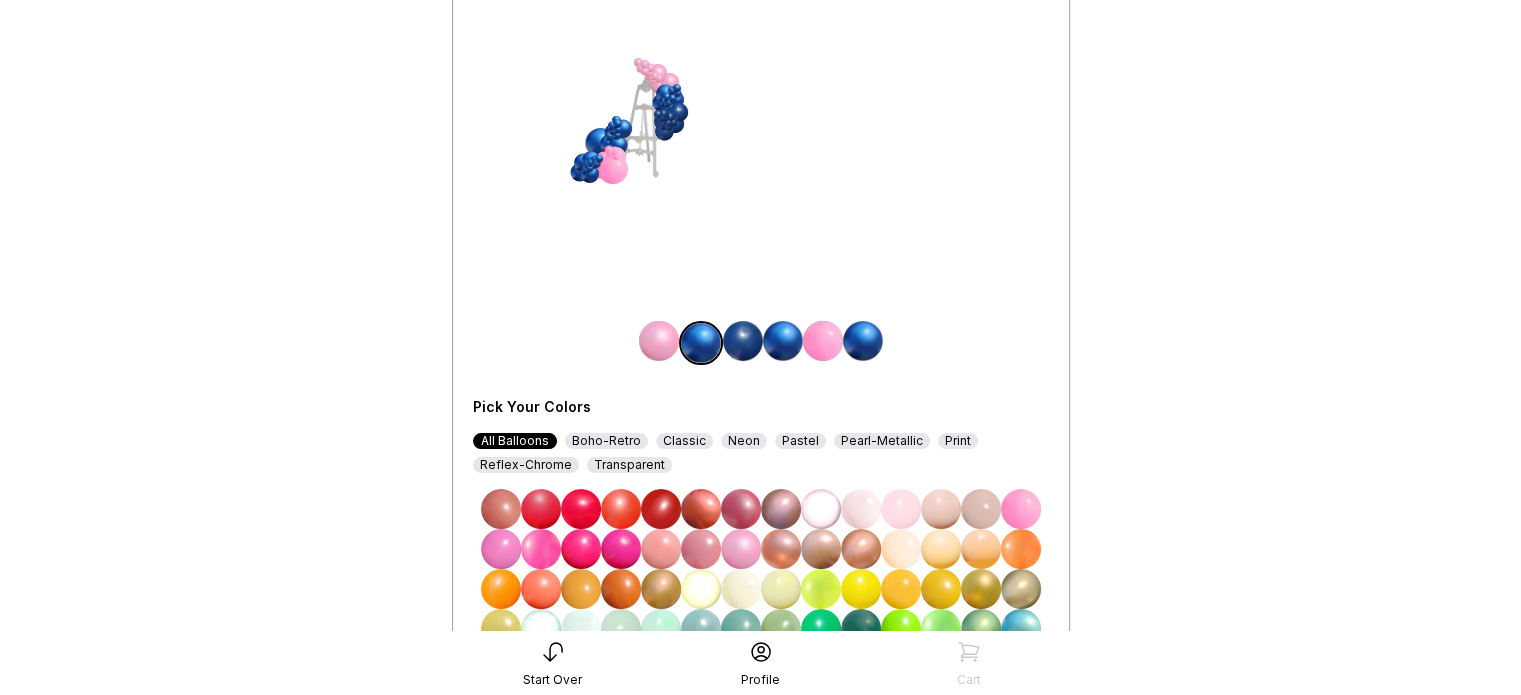 scroll, scrollTop: 214, scrollLeft: 0, axis: vertical 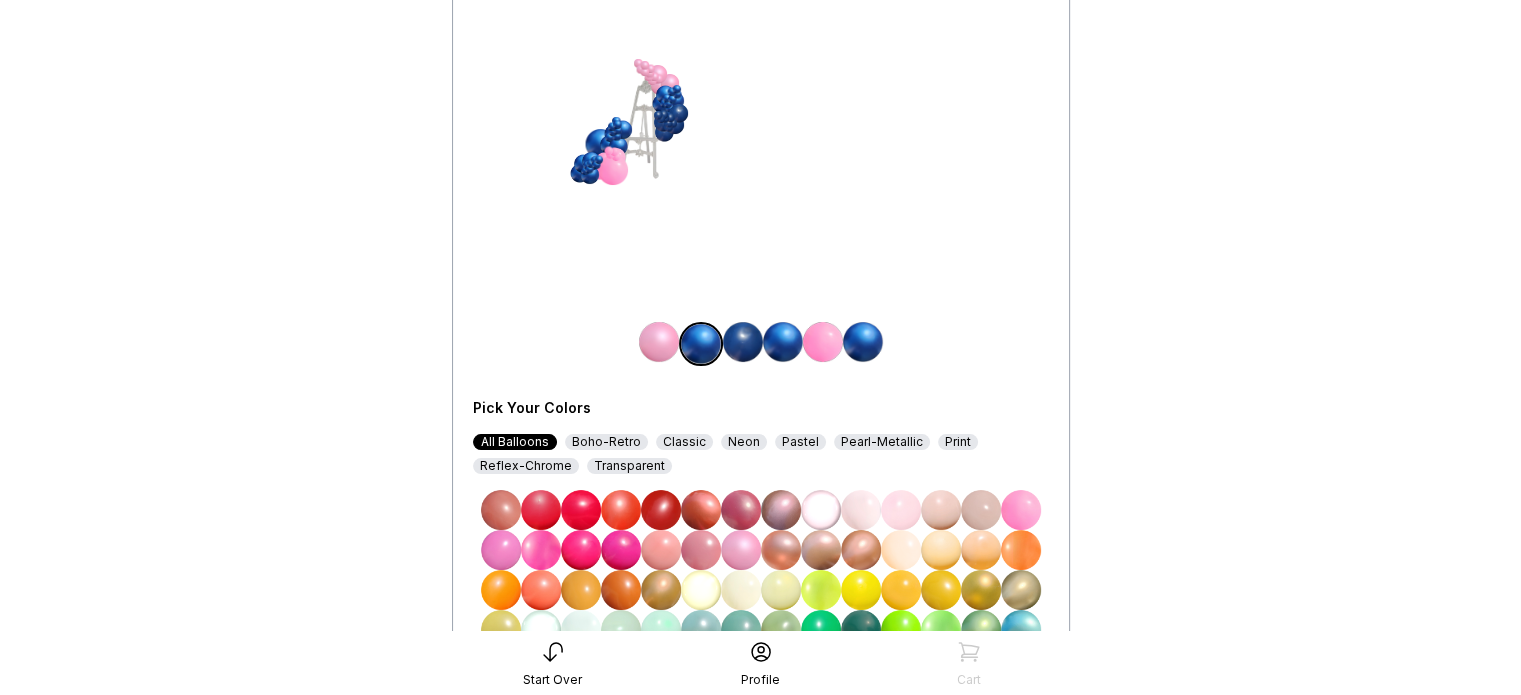 click at bounding box center (743, 342) 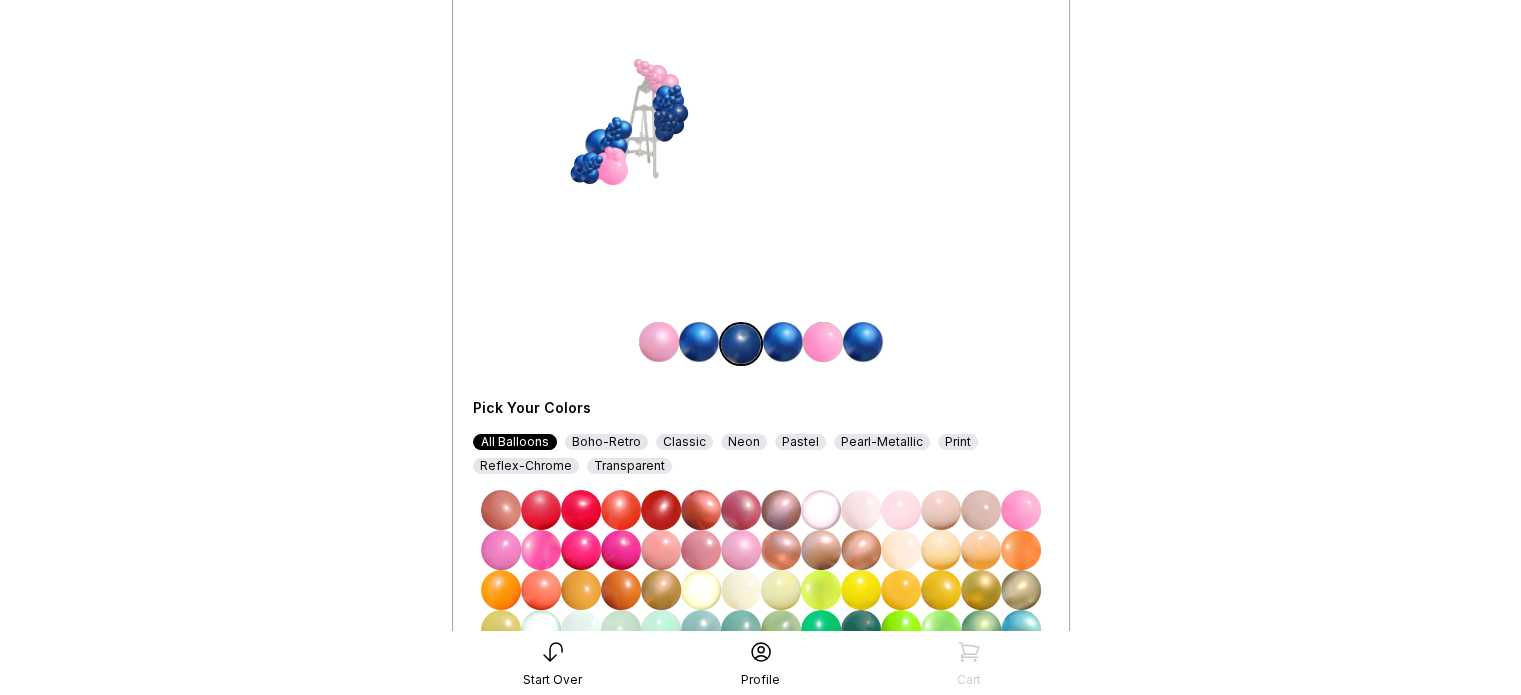 scroll, scrollTop: 286, scrollLeft: 0, axis: vertical 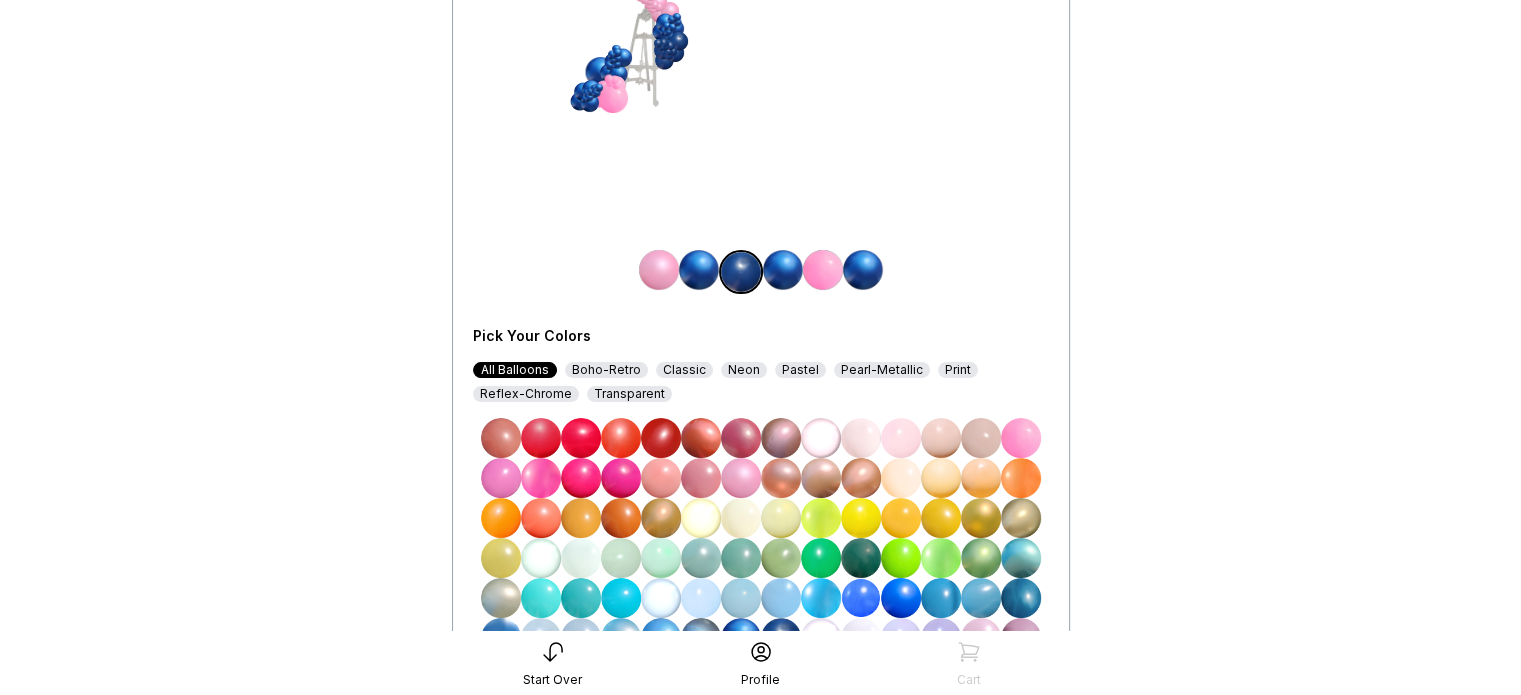 click at bounding box center (741, 478) 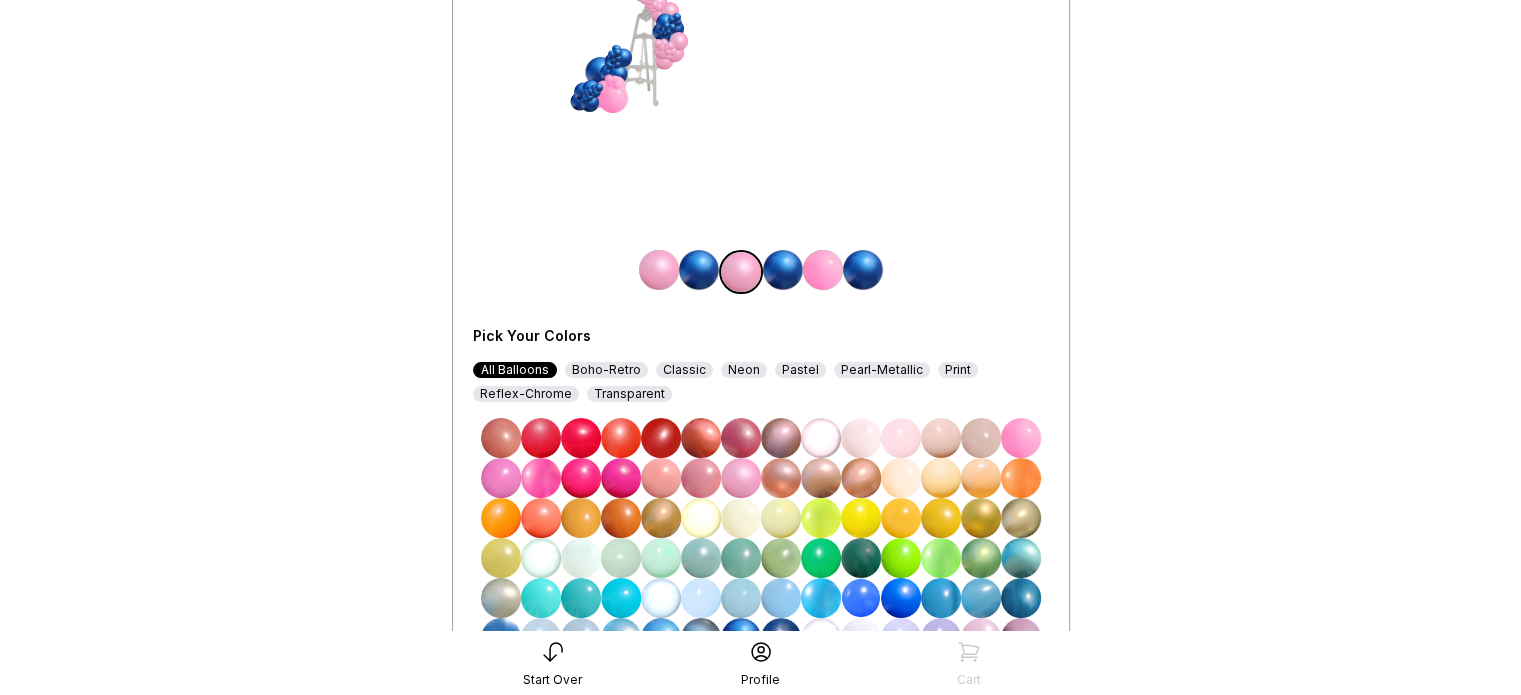scroll, scrollTop: 300, scrollLeft: 0, axis: vertical 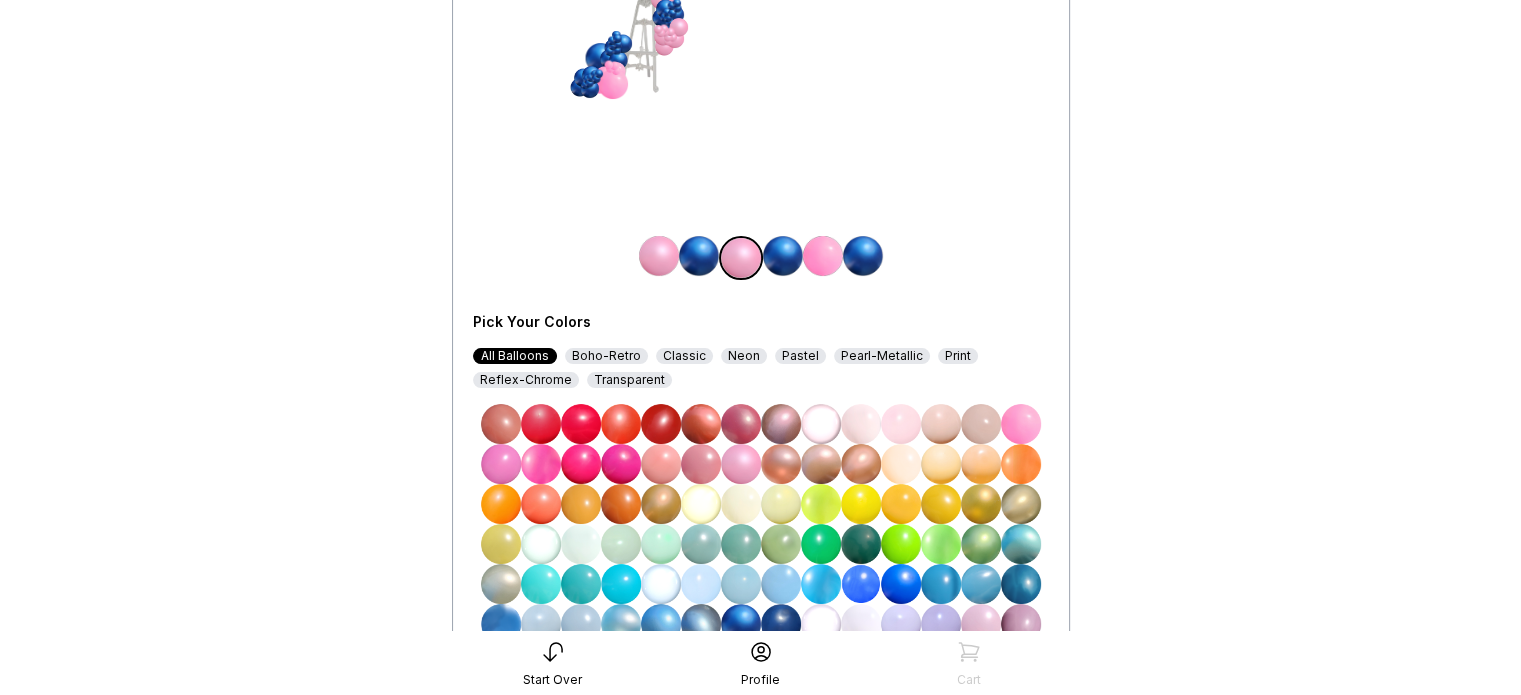 click at bounding box center (741, 624) 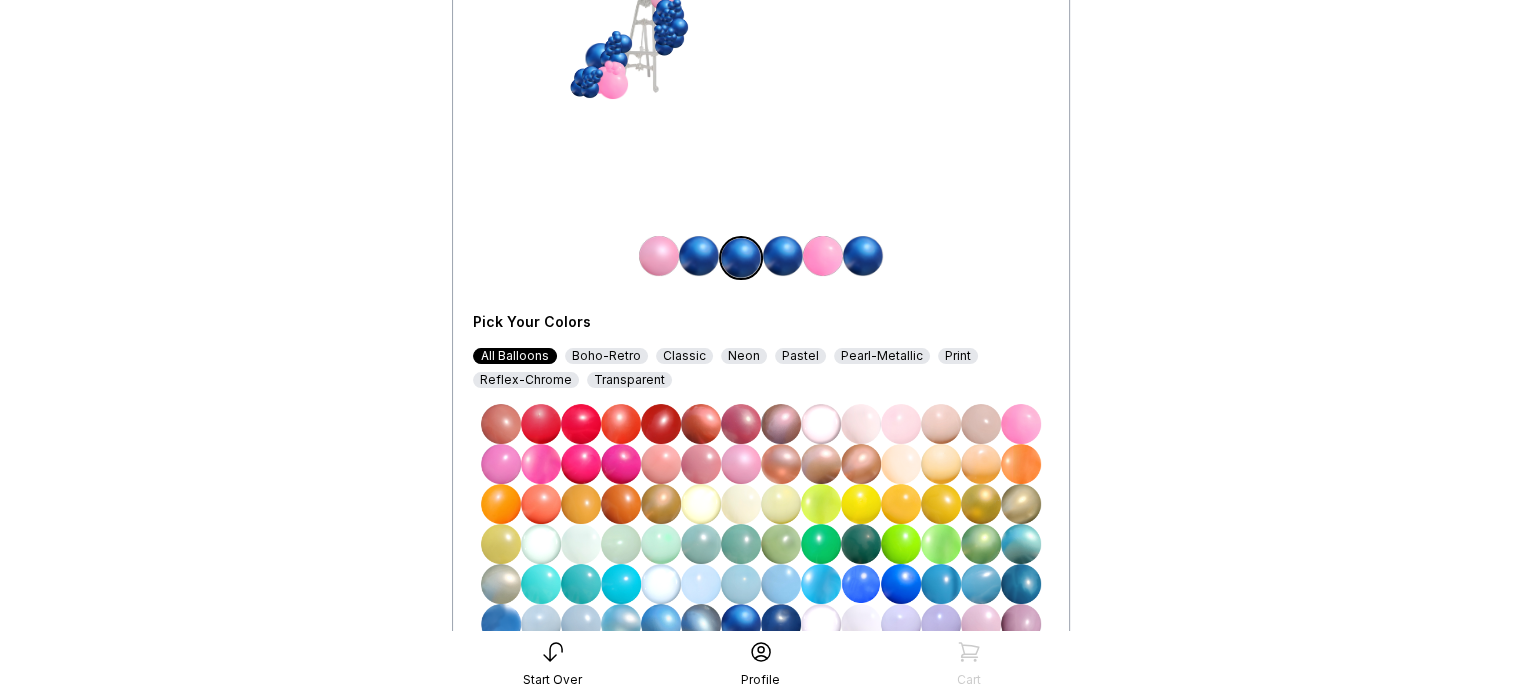 scroll, scrollTop: 256, scrollLeft: 0, axis: vertical 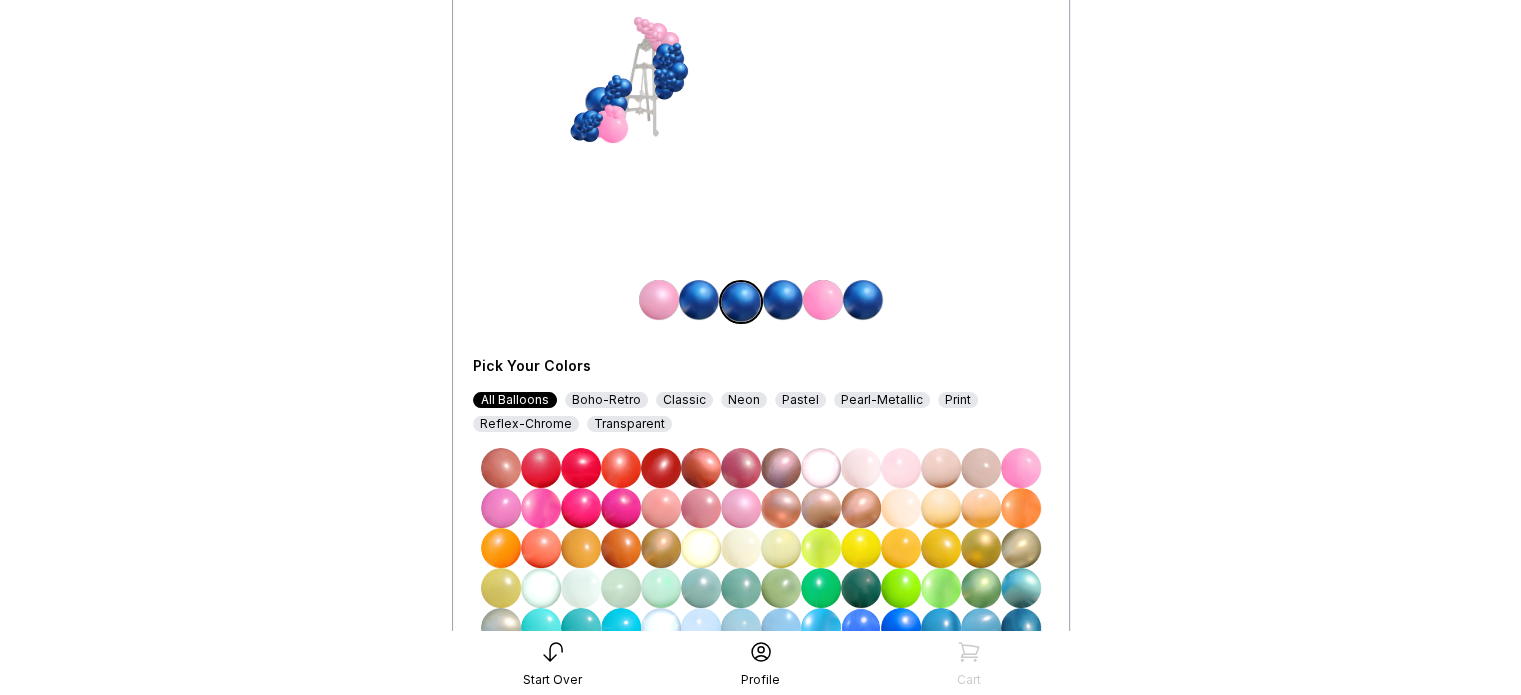 click at bounding box center [783, 300] 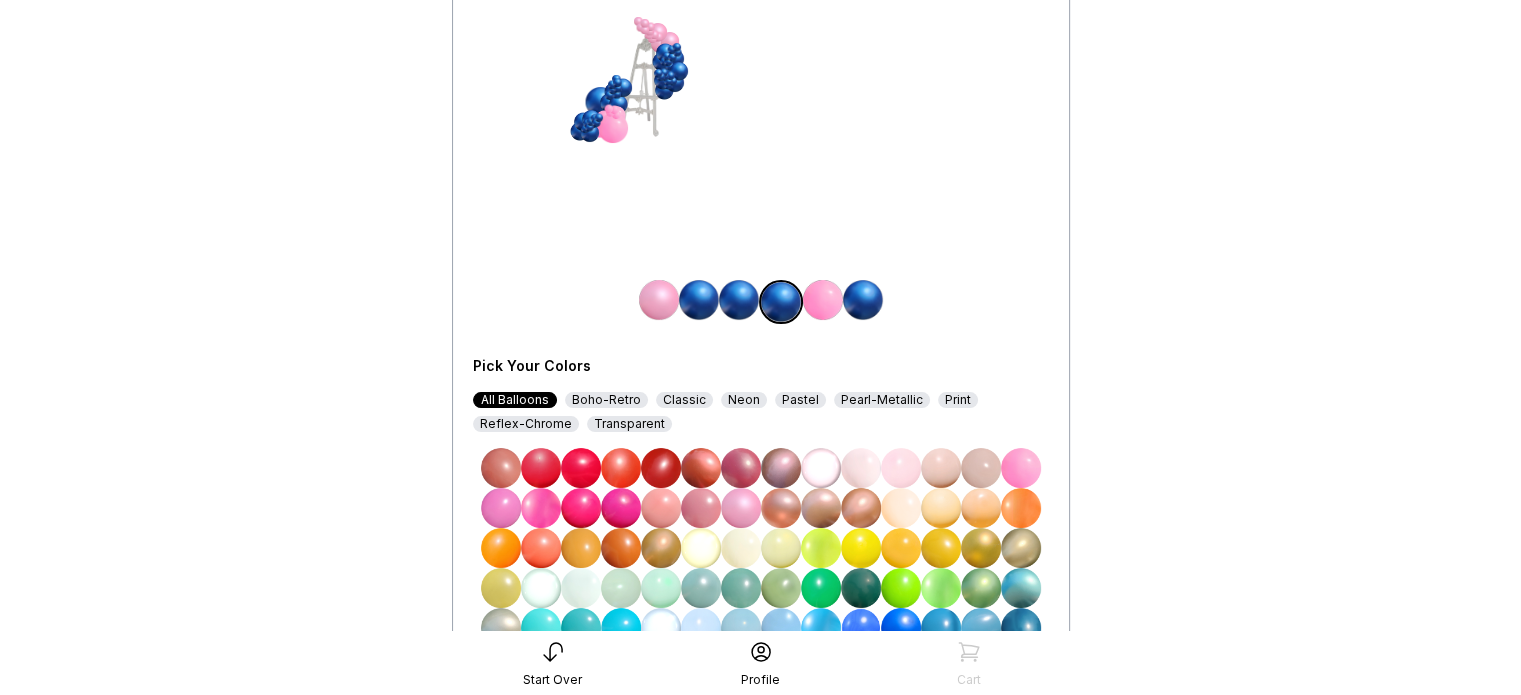 click at bounding box center [741, 548] 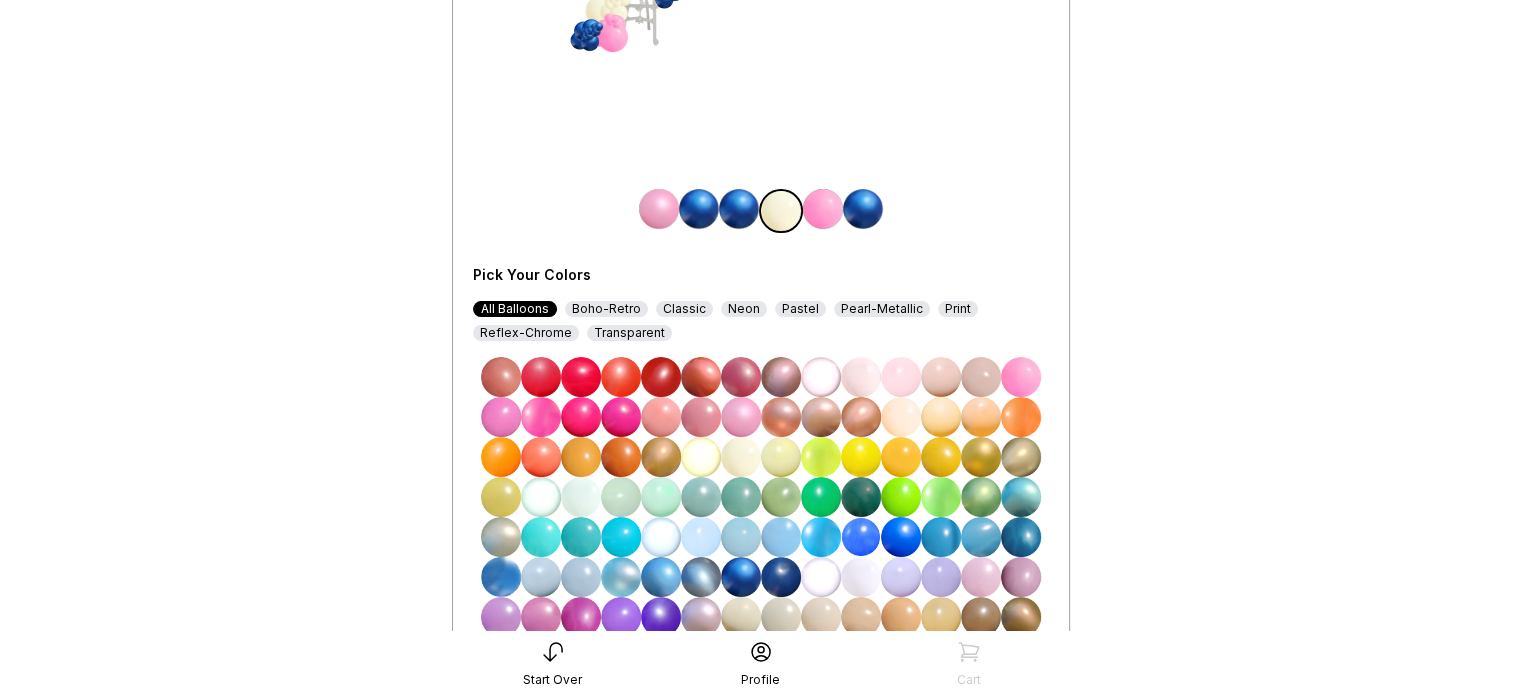 scroll, scrollTop: 348, scrollLeft: 0, axis: vertical 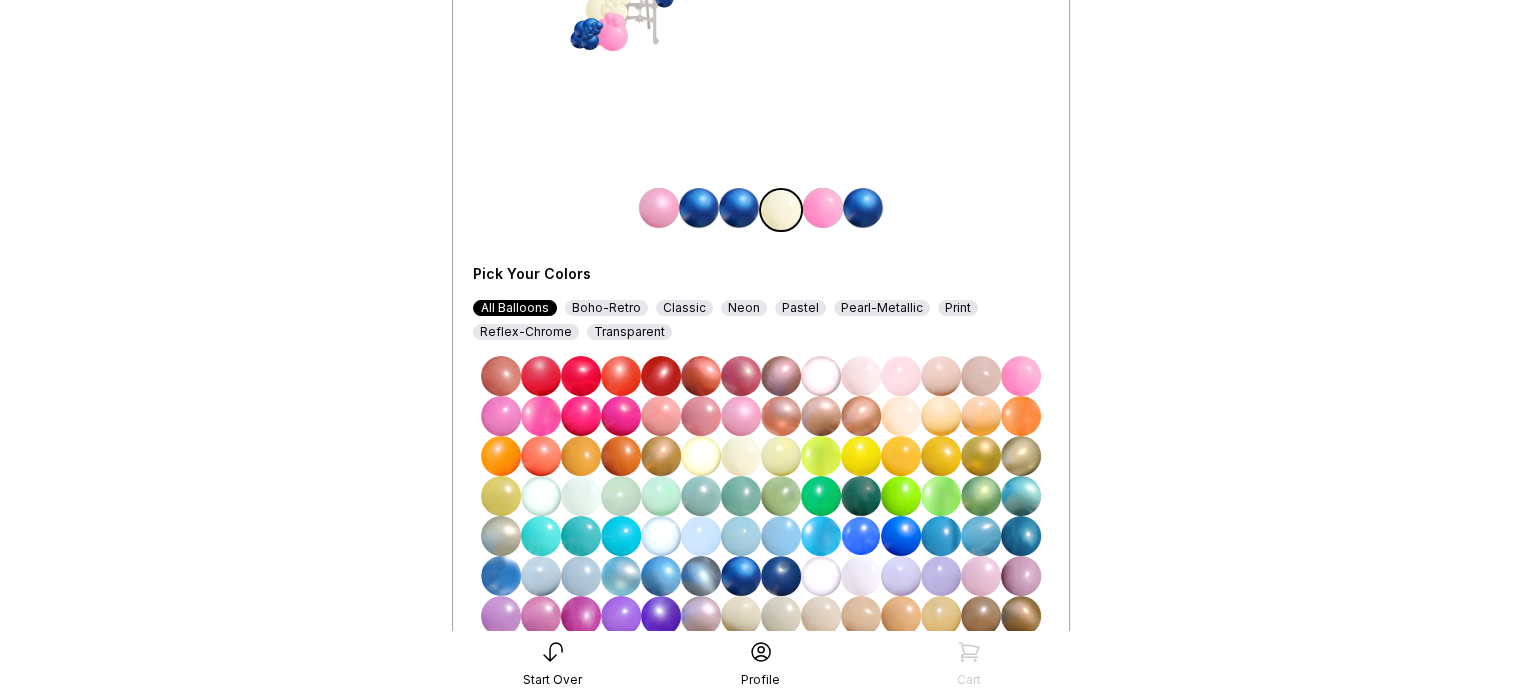 click at bounding box center [741, 416] 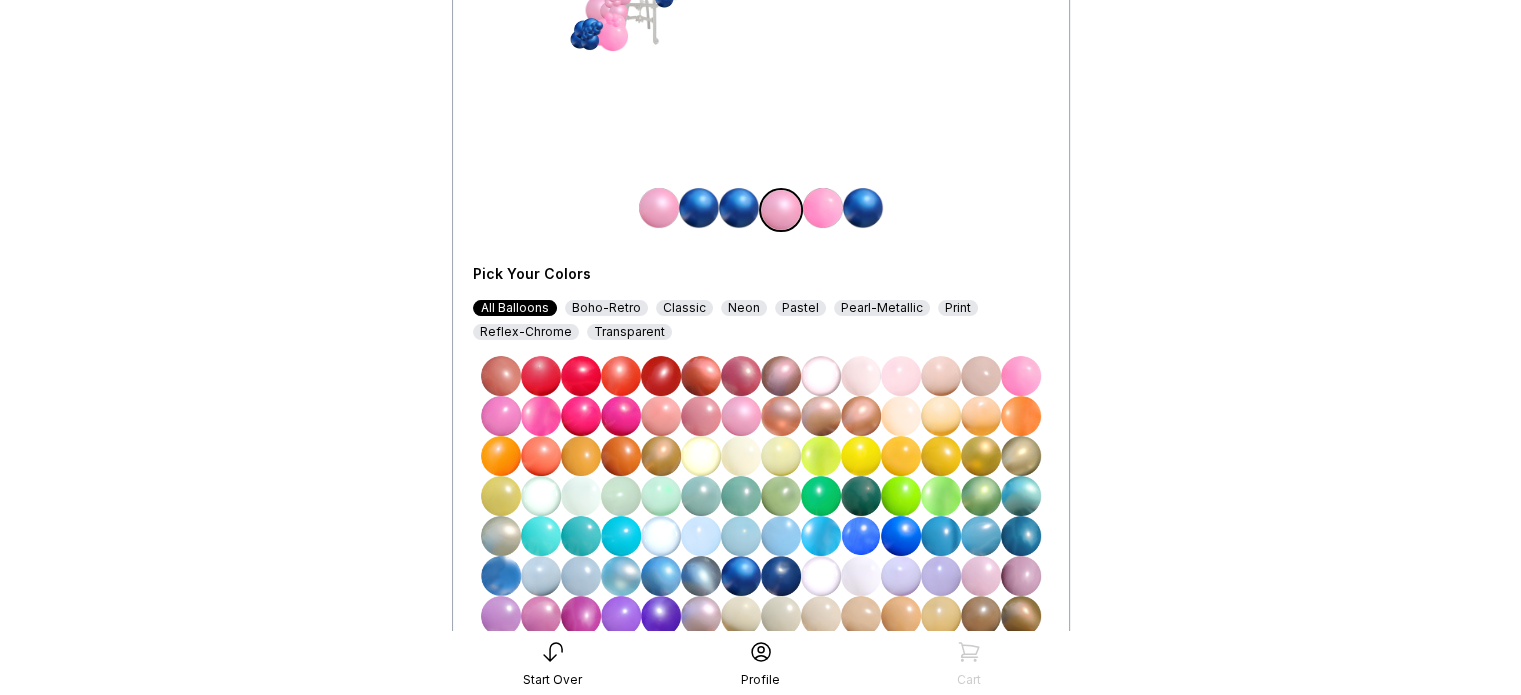 scroll, scrollTop: 232, scrollLeft: 0, axis: vertical 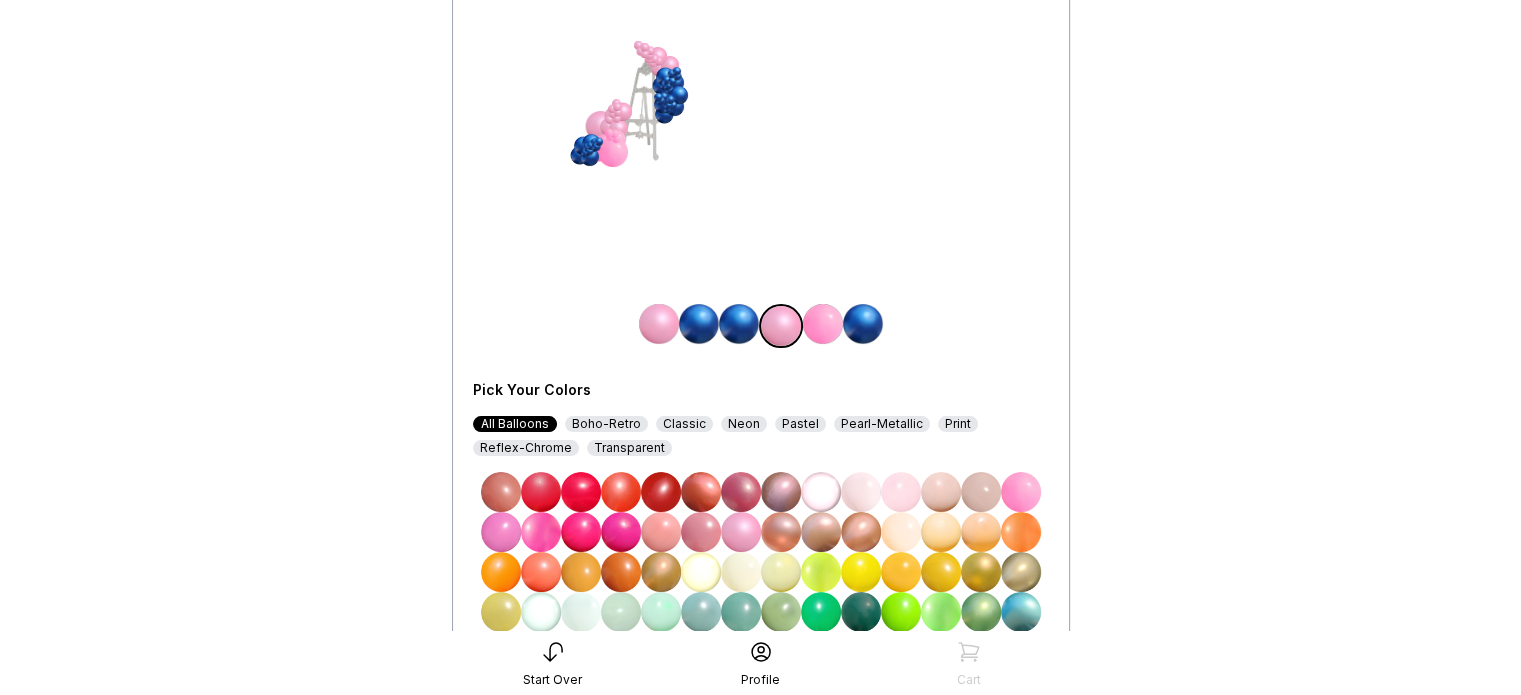 click at bounding box center (1021, 492) 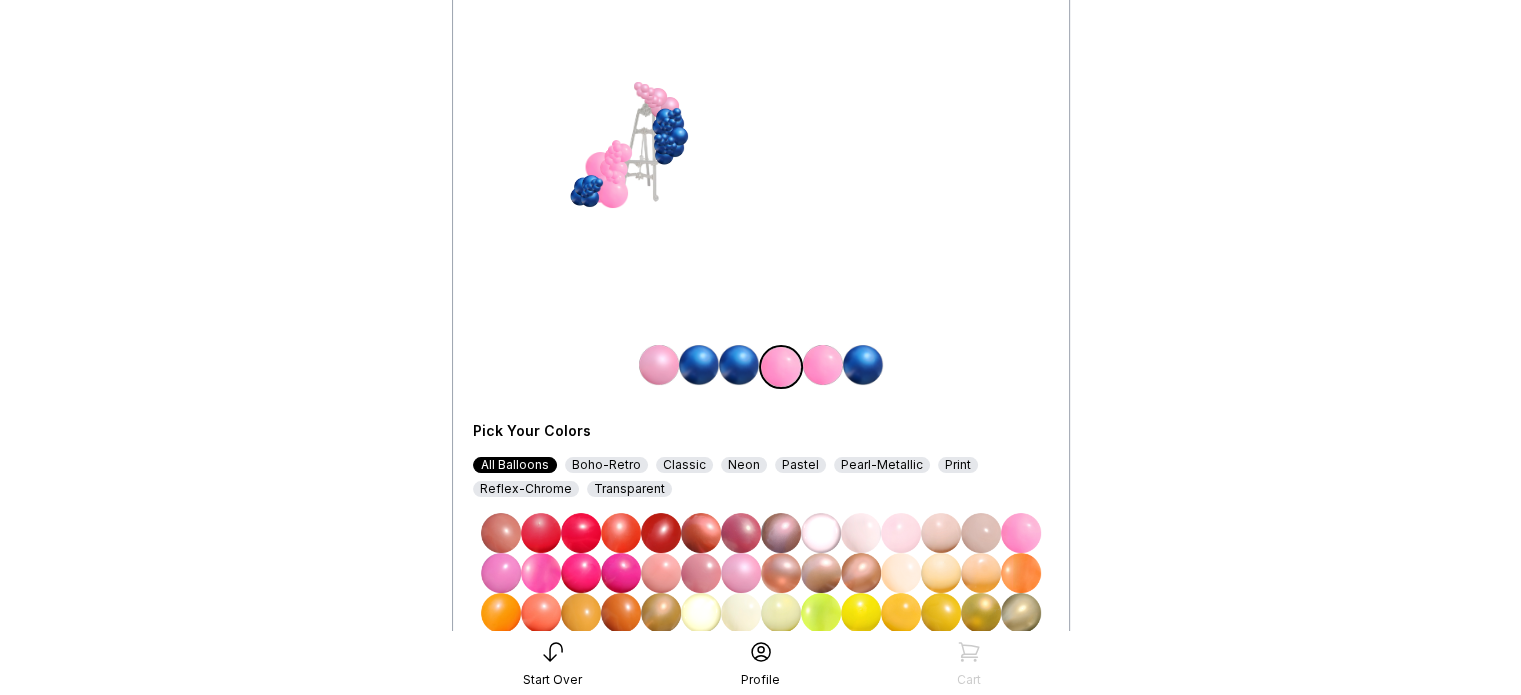 scroll, scrollTop: 188, scrollLeft: 0, axis: vertical 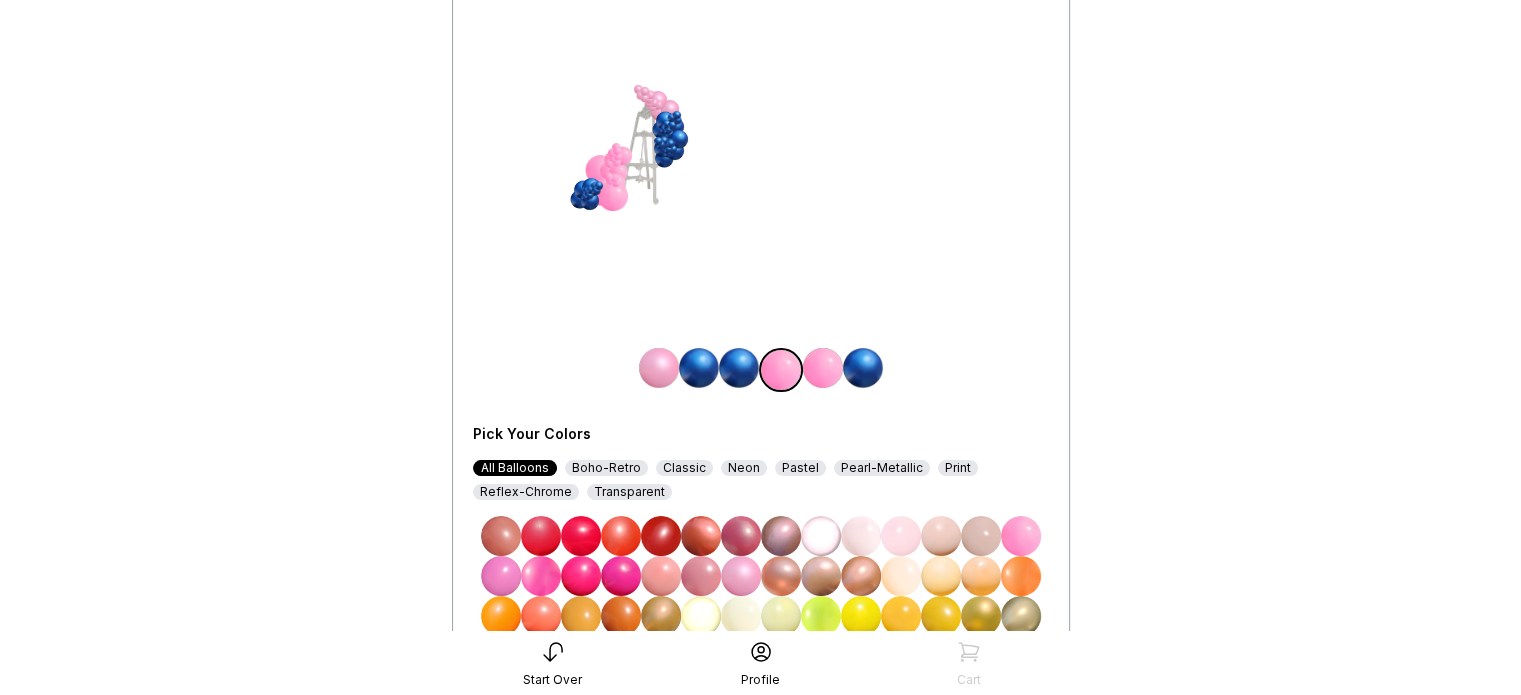 click at bounding box center (659, 368) 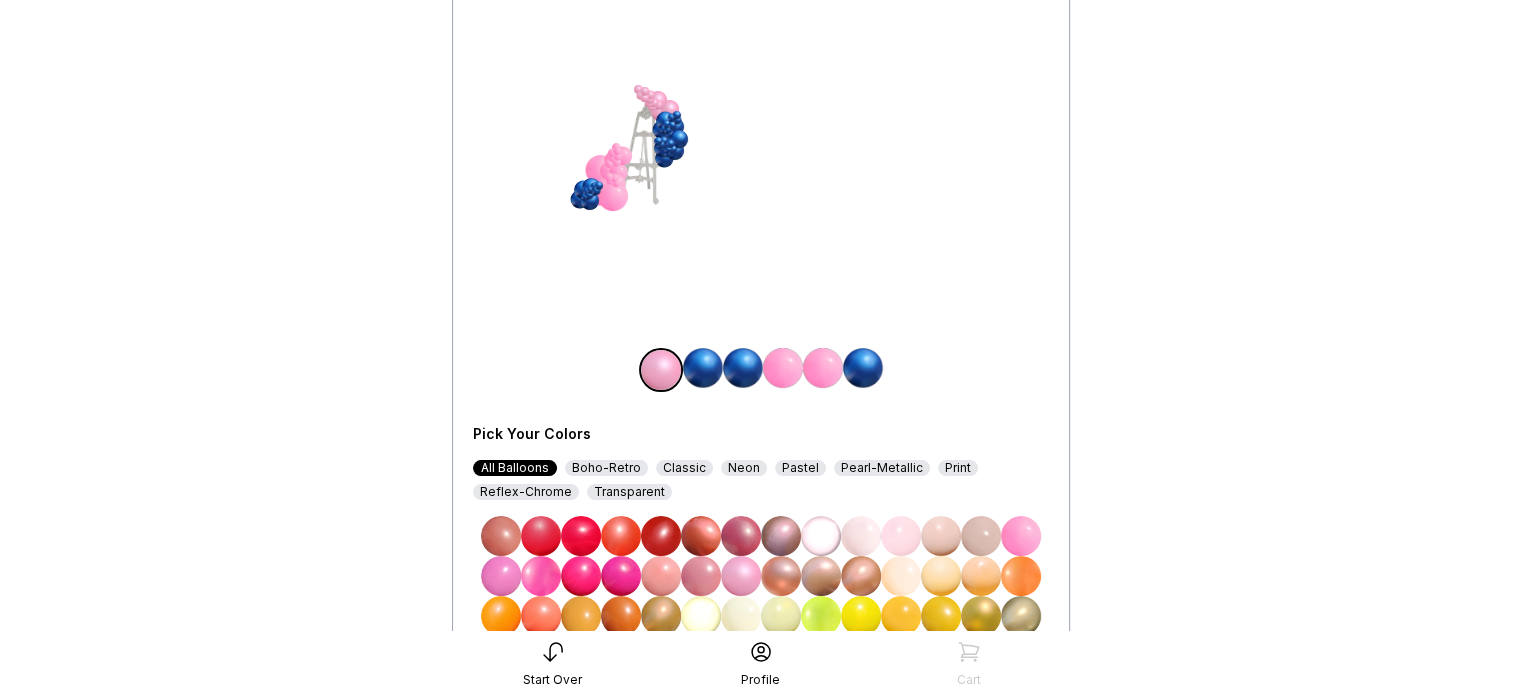 click at bounding box center (1021, 536) 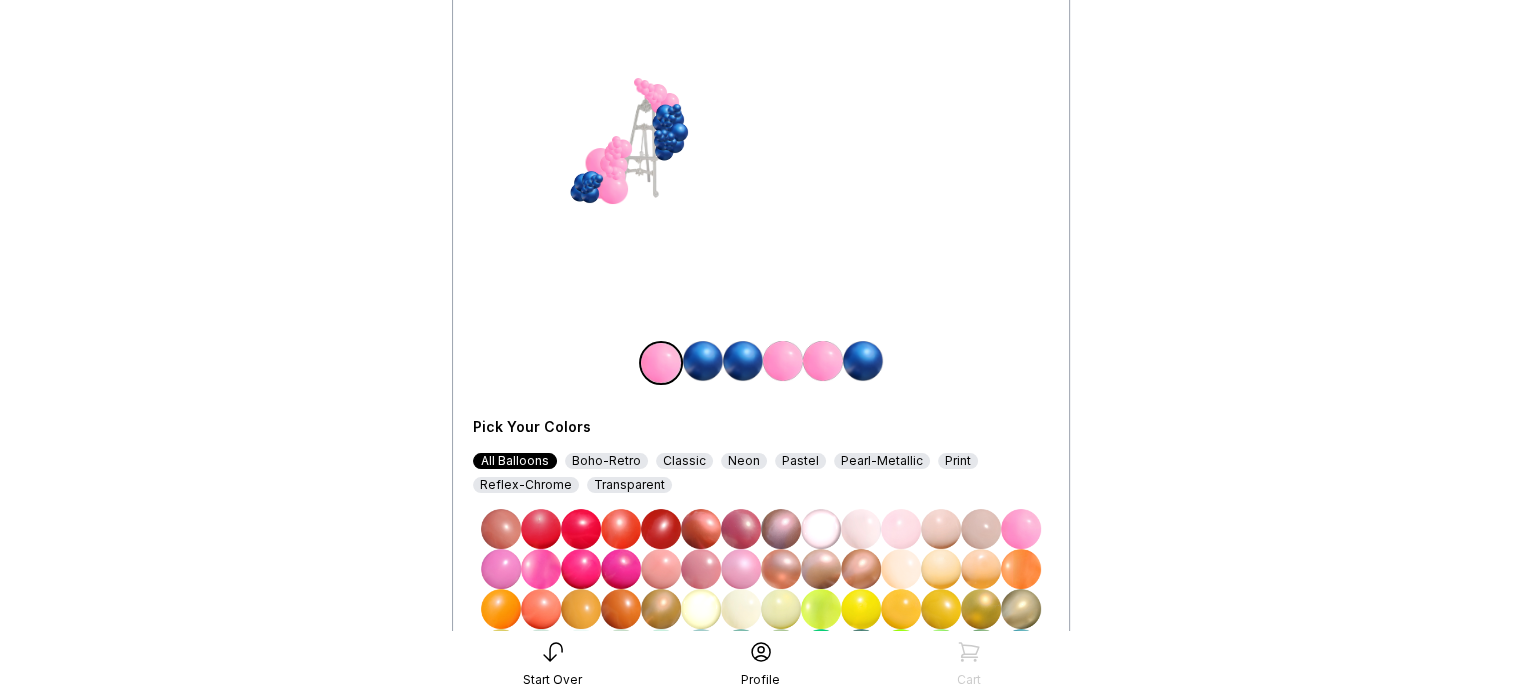 scroll, scrollTop: 568, scrollLeft: 0, axis: vertical 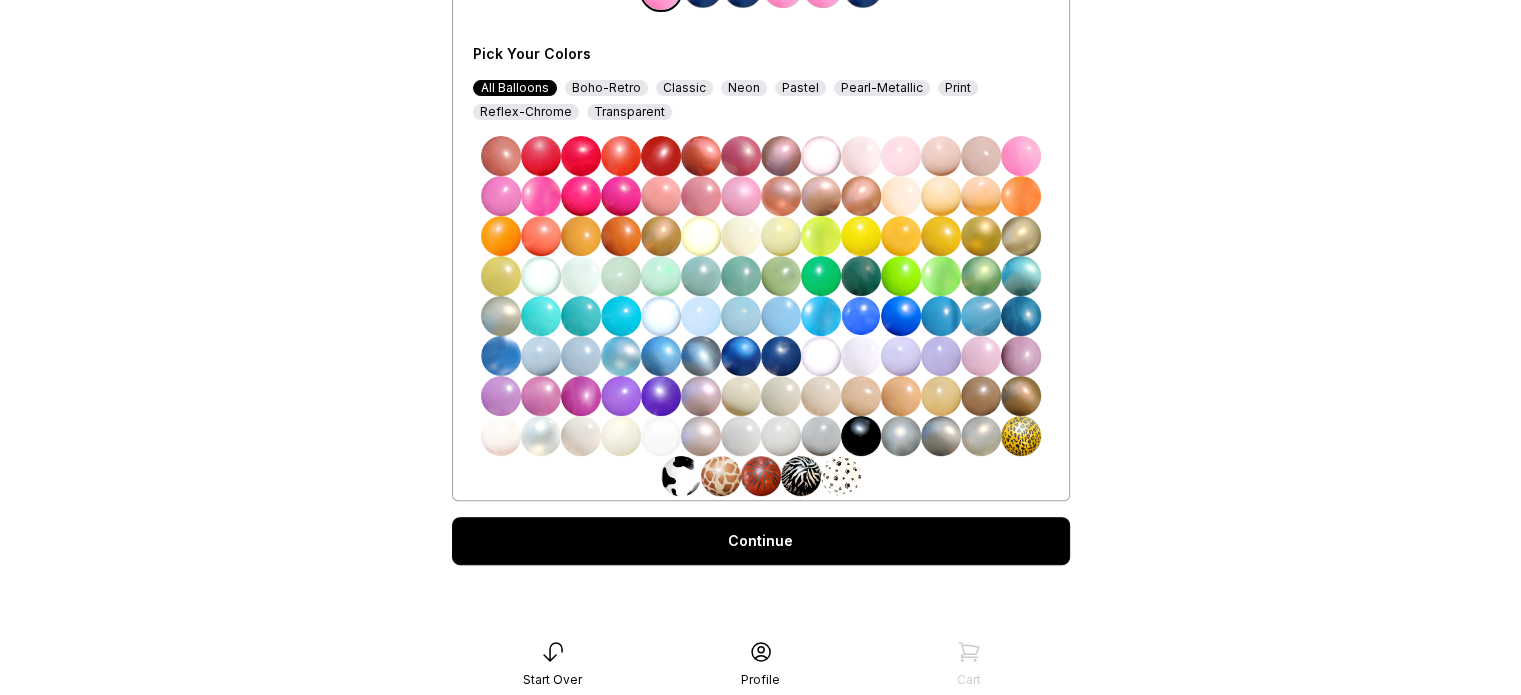 click on "Continue" at bounding box center [761, 541] 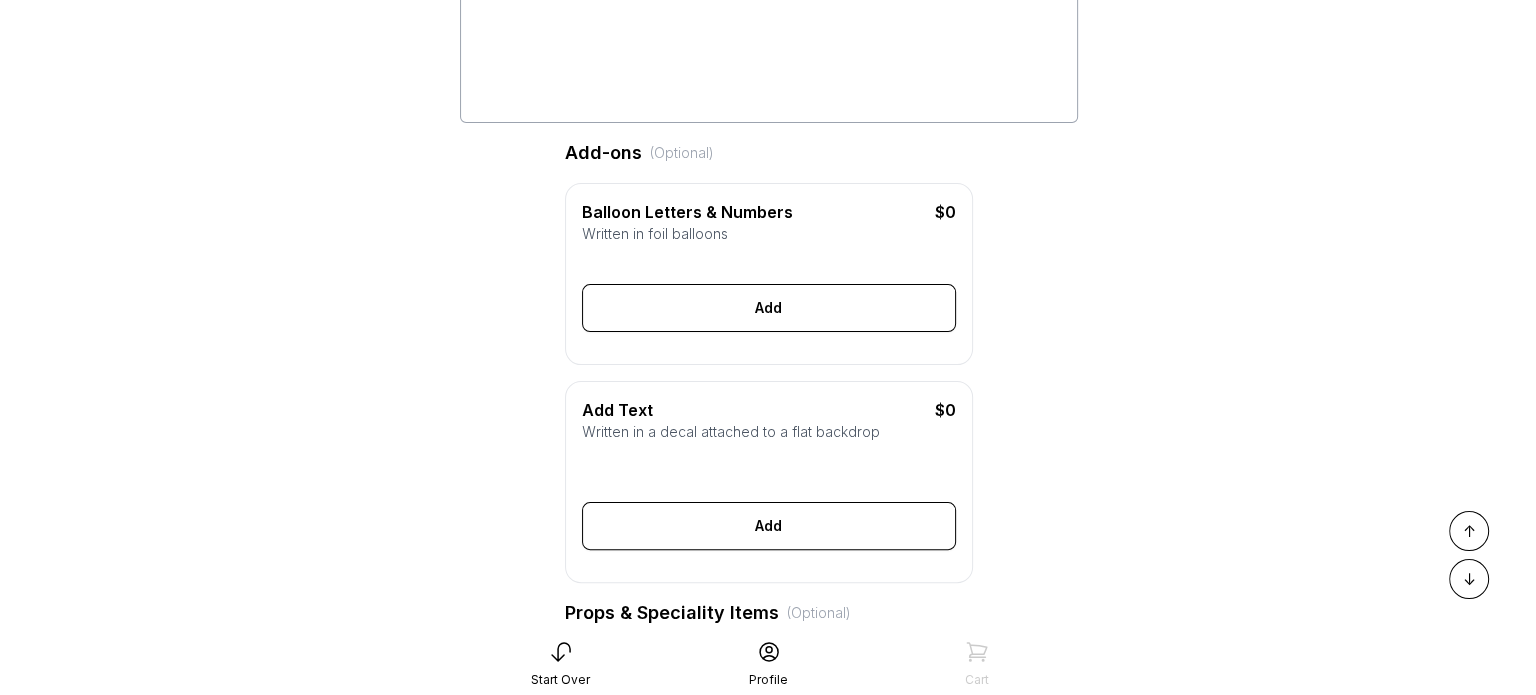 scroll, scrollTop: 419, scrollLeft: 0, axis: vertical 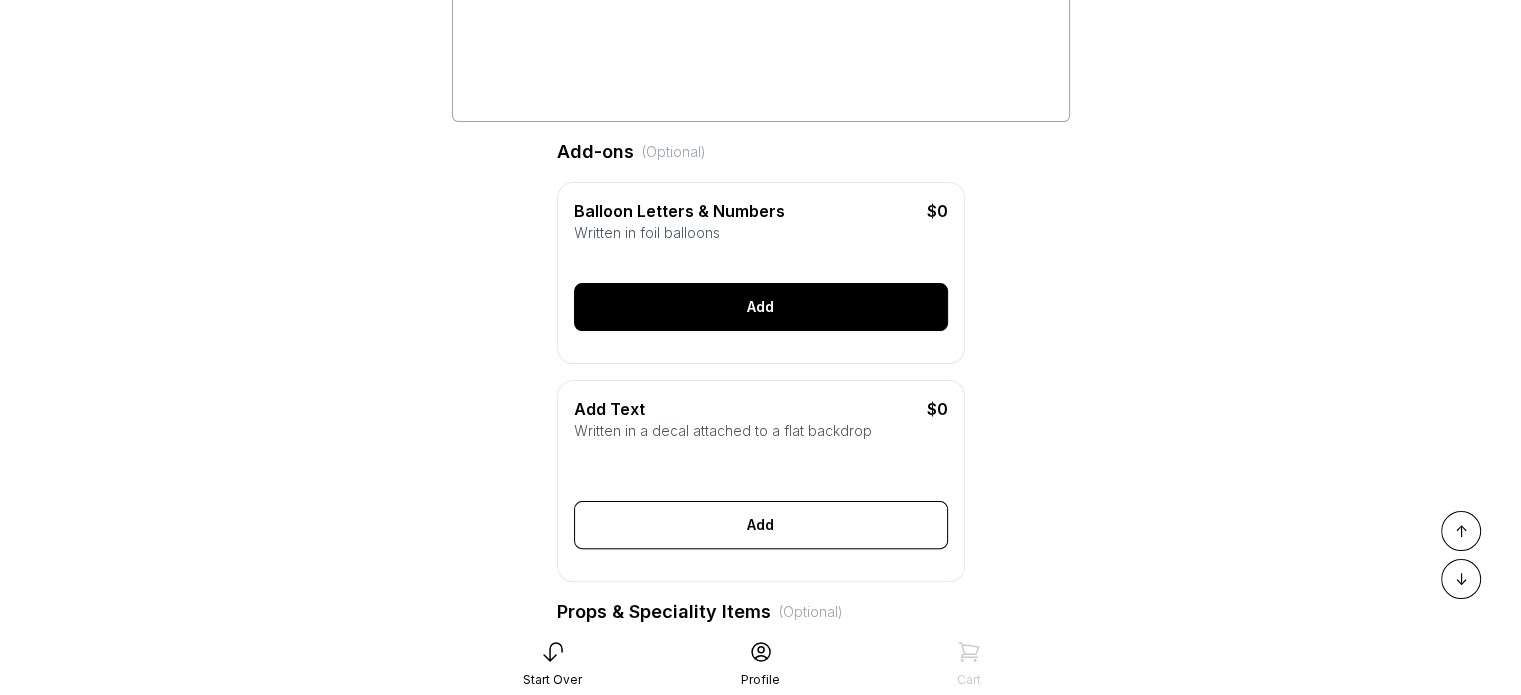 click on "Add" at bounding box center [761, 307] 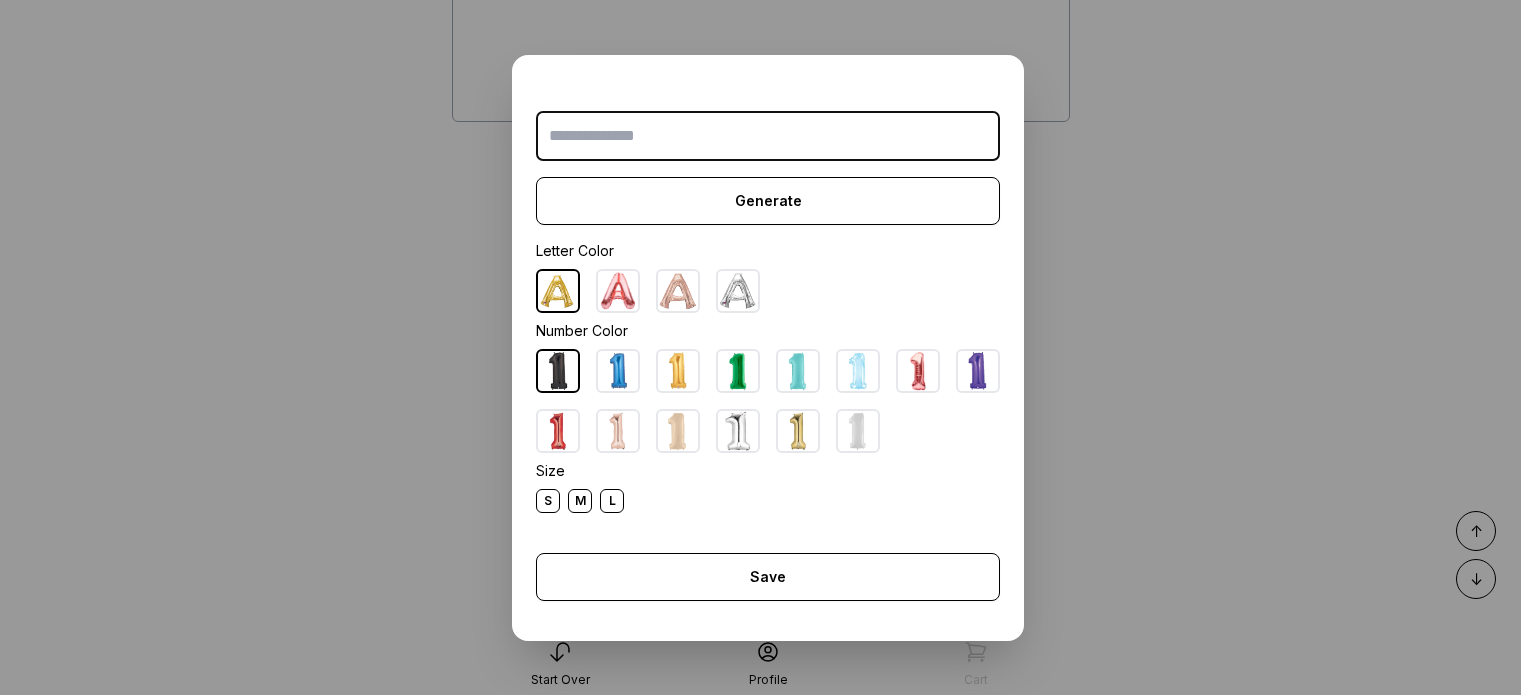 click on "Generate Letter Color Number Color Size S M L Save Close" at bounding box center (768, 347) 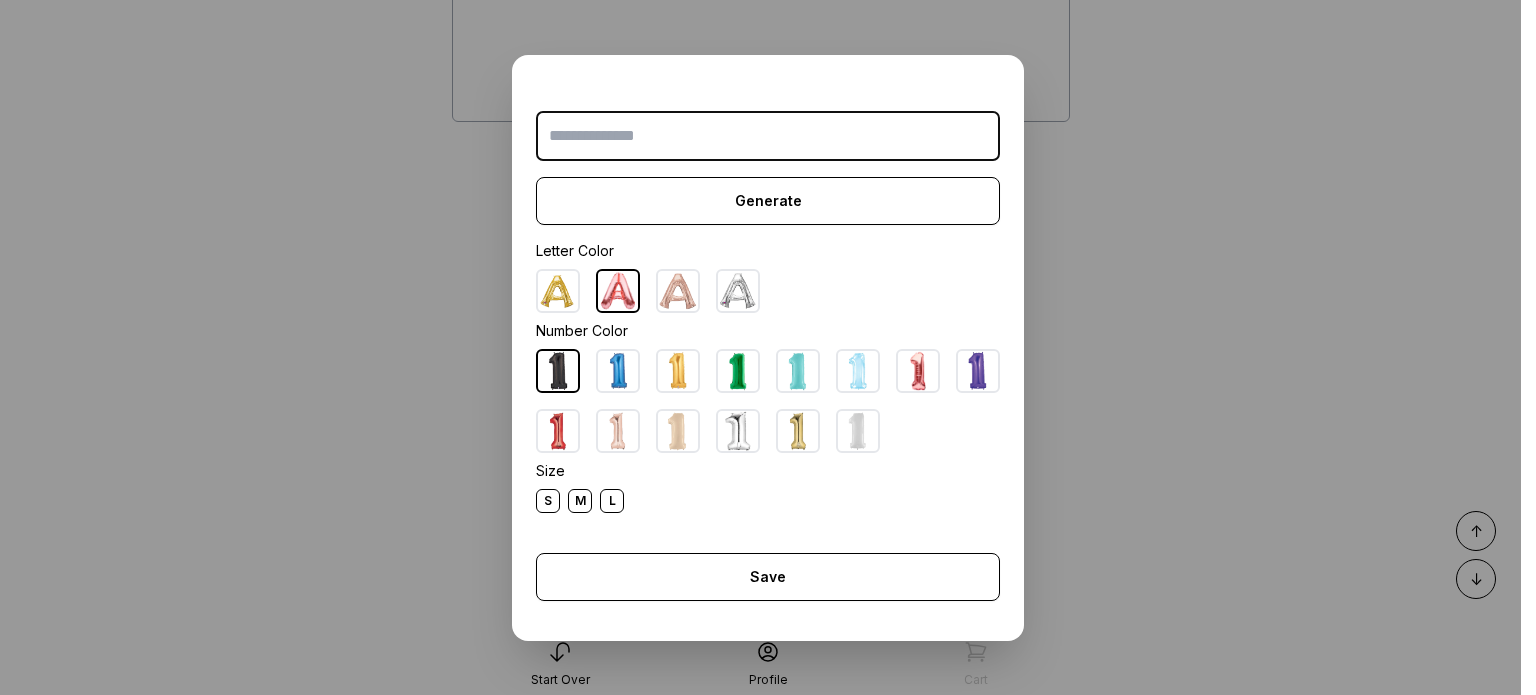 click at bounding box center (768, 136) 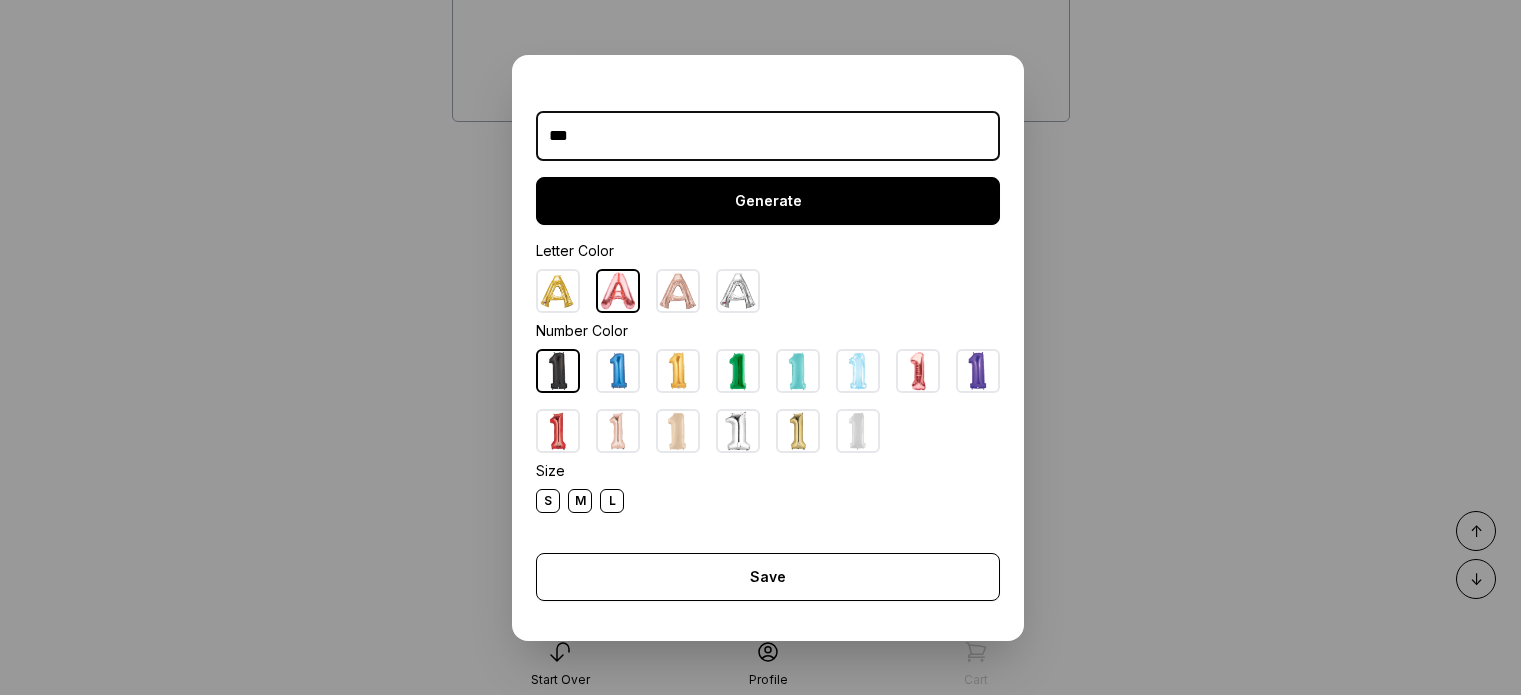 type on "***" 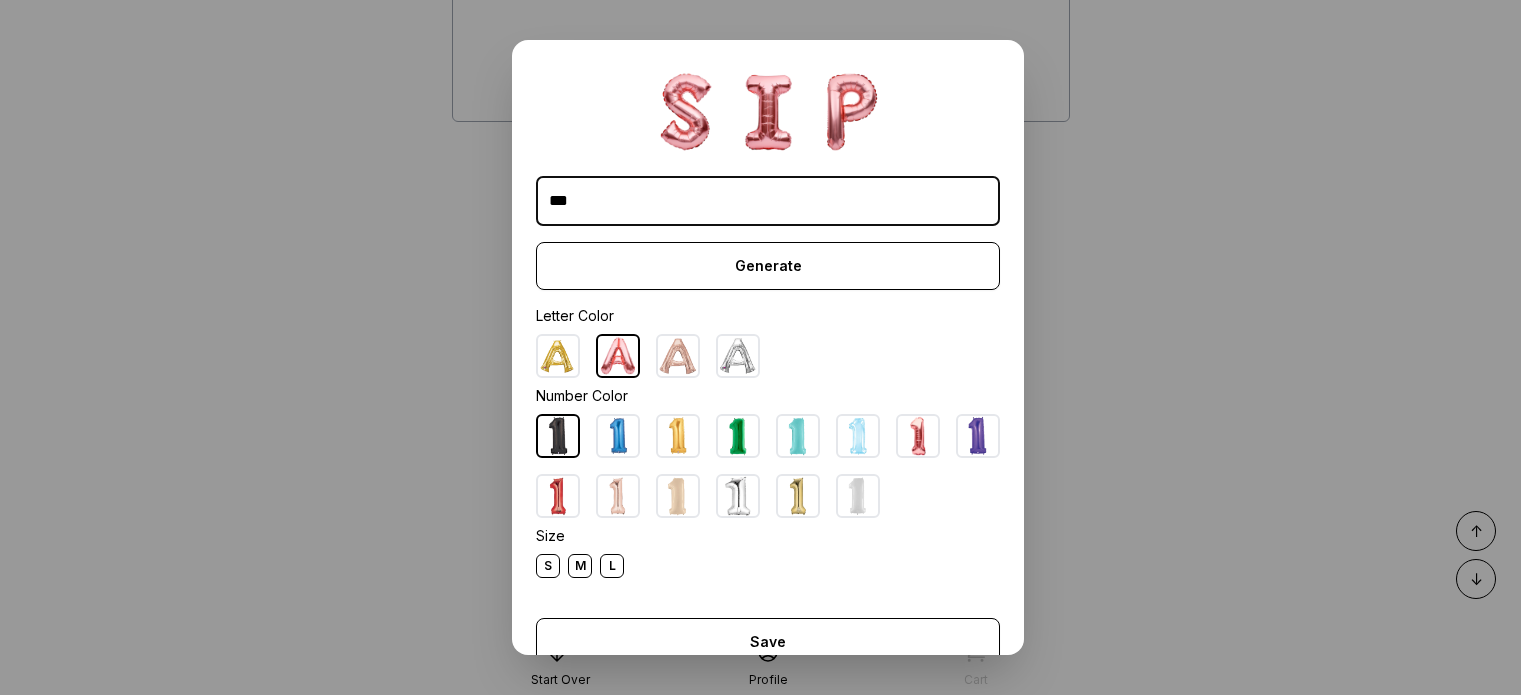 drag, startPoint x: 780, startPoint y: 180, endPoint x: 346, endPoint y: 176, distance: 434.01843 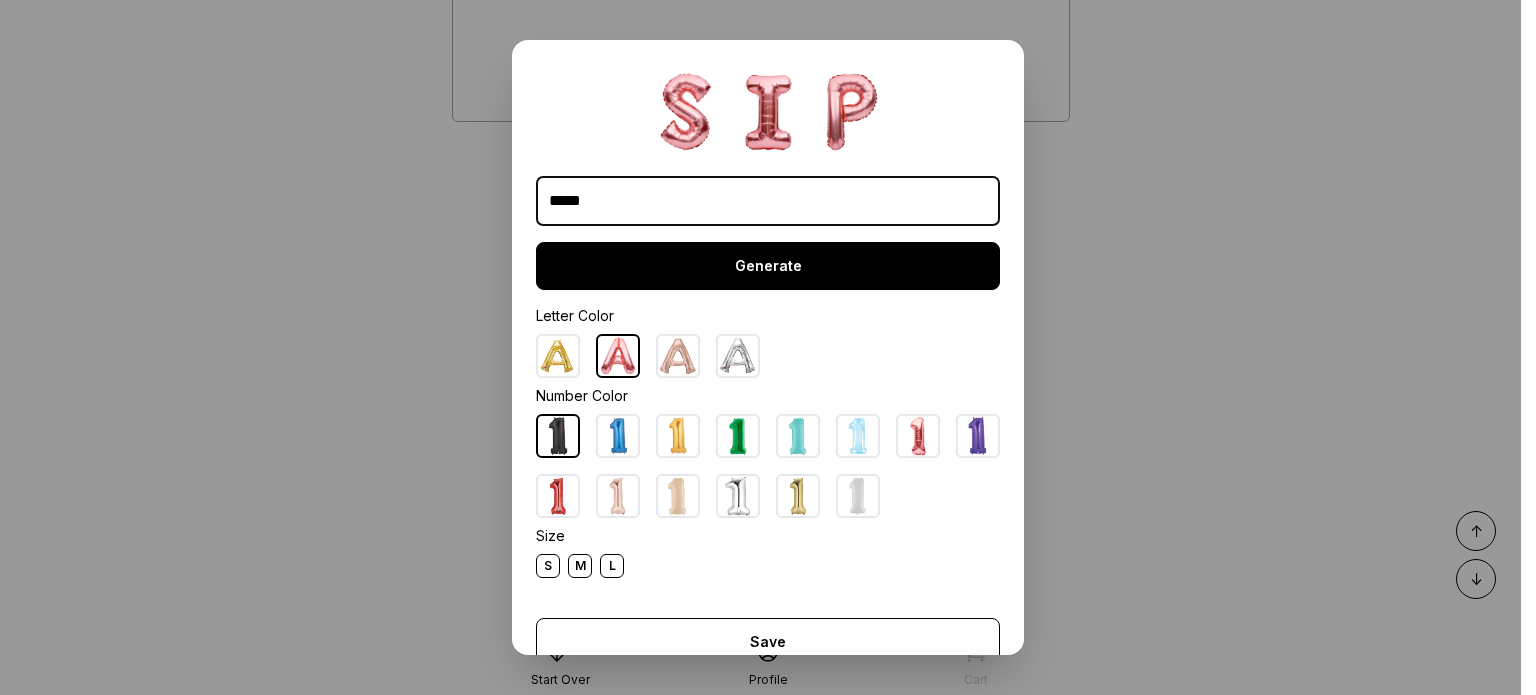 type on "*****" 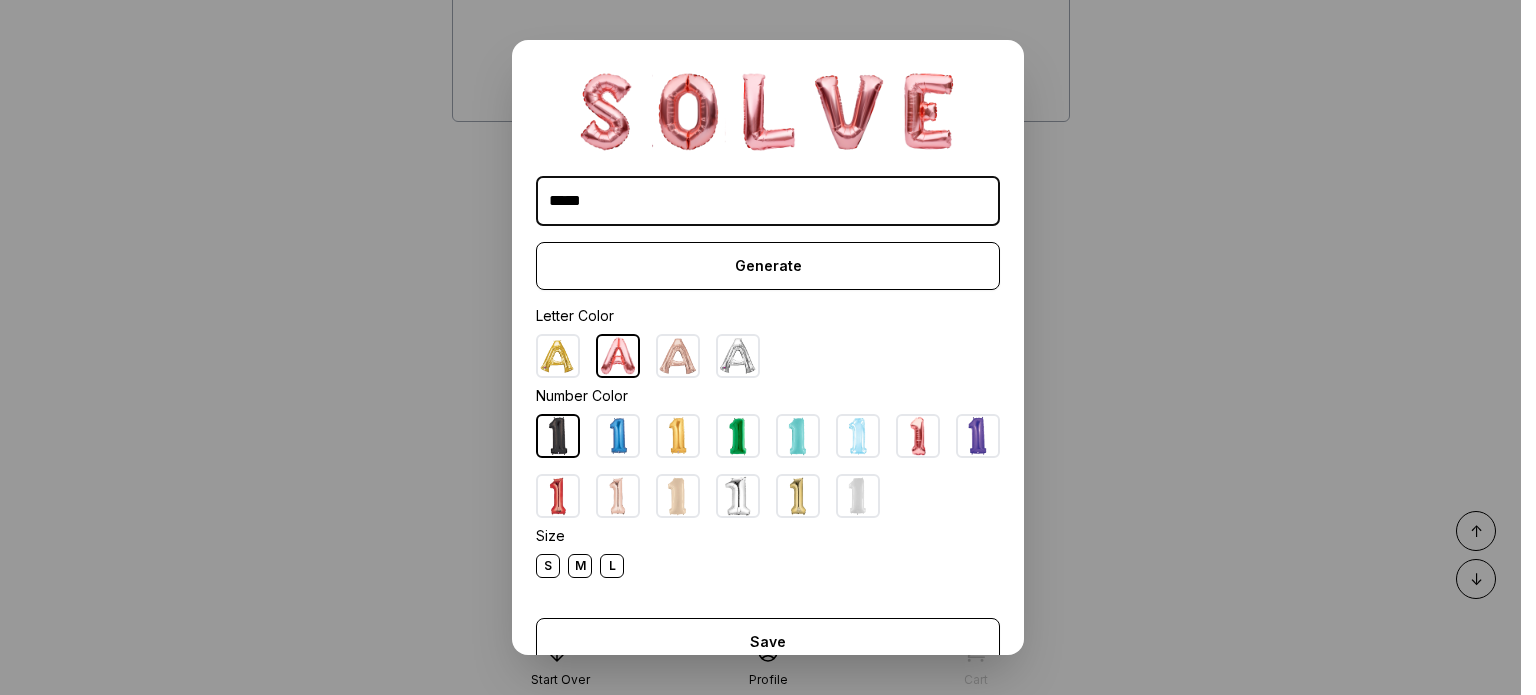scroll, scrollTop: 48, scrollLeft: 0, axis: vertical 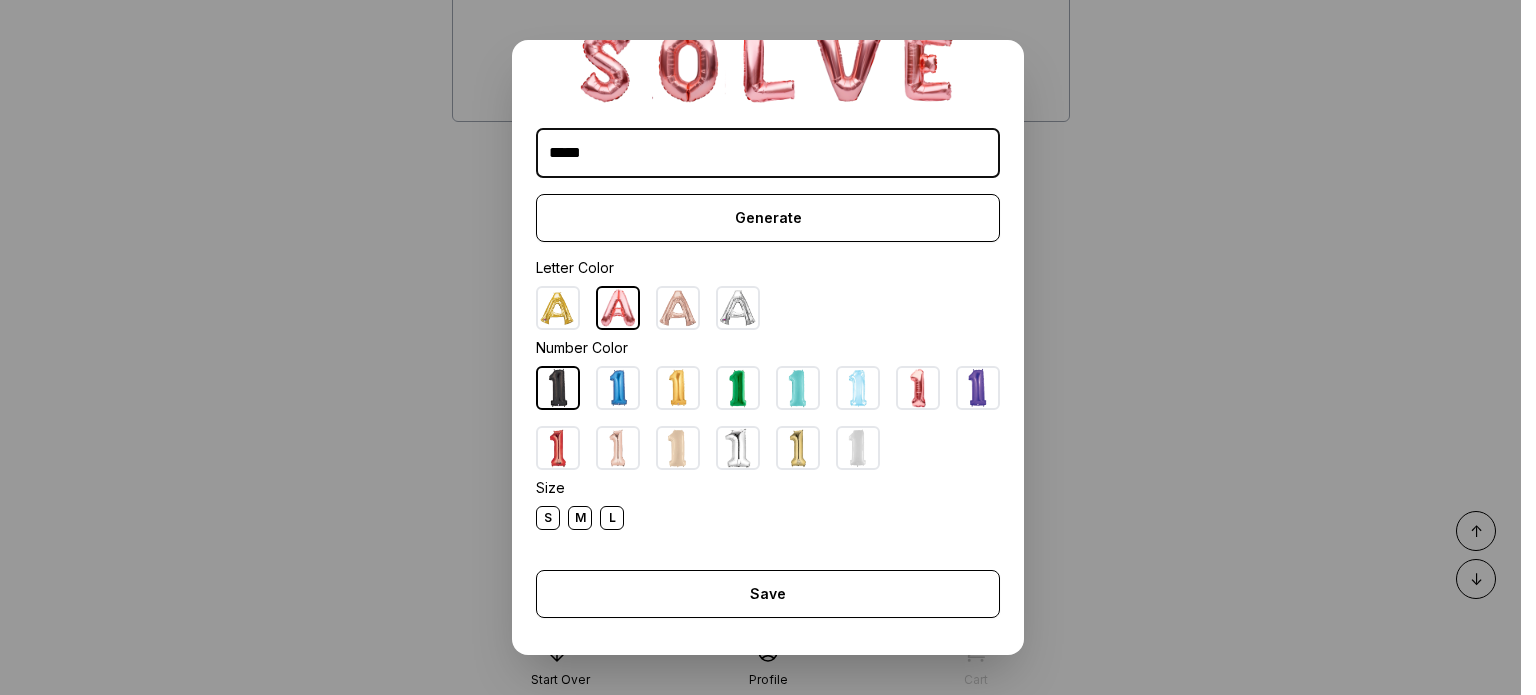 click on "S" at bounding box center (548, 518) 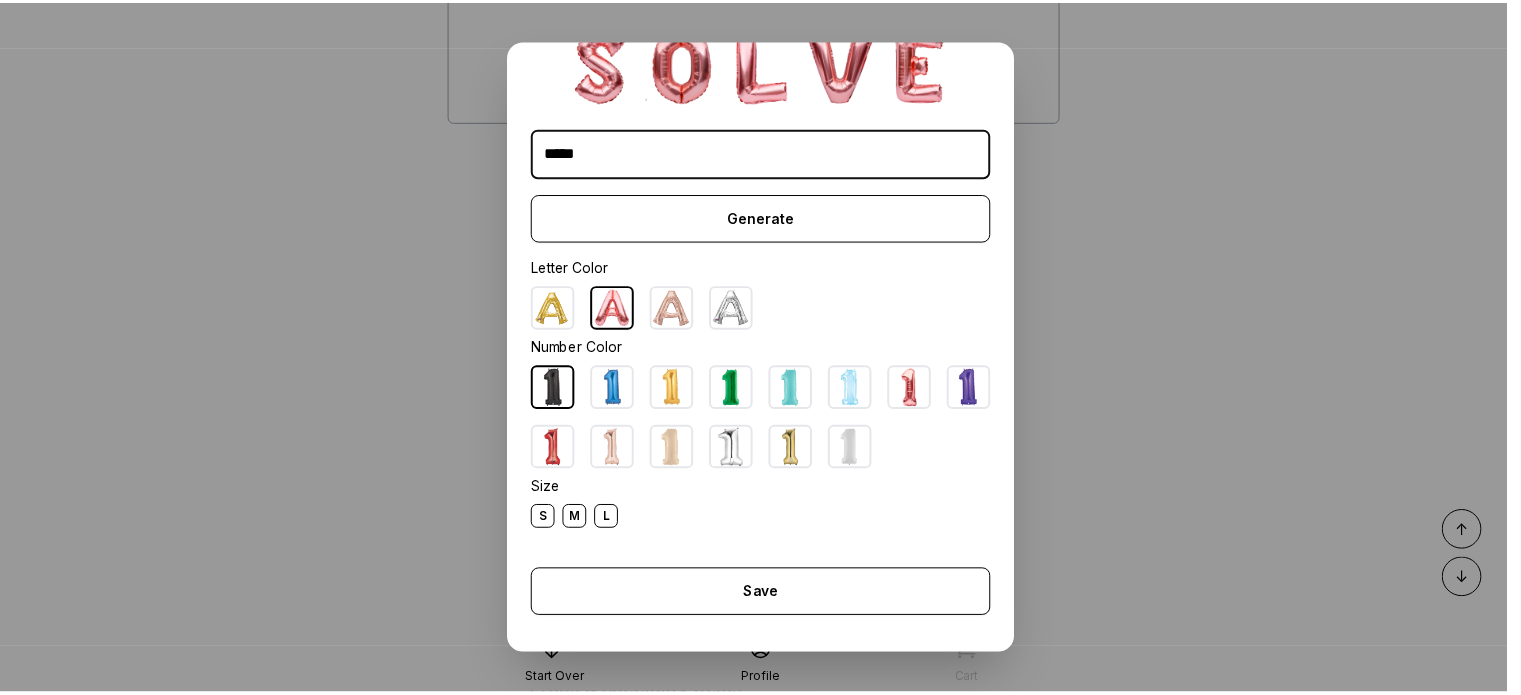 scroll, scrollTop: 8, scrollLeft: 0, axis: vertical 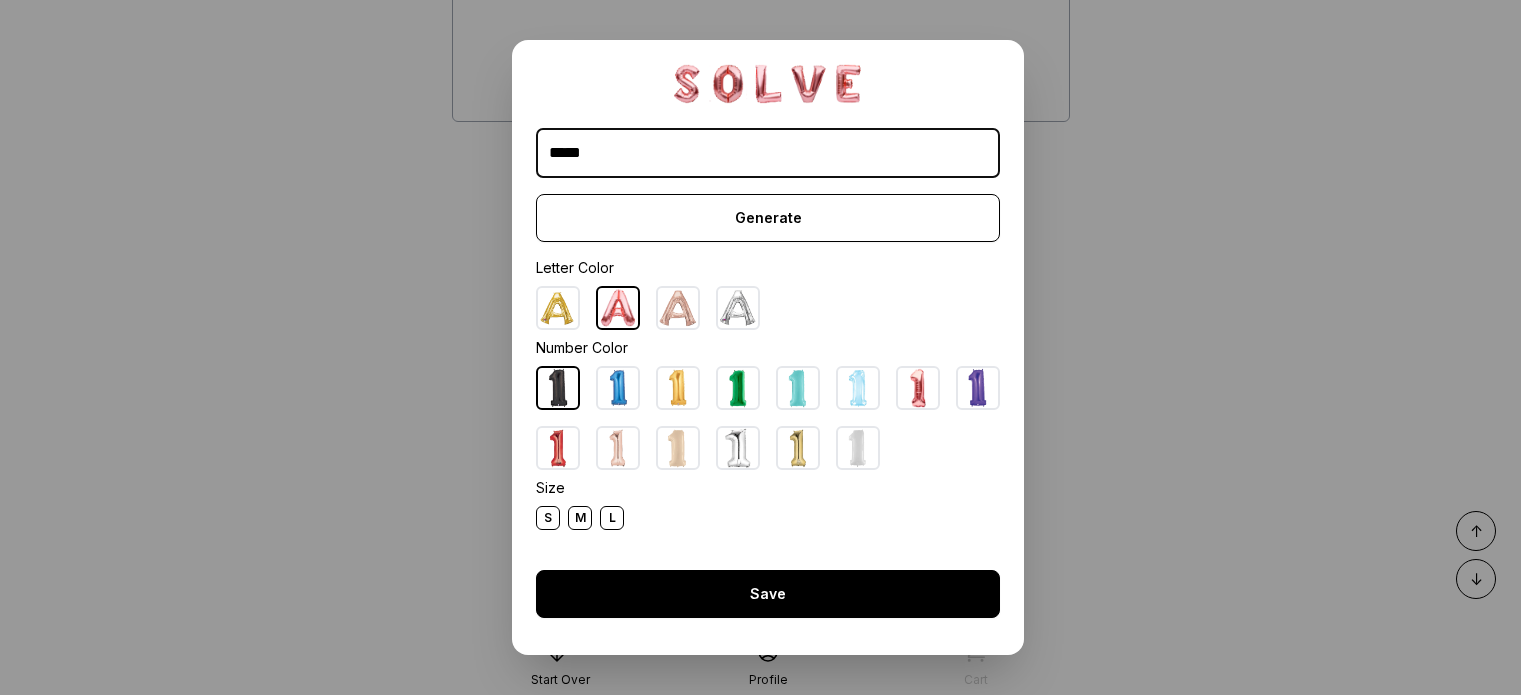 click on "Save" at bounding box center (768, 594) 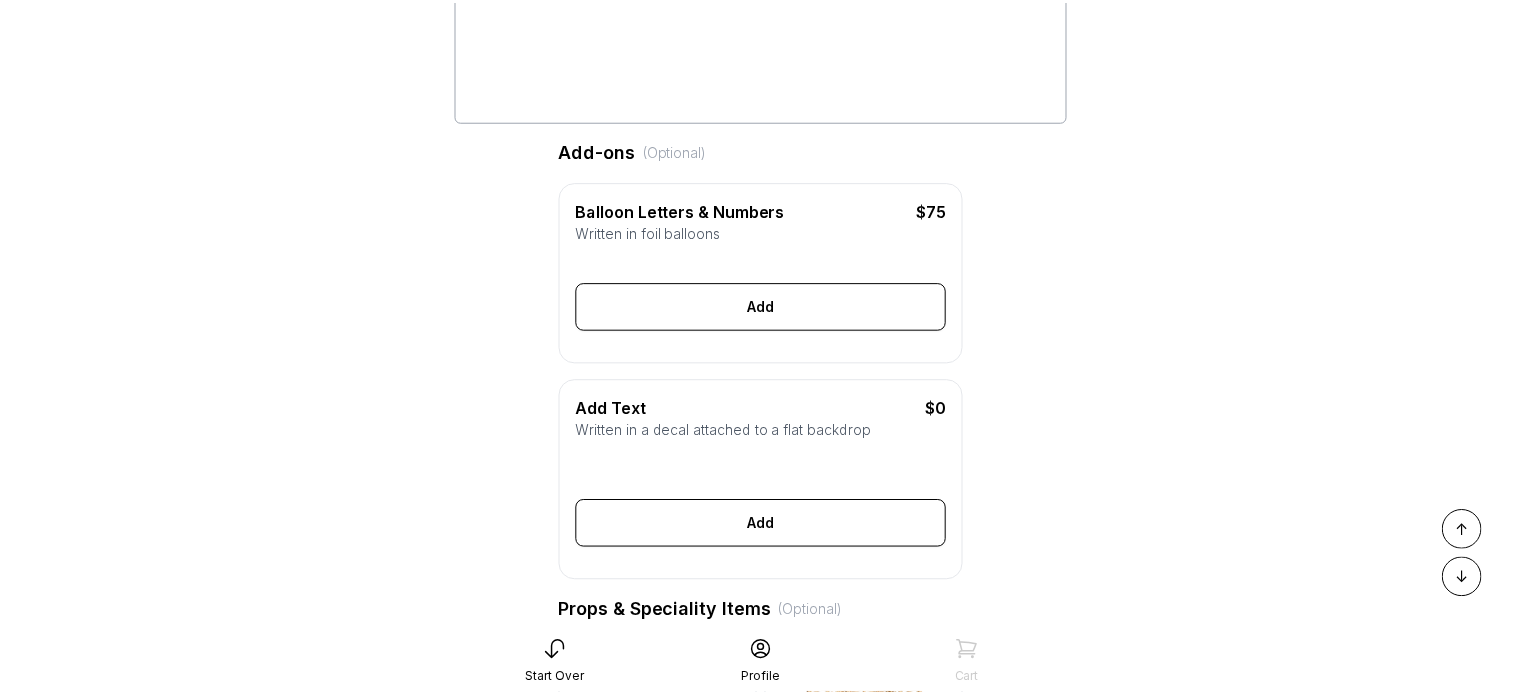 scroll, scrollTop: 0, scrollLeft: 0, axis: both 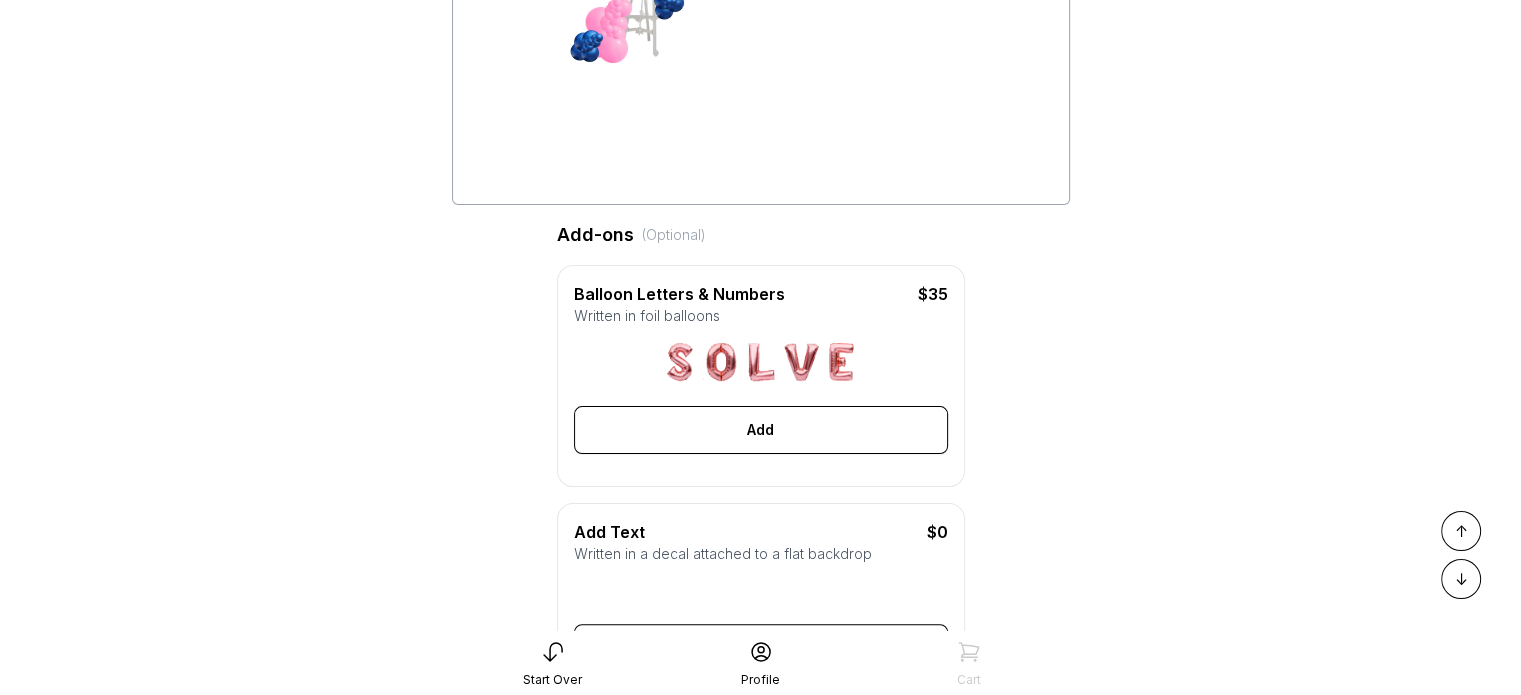 click at bounding box center (801, 362) 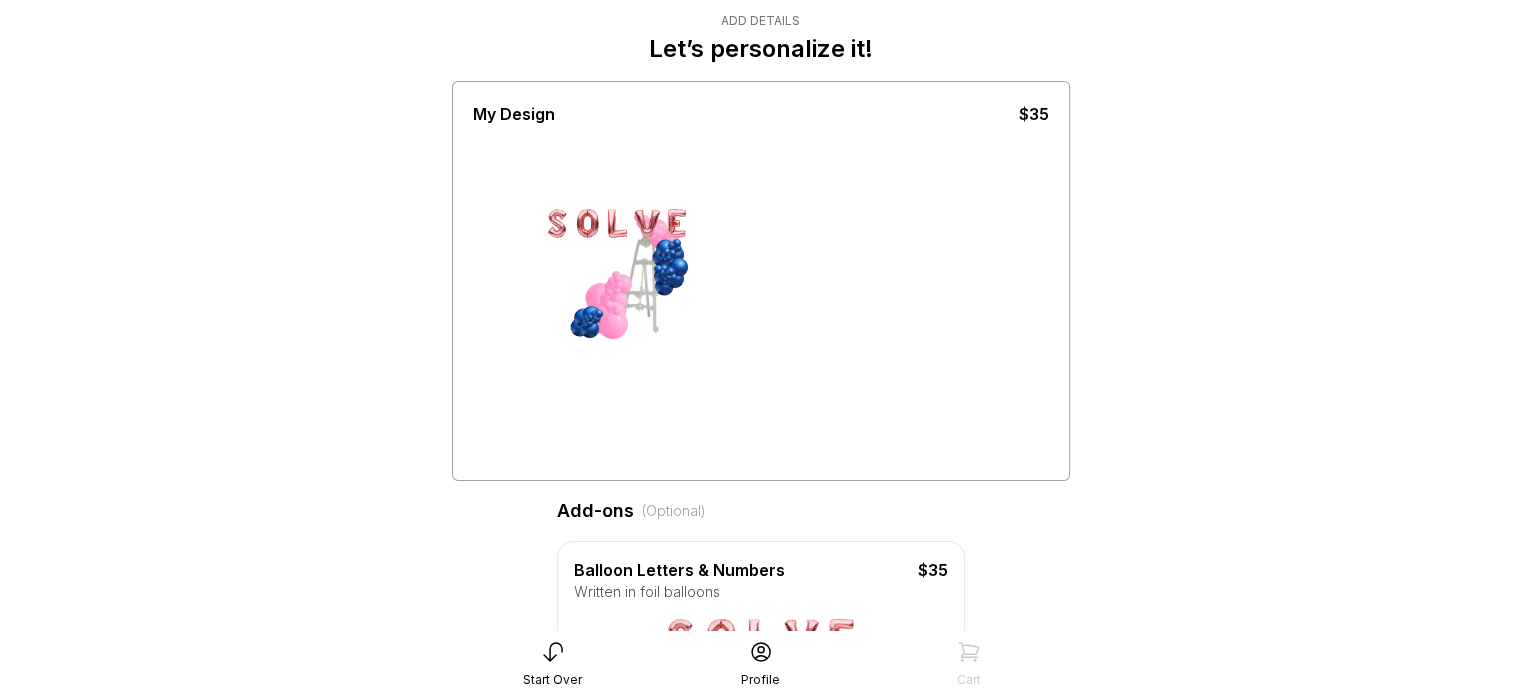 click at bounding box center [587, 224] 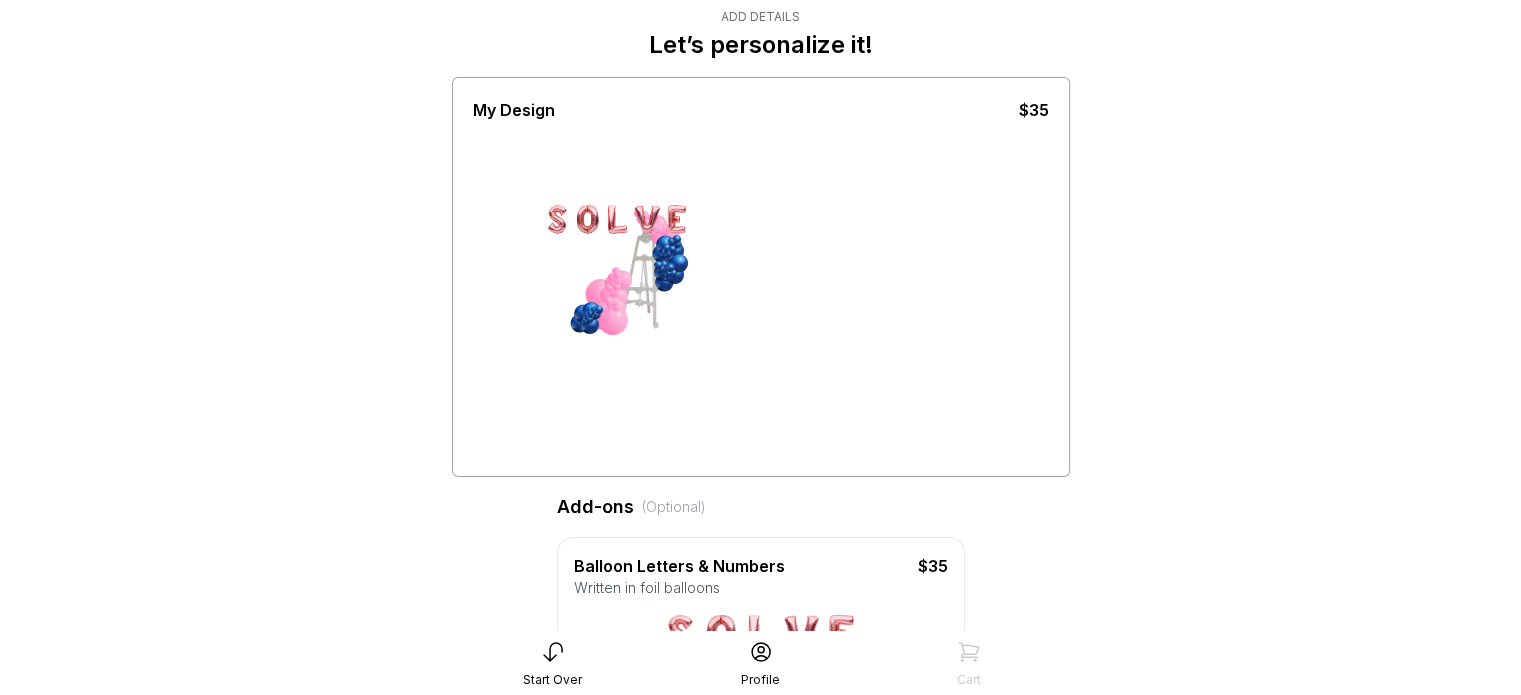 scroll, scrollTop: 0, scrollLeft: 0, axis: both 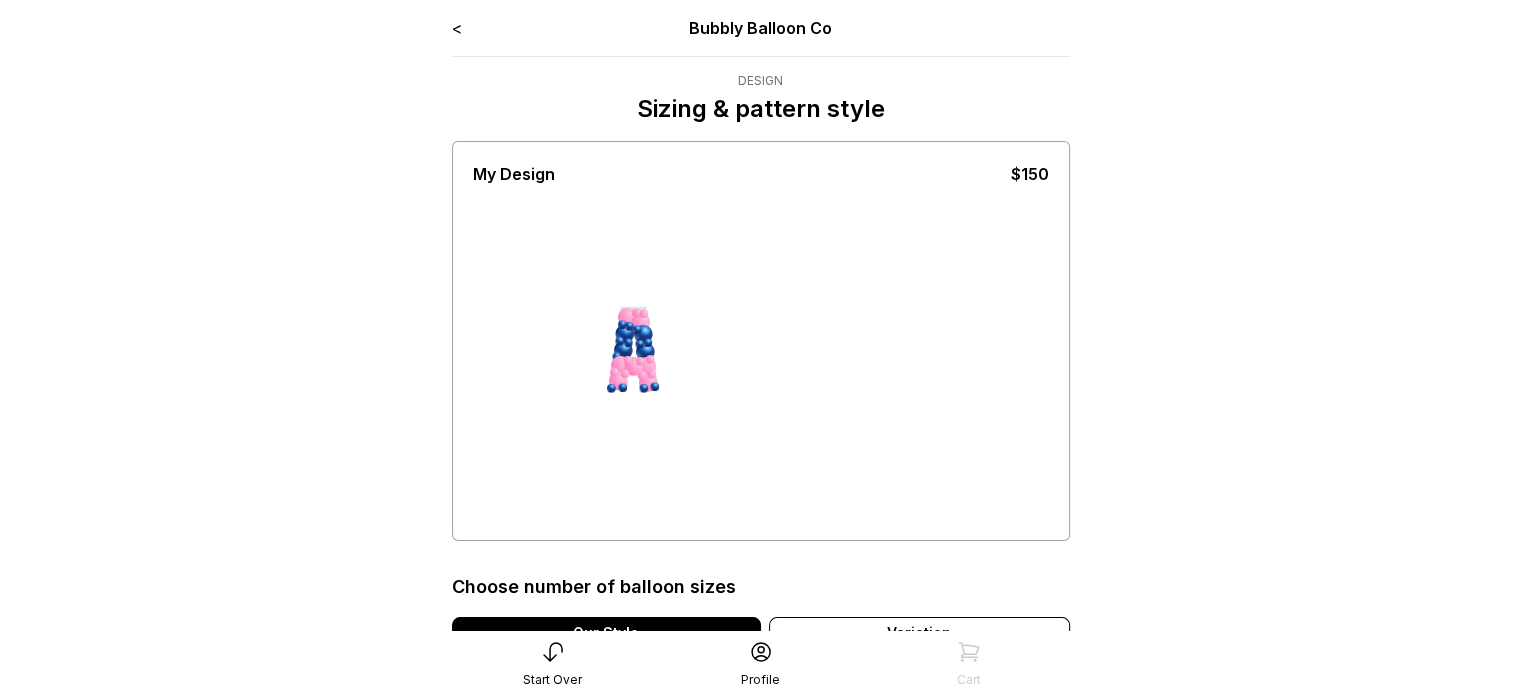 click on "<" at bounding box center (457, 28) 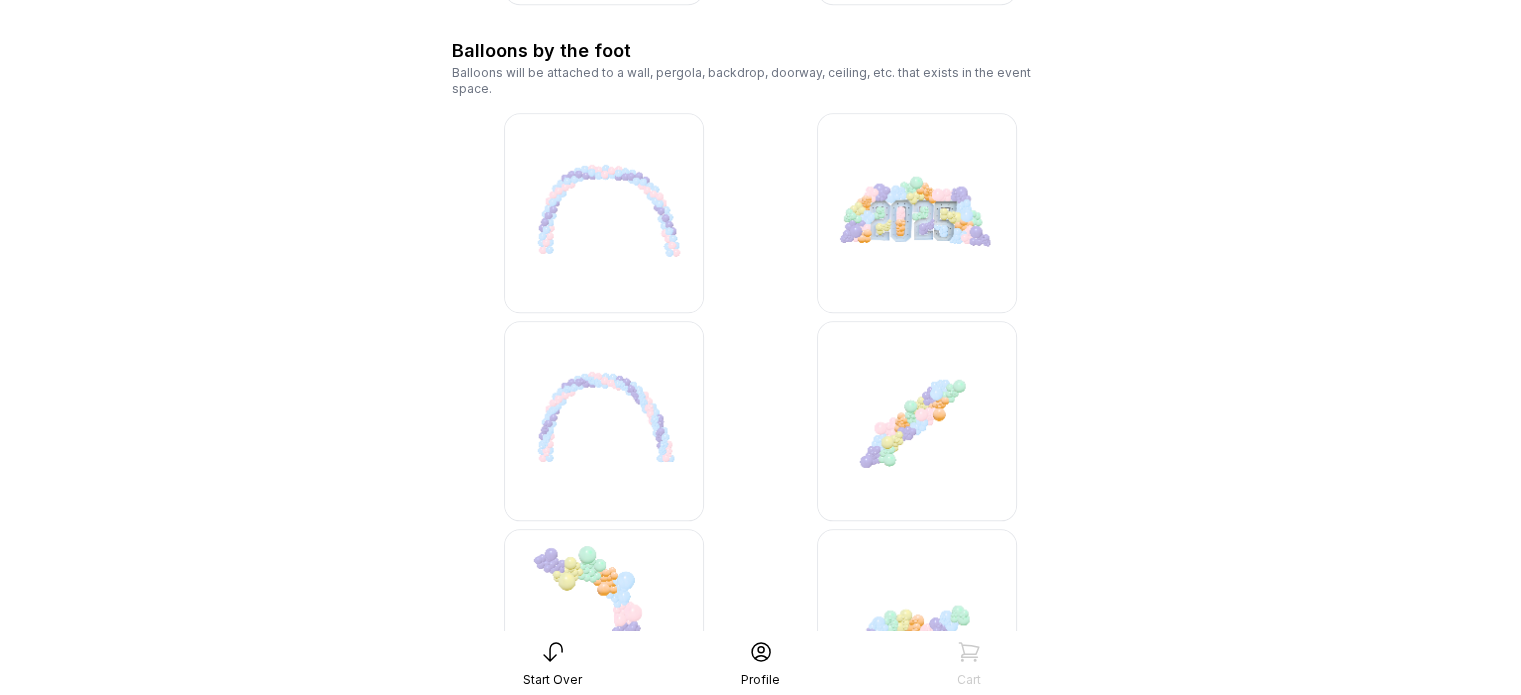 scroll, scrollTop: 1886, scrollLeft: 0, axis: vertical 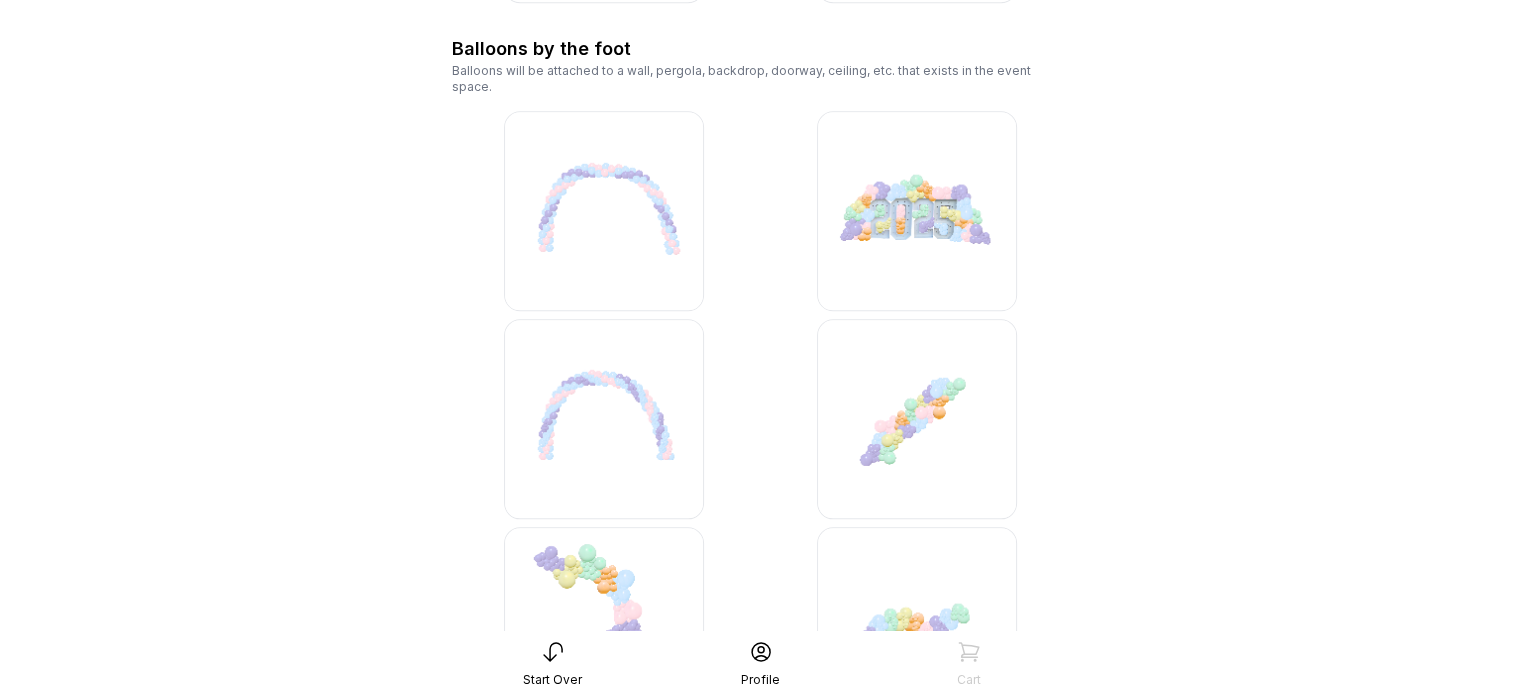 click at bounding box center [604, 419] 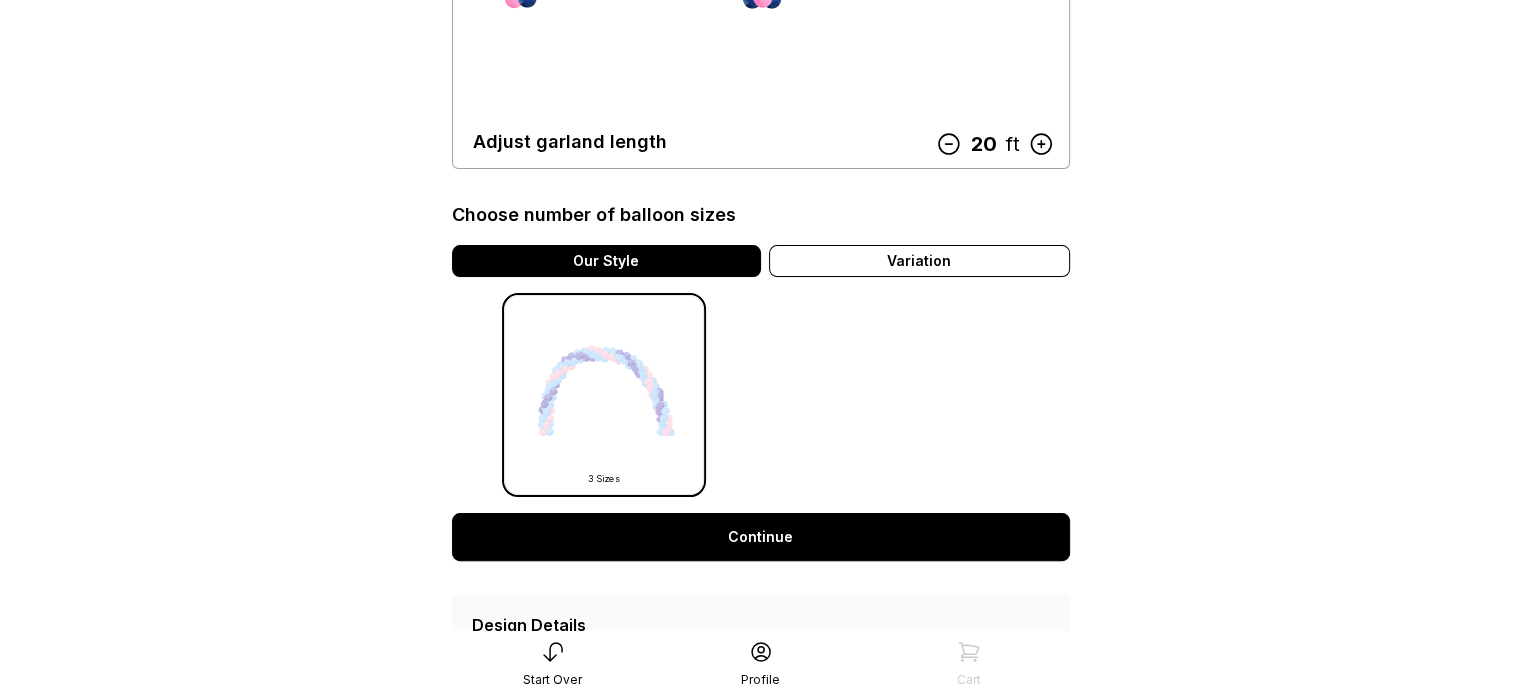 scroll, scrollTop: 431, scrollLeft: 0, axis: vertical 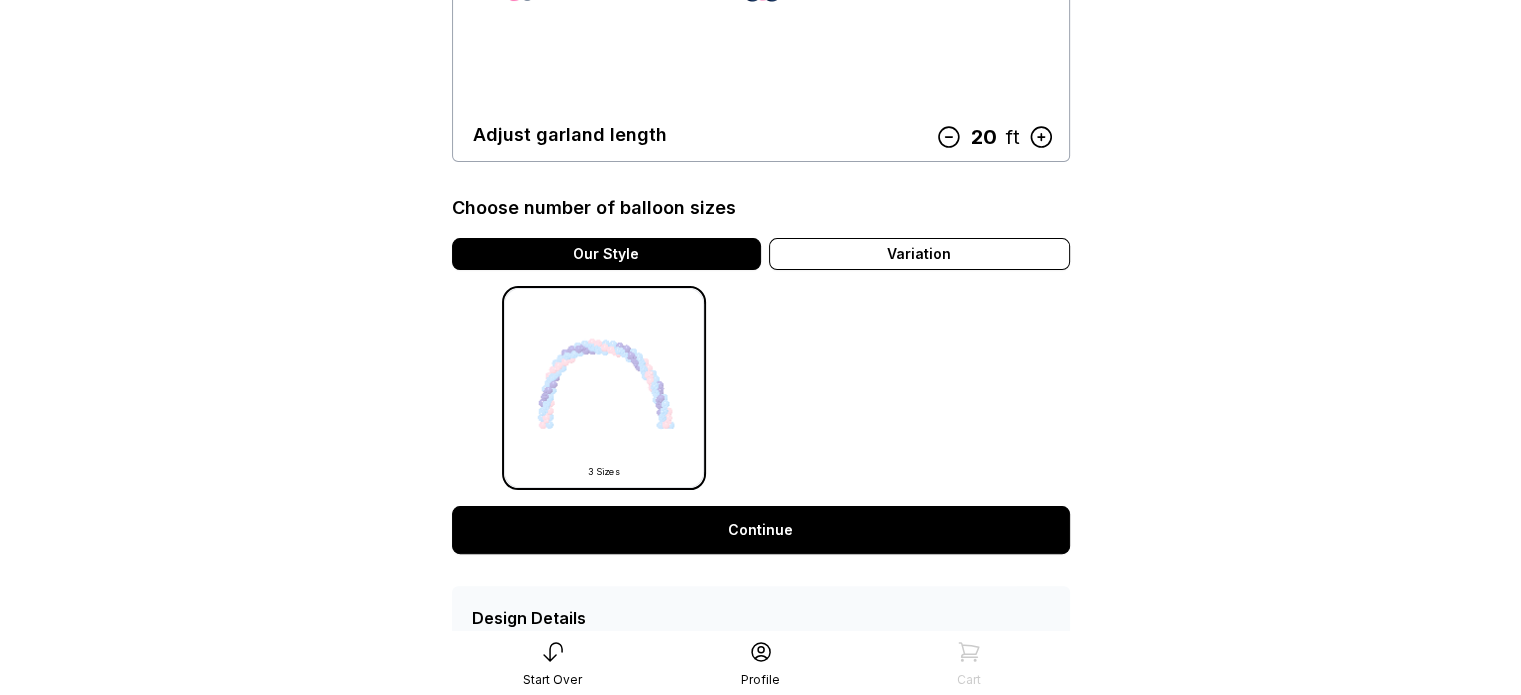 click on "Continue" at bounding box center [761, 530] 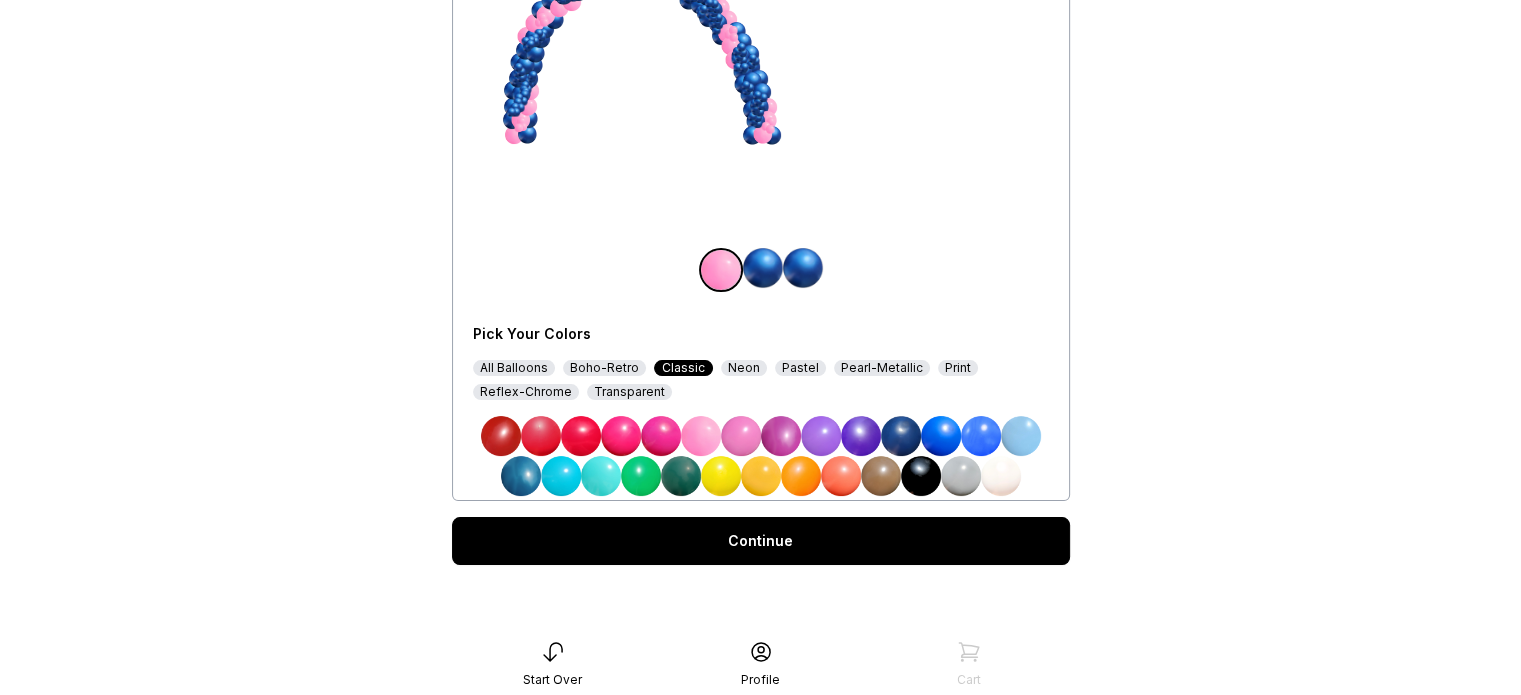 scroll, scrollTop: 200, scrollLeft: 0, axis: vertical 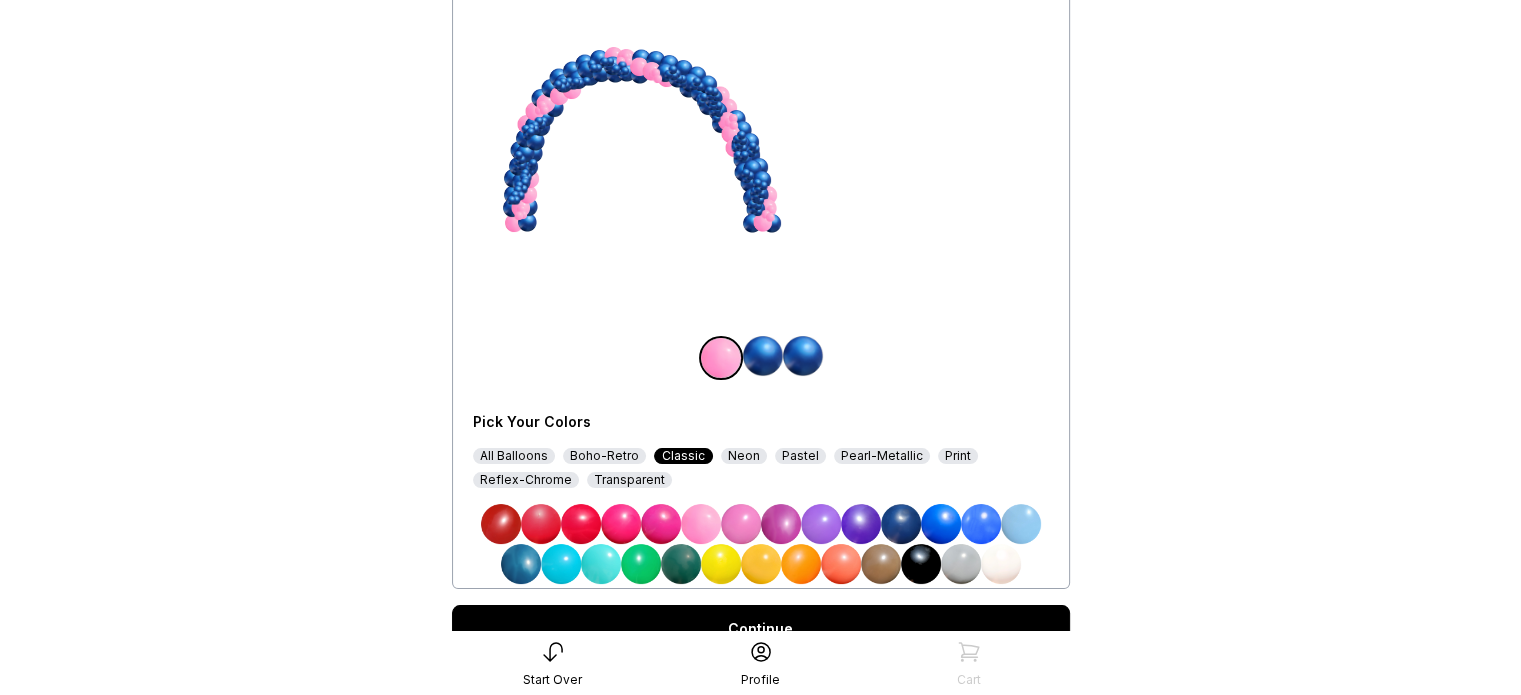 click at bounding box center (803, 356) 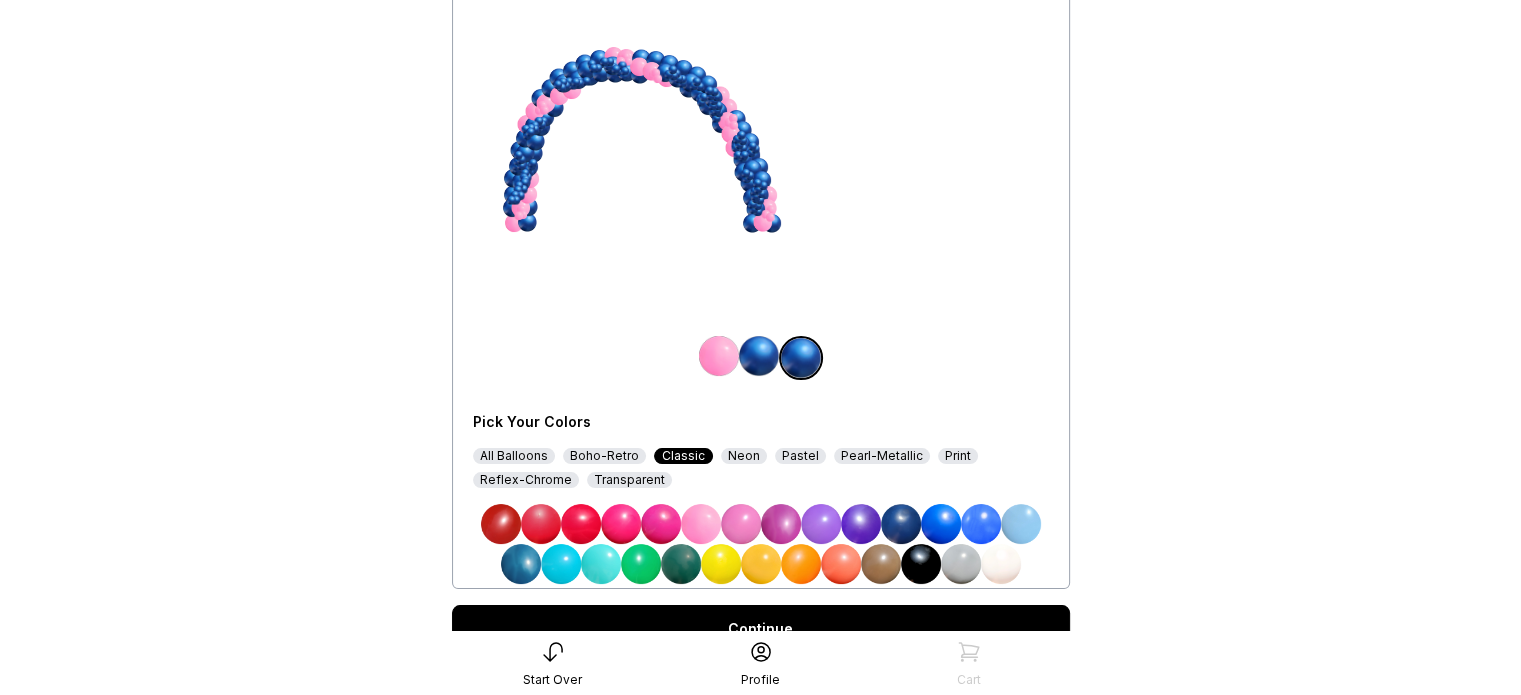 click on "Pearl-Metallic" at bounding box center (882, 456) 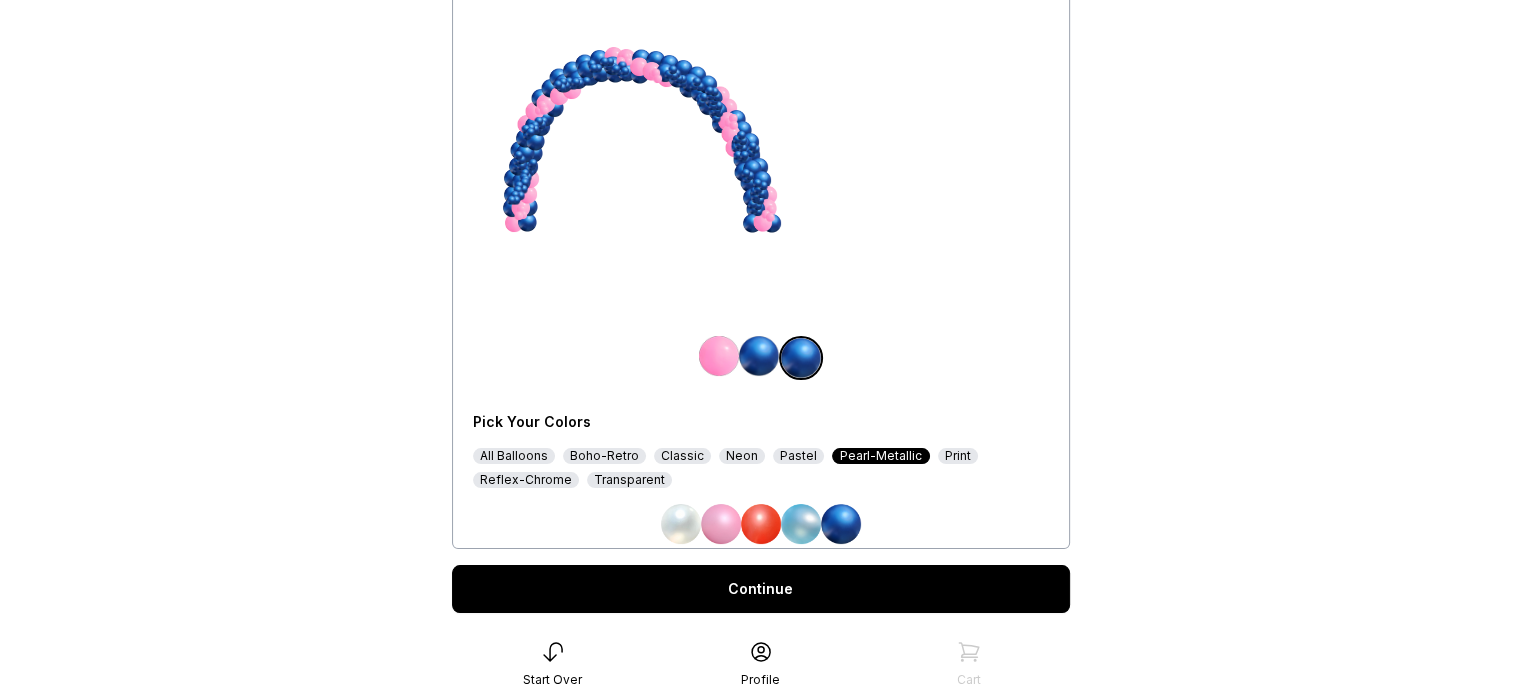 click at bounding box center [841, 524] 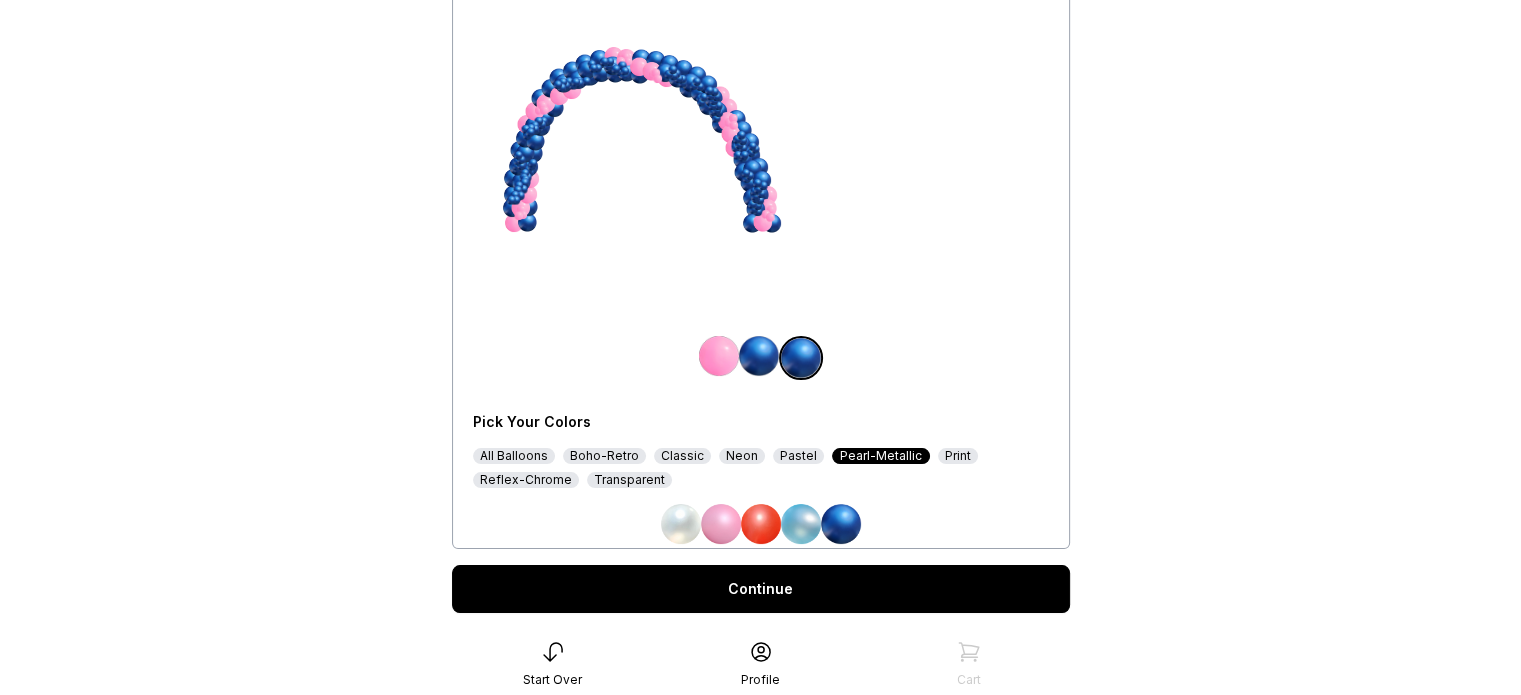click at bounding box center (759, 356) 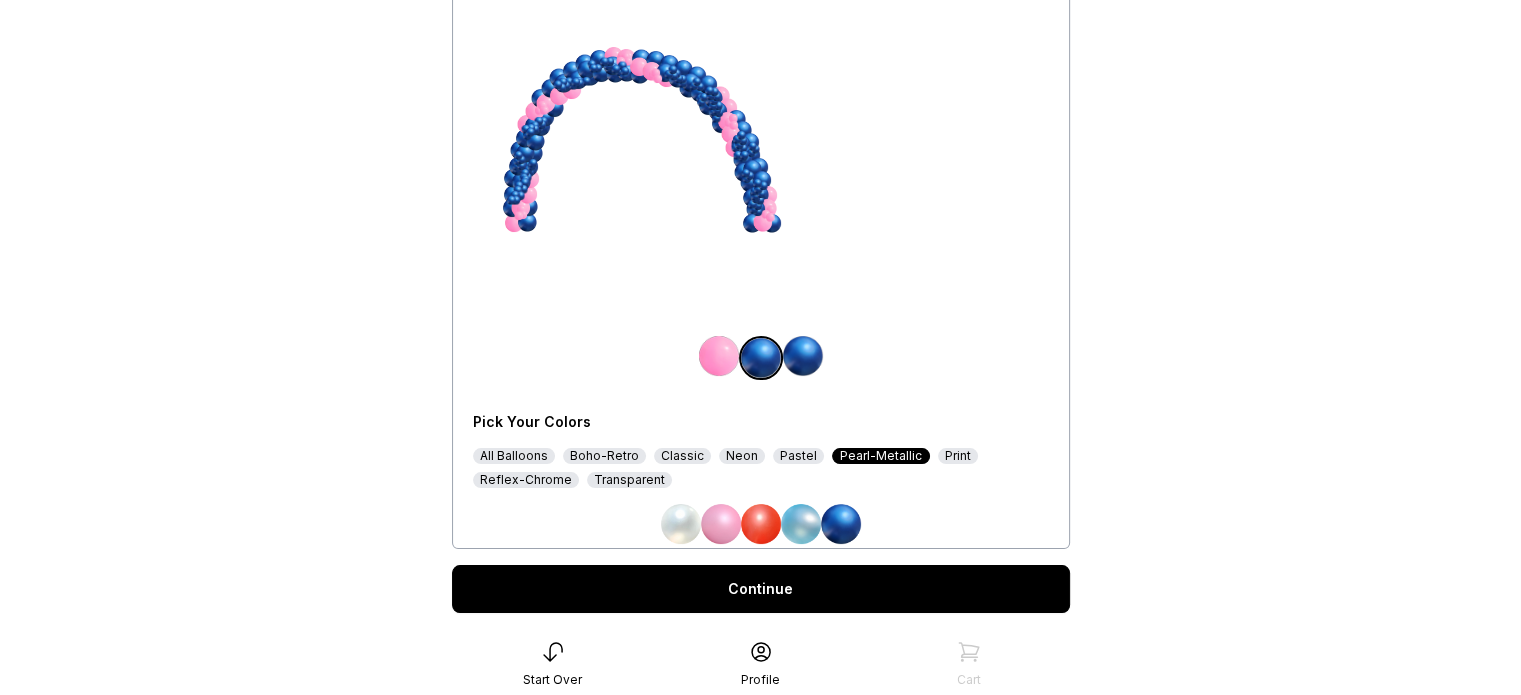 click at bounding box center (761, 358) 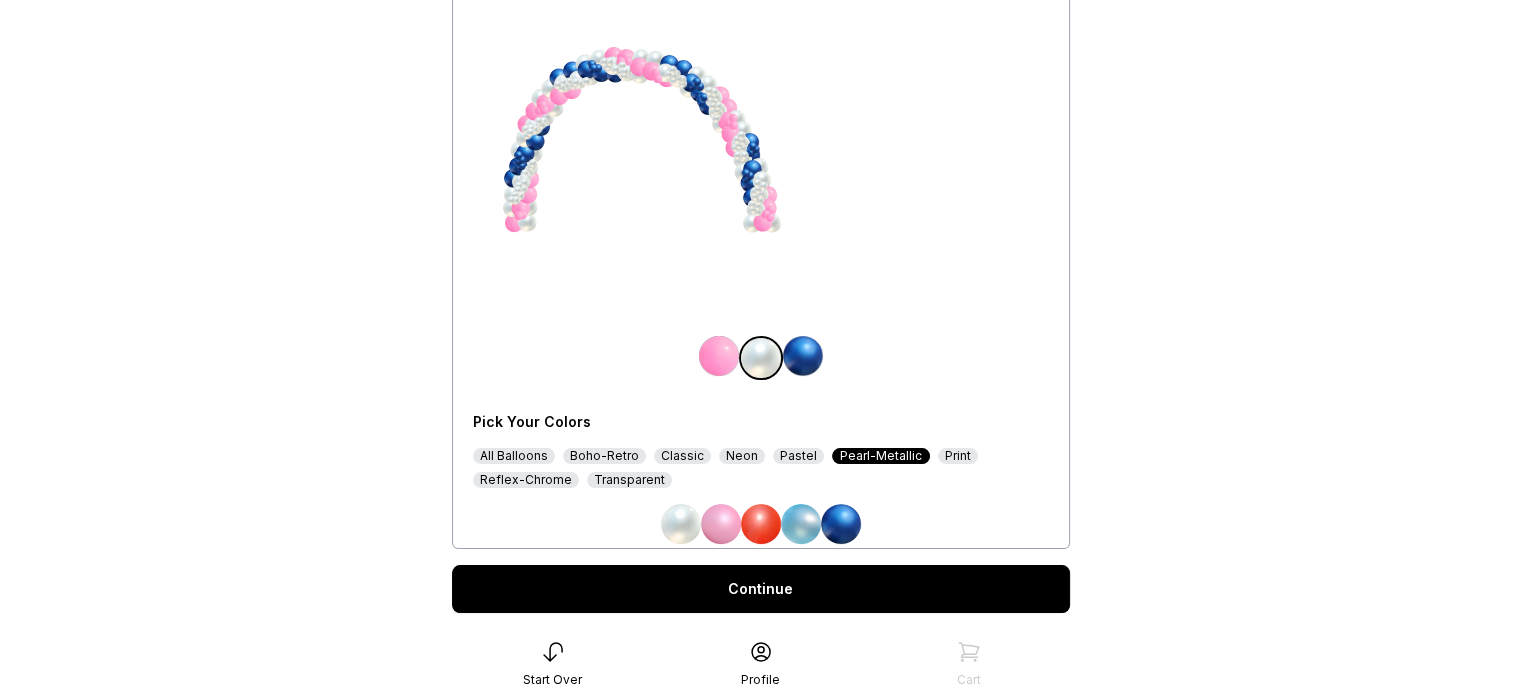 click on "Pastel" at bounding box center [798, 456] 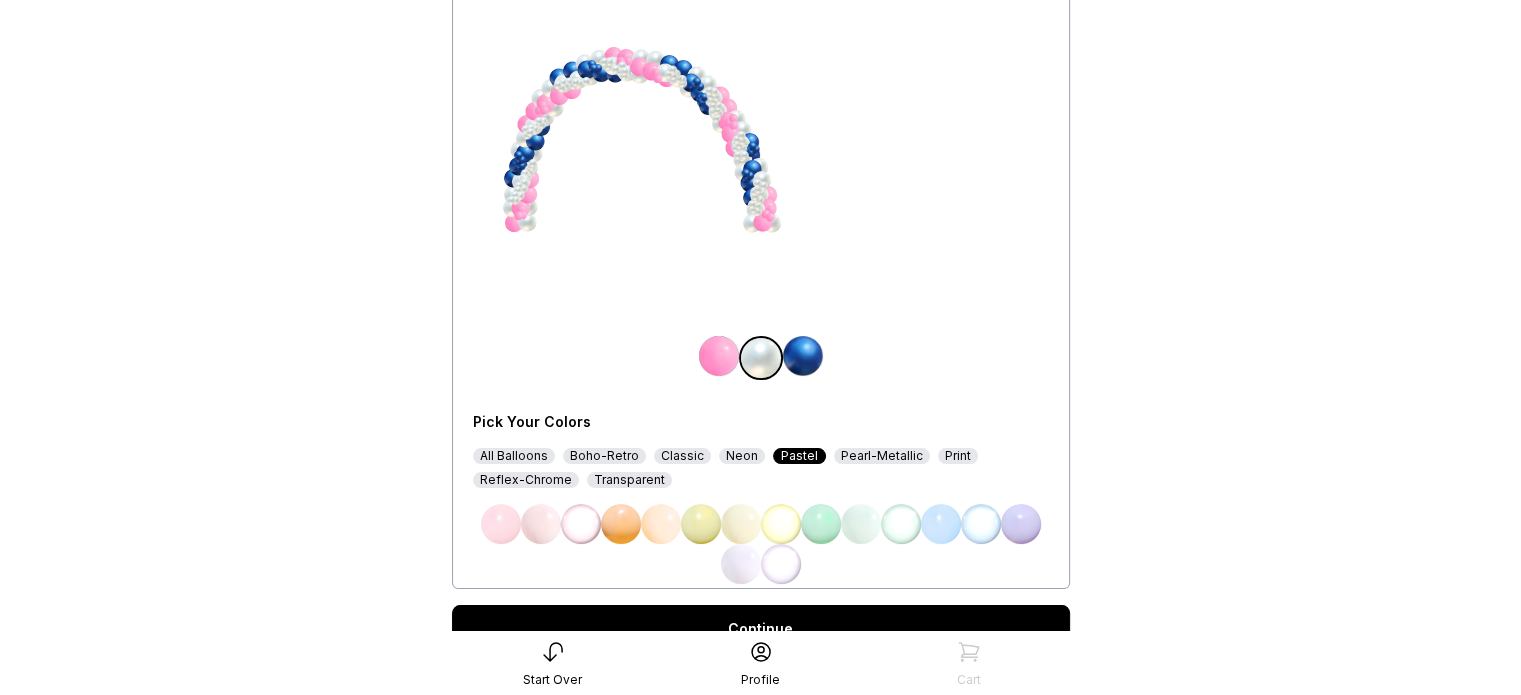 click at bounding box center [541, 524] 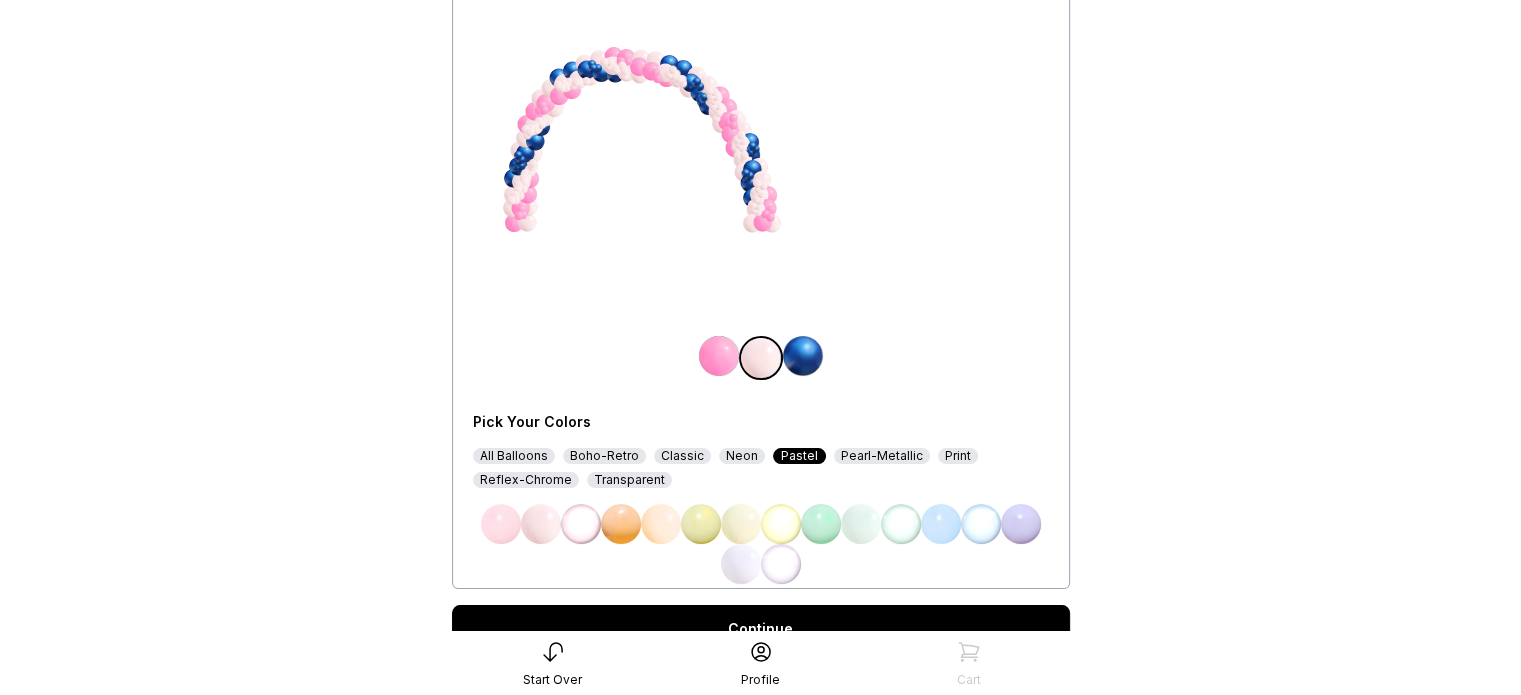 click at bounding box center (661, 524) 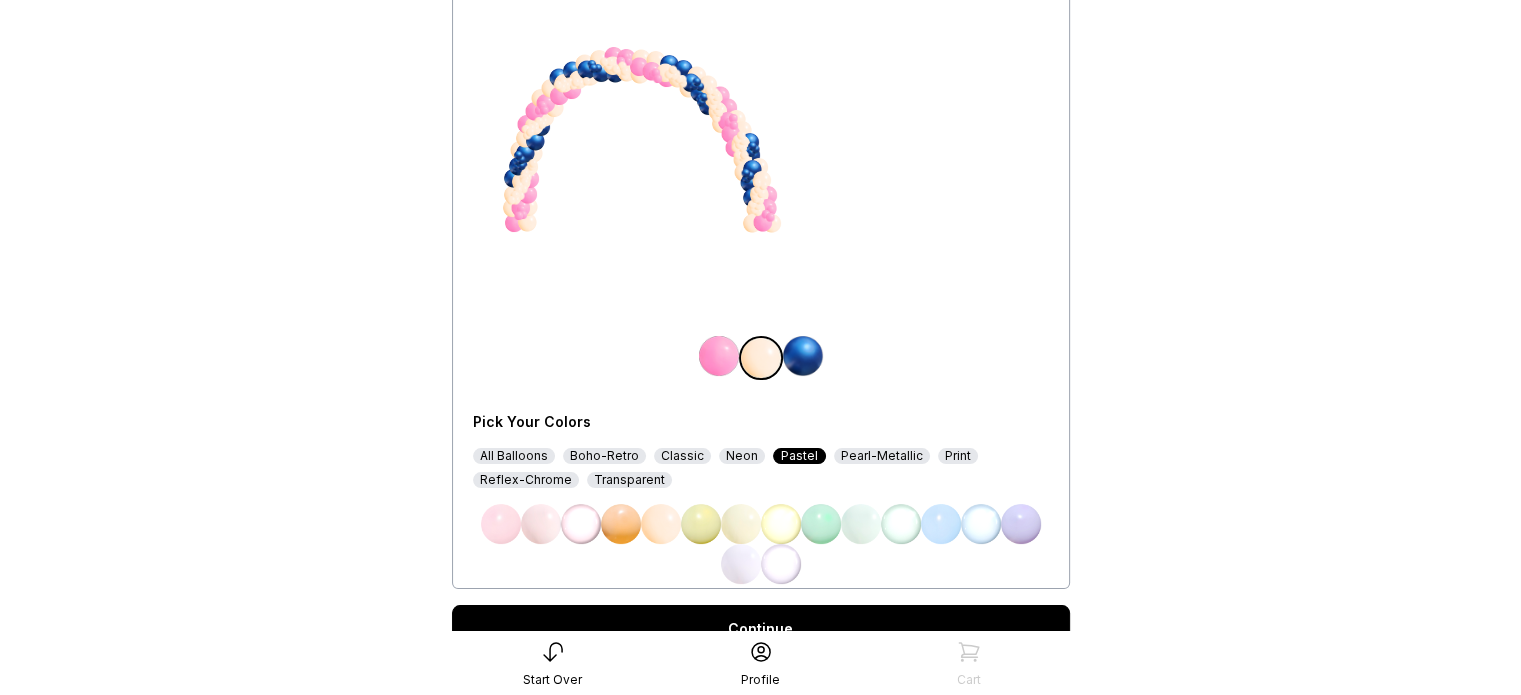 click on "Pearl-Metallic" at bounding box center [882, 456] 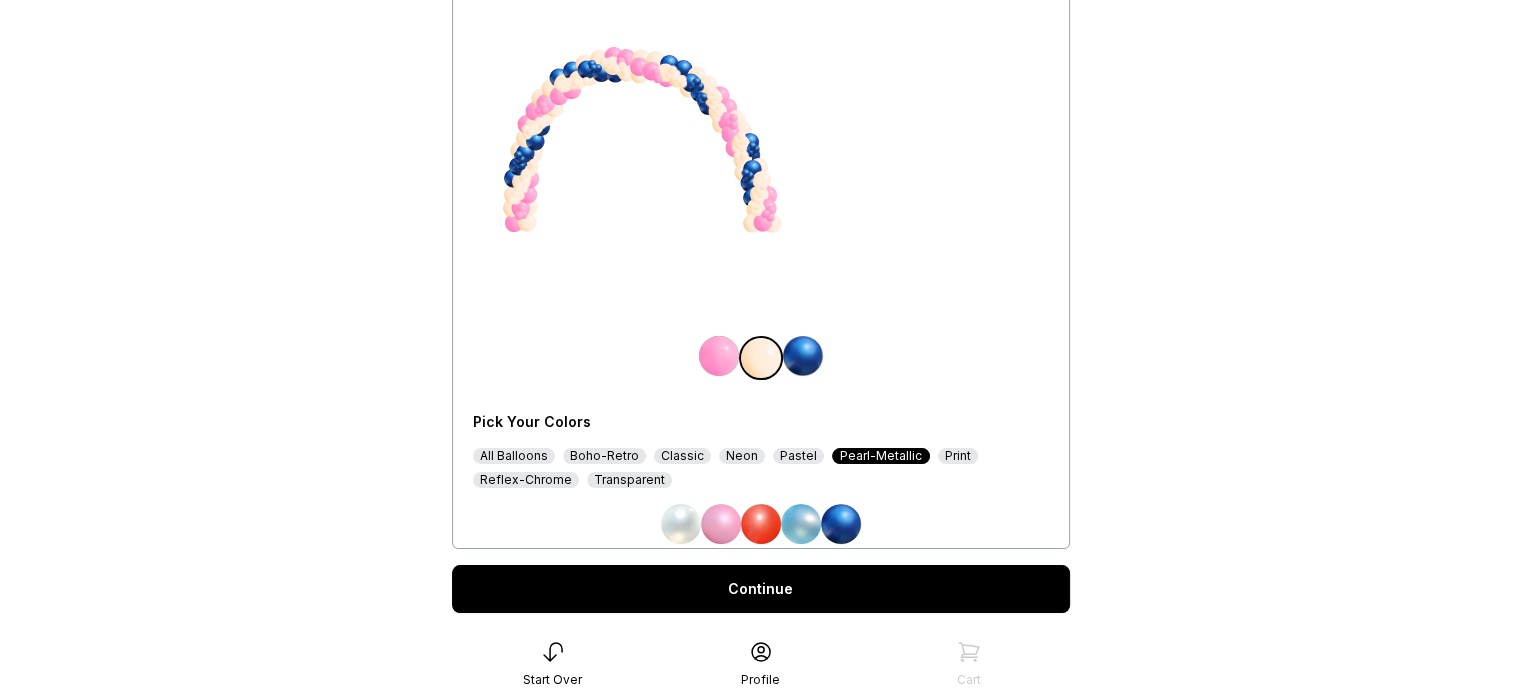 click on "Print" at bounding box center [958, 456] 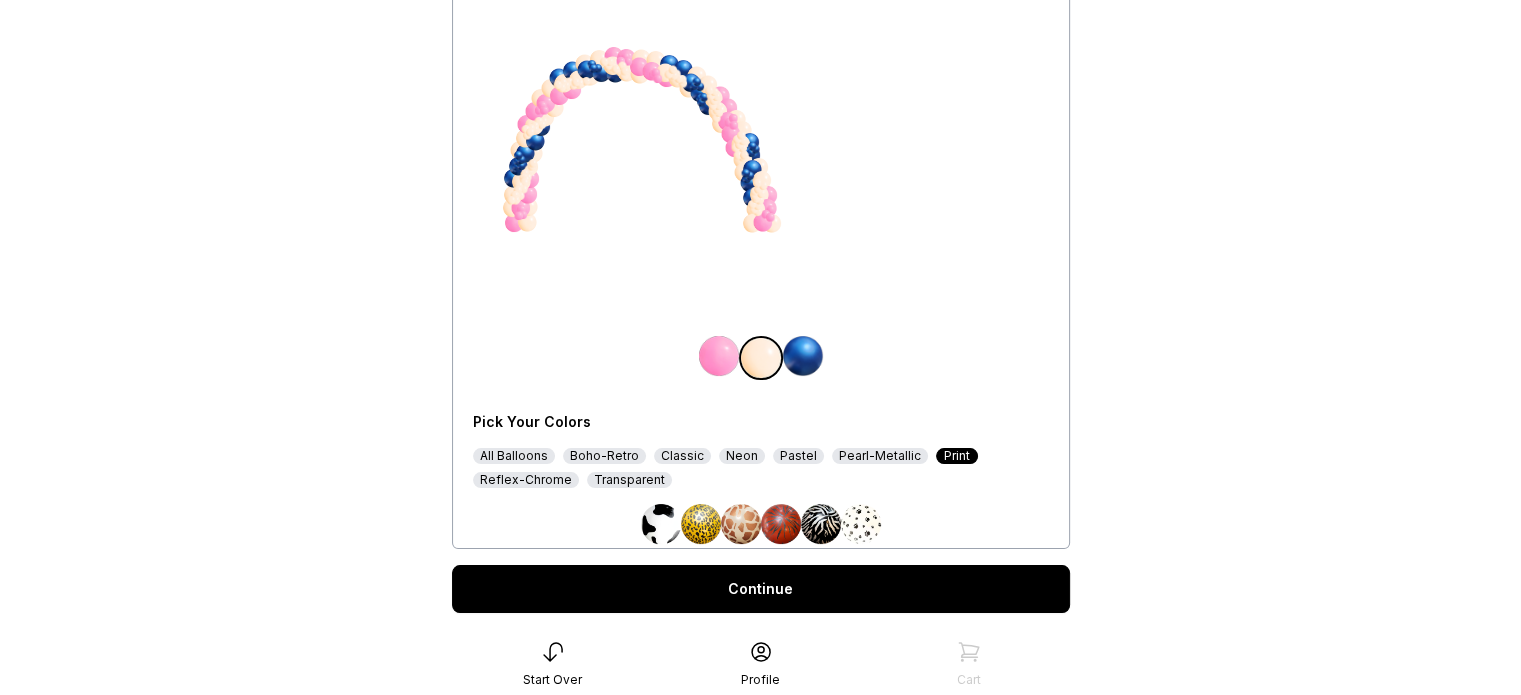 click on "Reflex-Chrome" at bounding box center (526, 480) 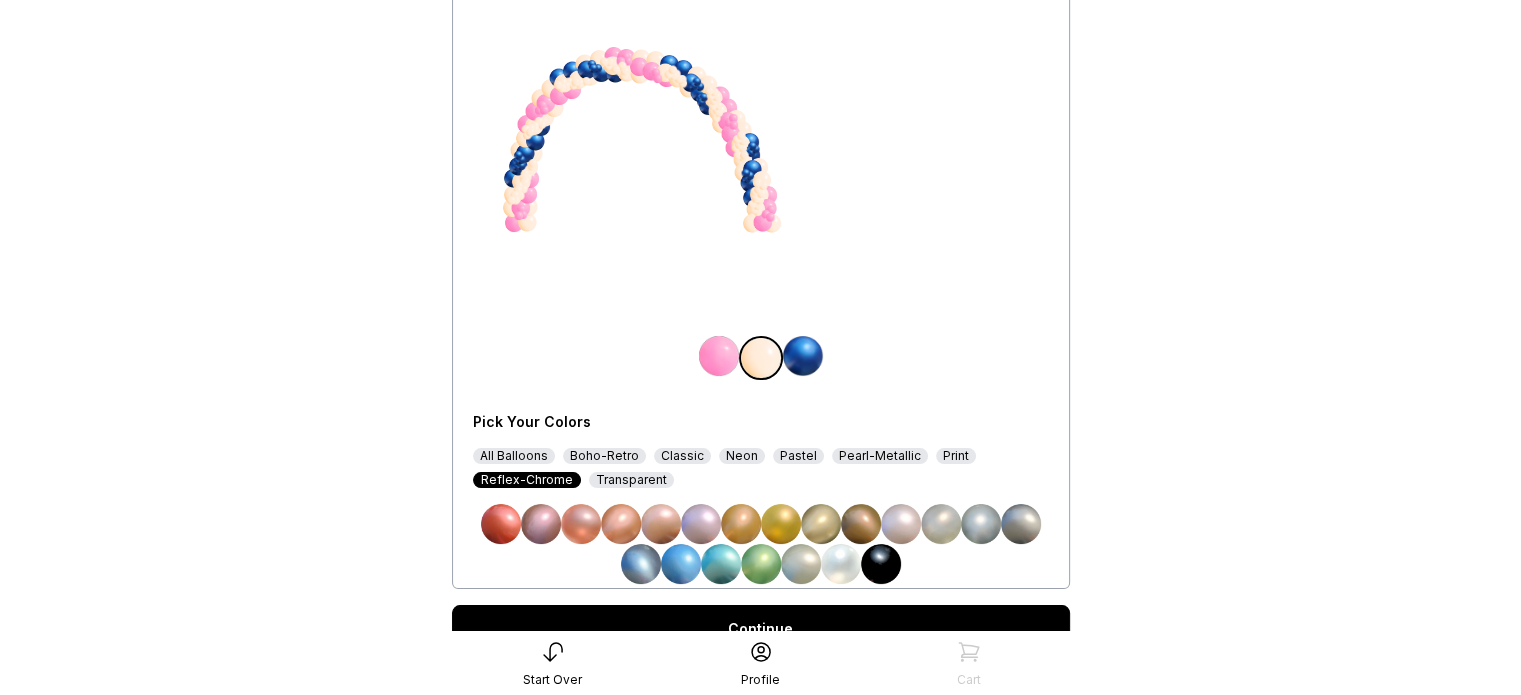 click on "Pick Your Colors All Balloons Boho-Retro Classic Neon Pastel Pearl-Metallic Print Reflex-Chrome Transparent" at bounding box center (761, 490) 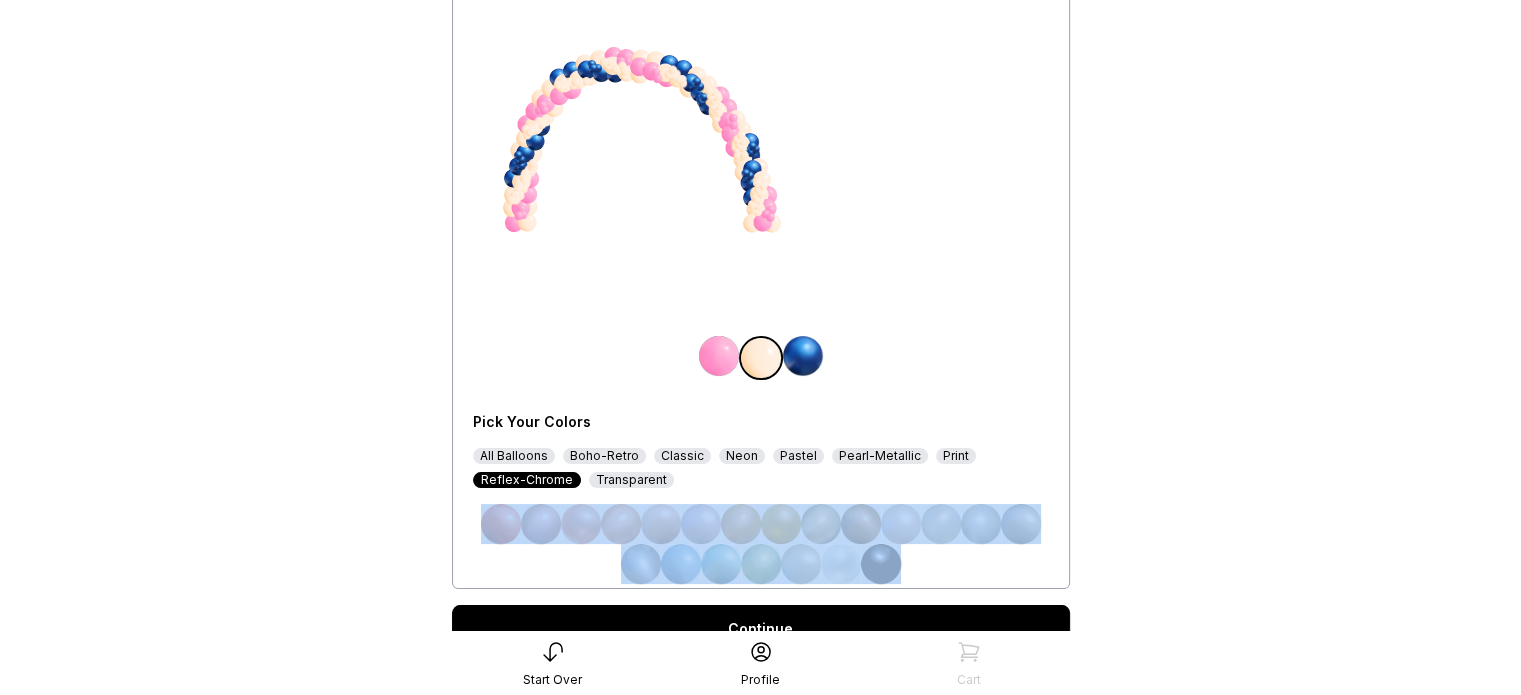 click on "Pick Your Colors All Balloons Boho-Retro Classic Neon Pastel Pearl-Metallic Print Reflex-Chrome Transparent" at bounding box center (761, 490) 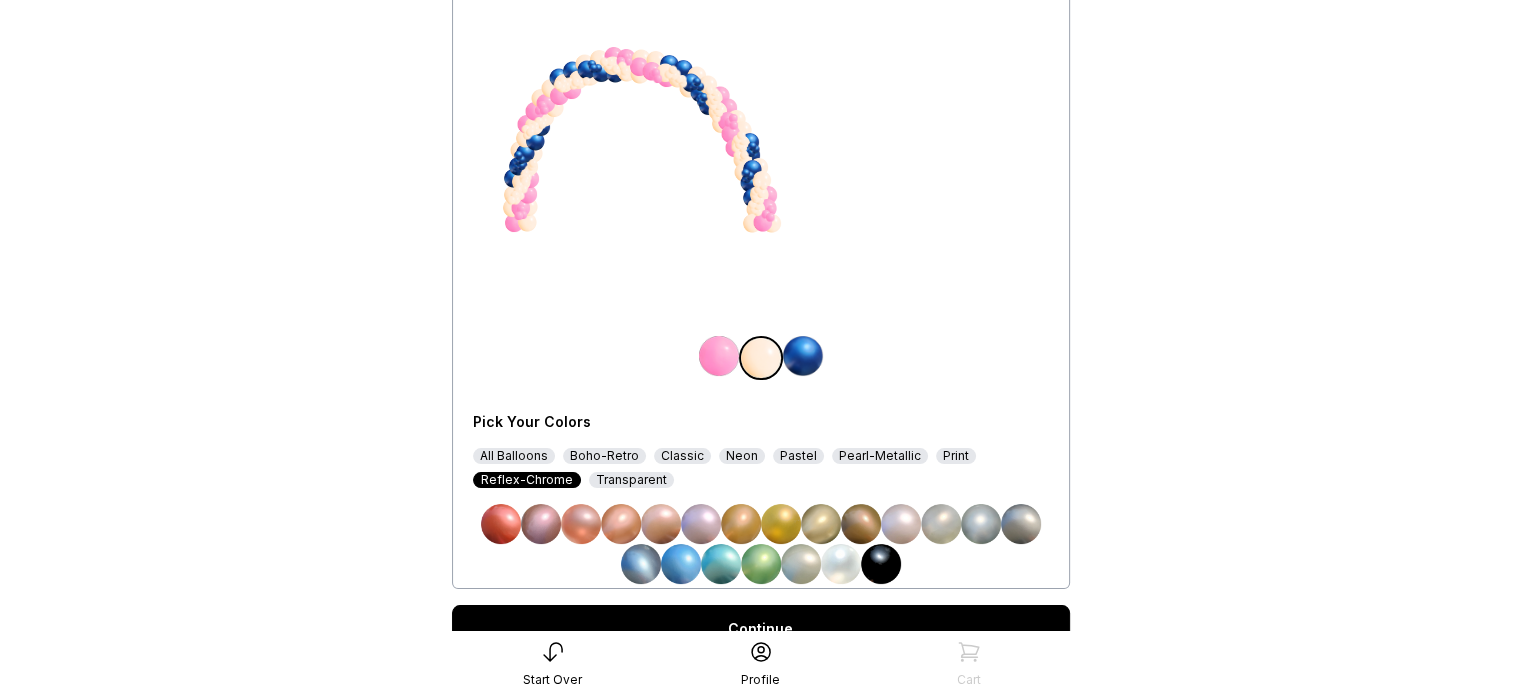 click on "Transparent" at bounding box center (631, 480) 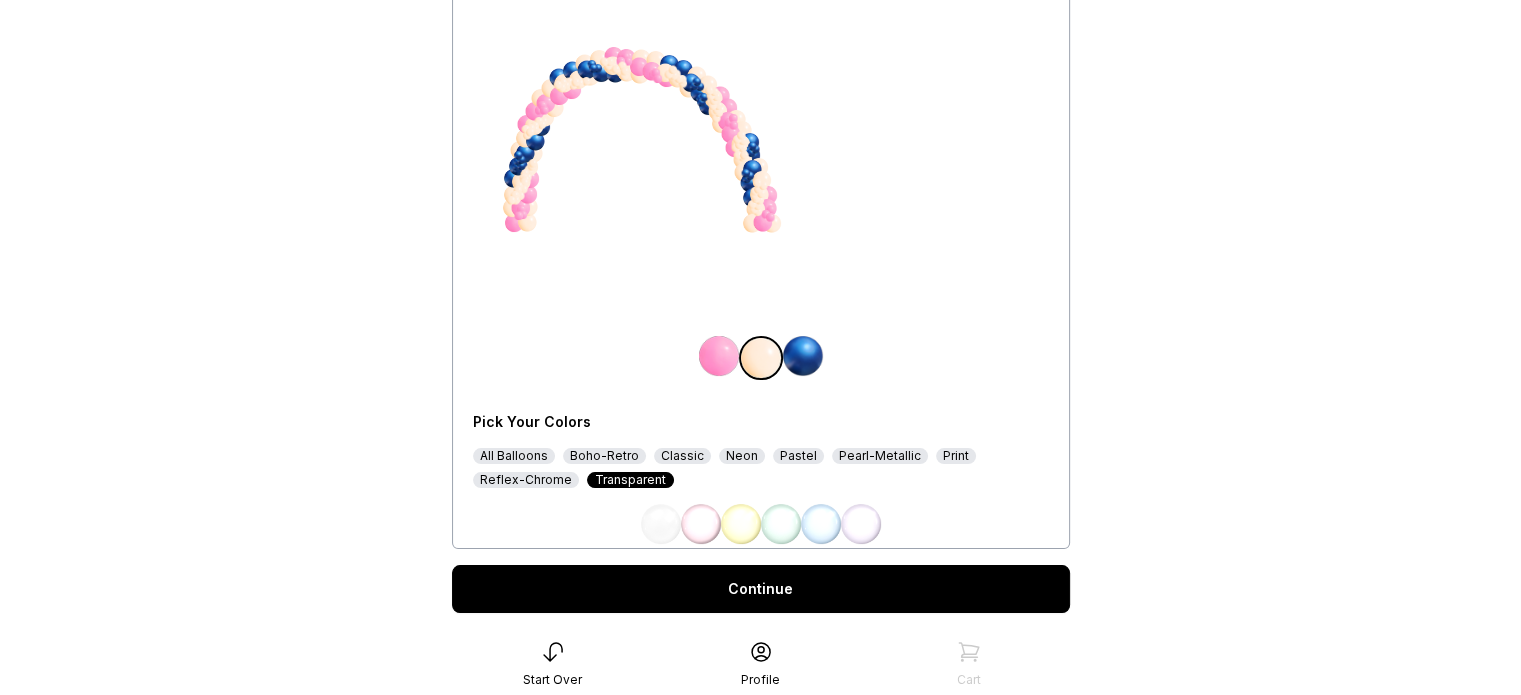 click on "Reflex-Chrome" at bounding box center (526, 480) 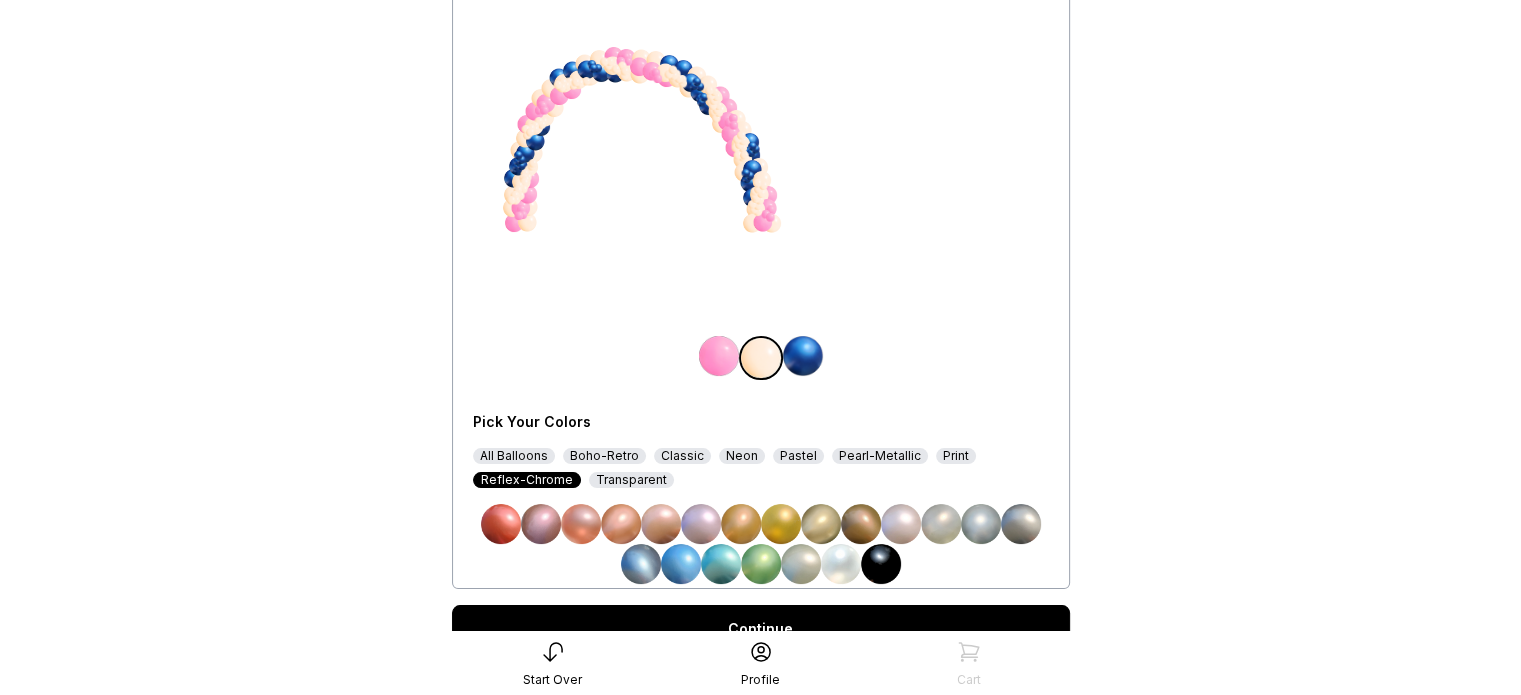 click on "Pearl-Metallic" at bounding box center (880, 456) 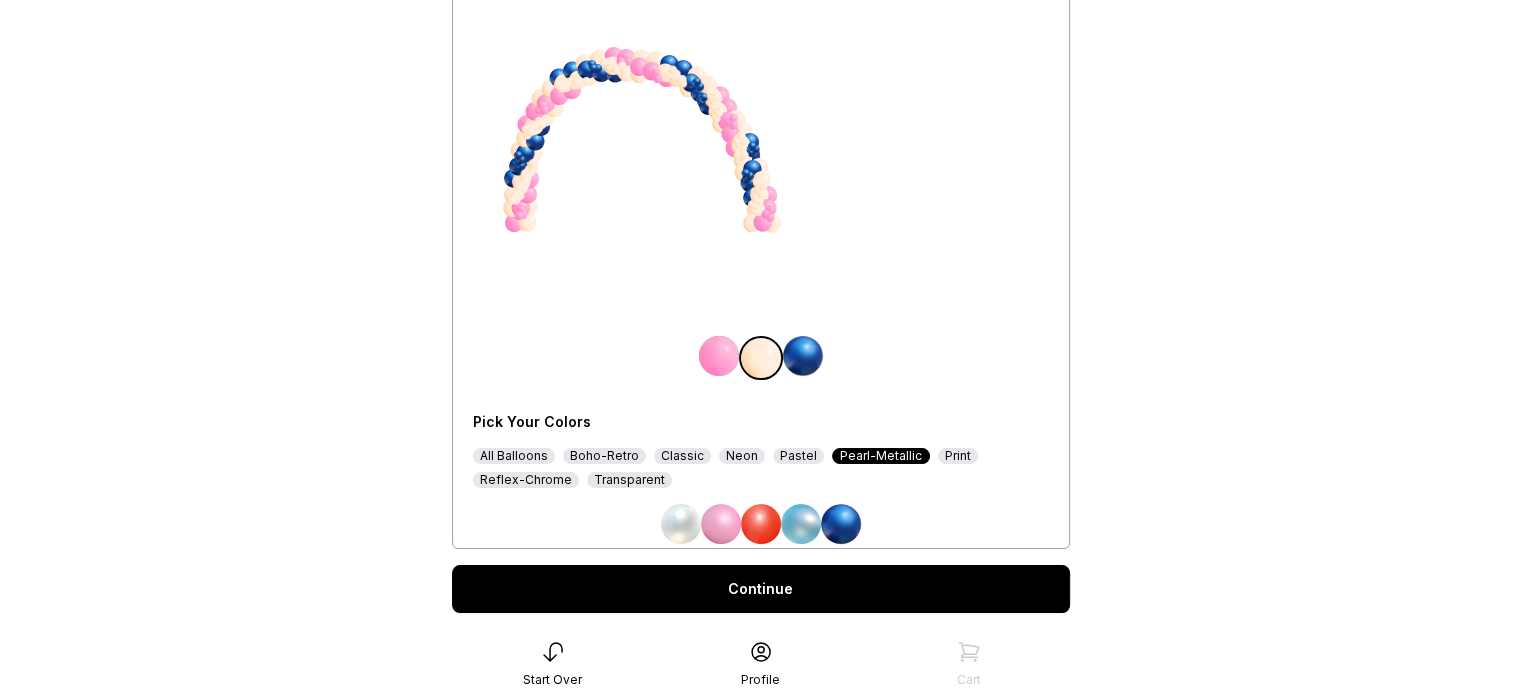 click on "Pastel" at bounding box center (798, 456) 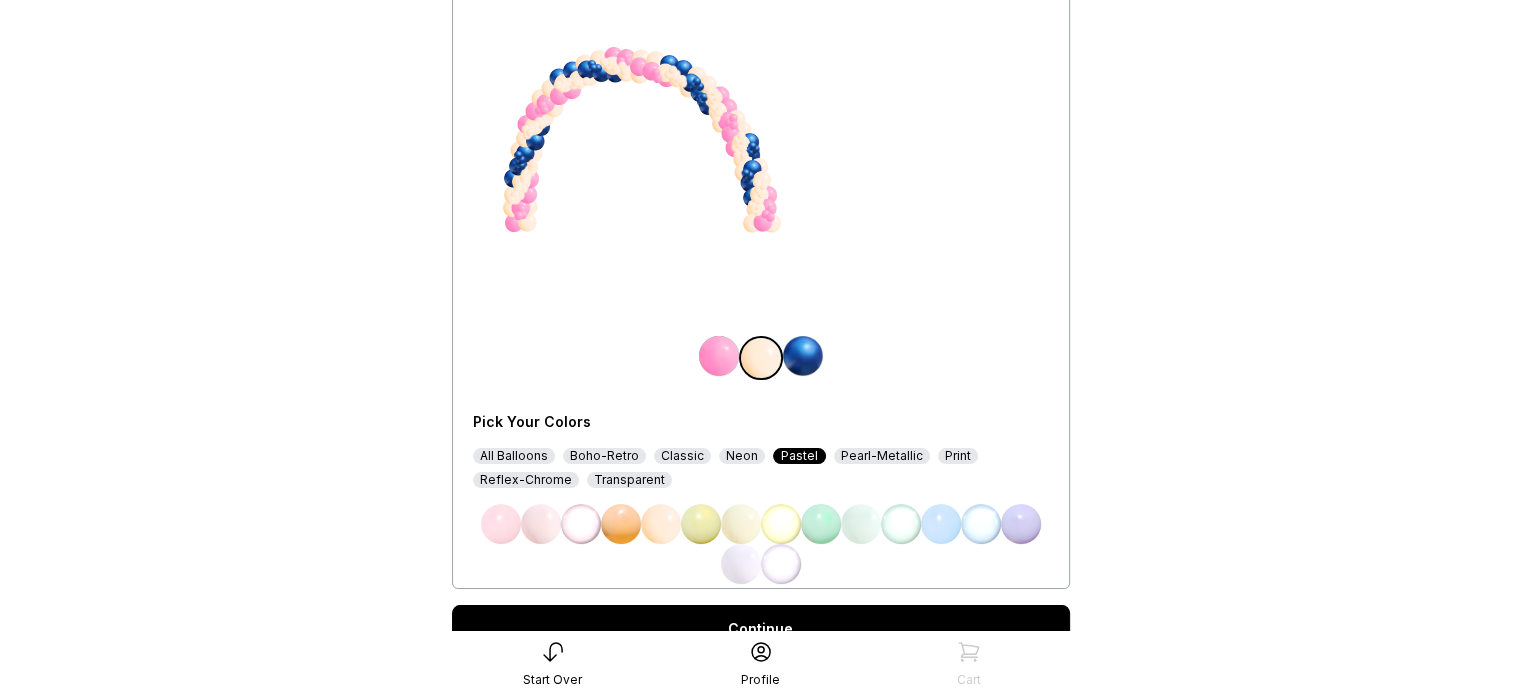 click at bounding box center [661, 524] 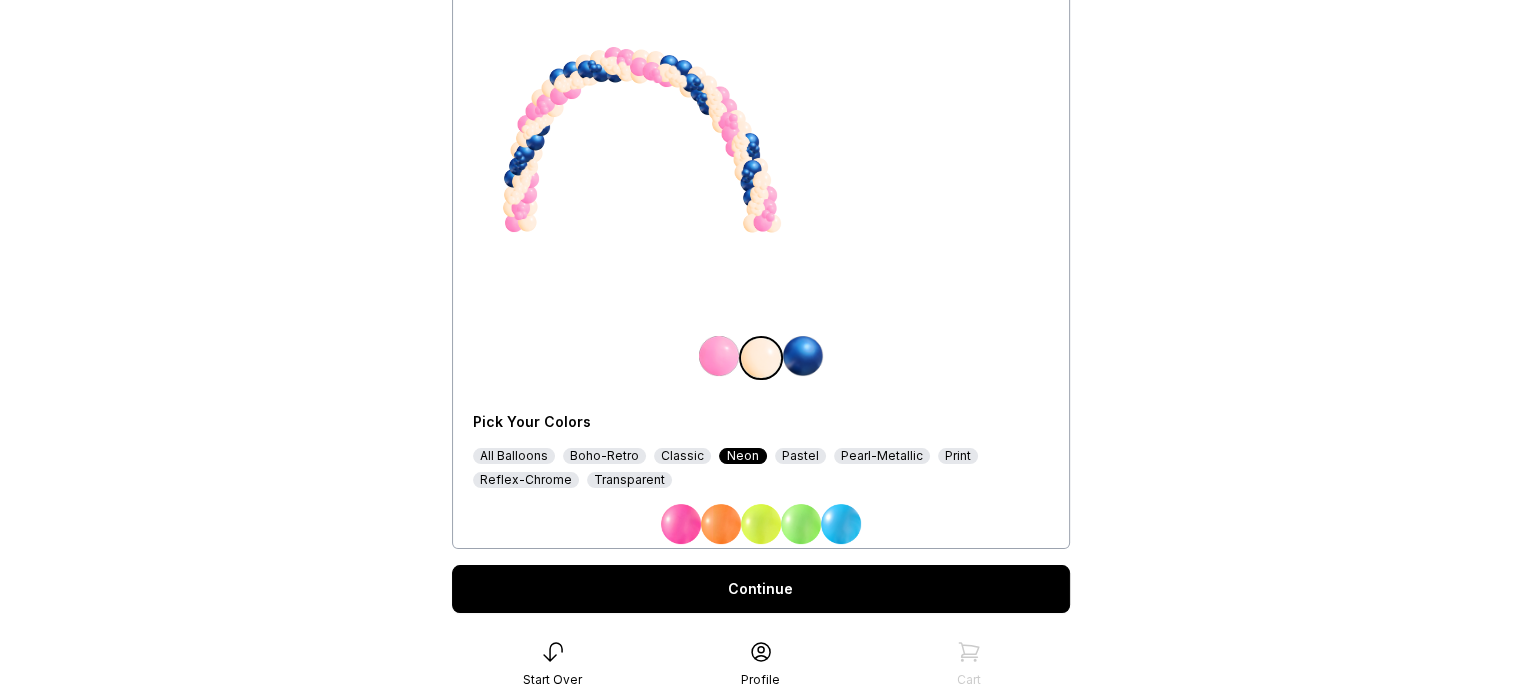 click on "Pastel" at bounding box center (800, 456) 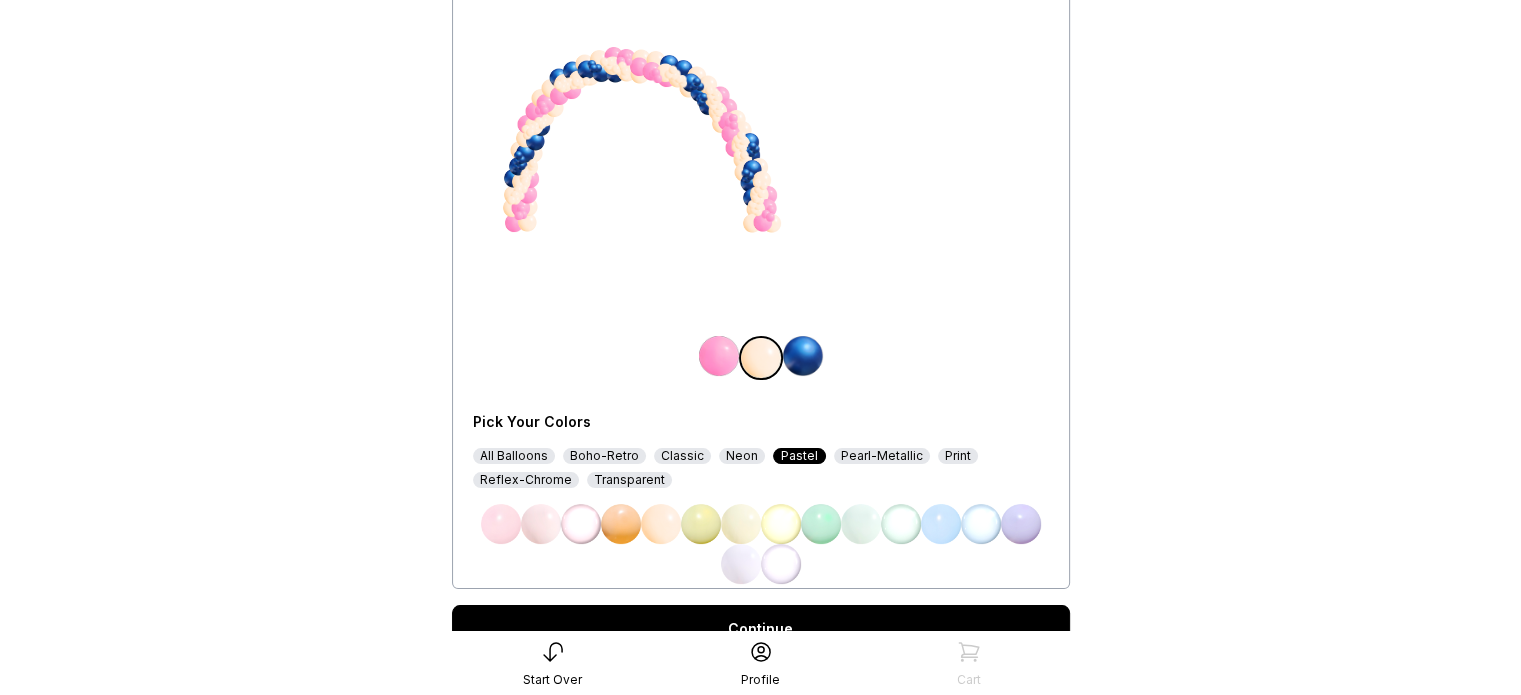 click on "Classic" at bounding box center [682, 456] 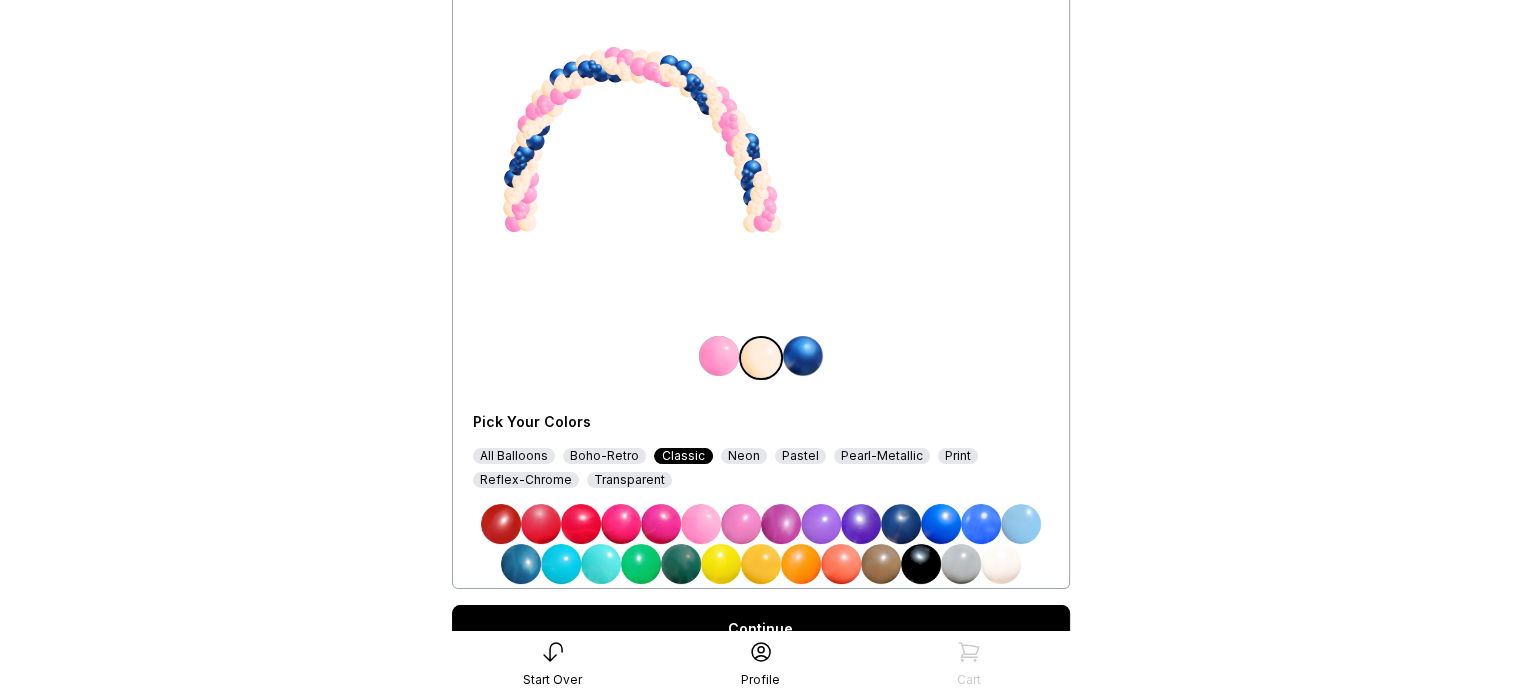 click on "Neon" at bounding box center [744, 456] 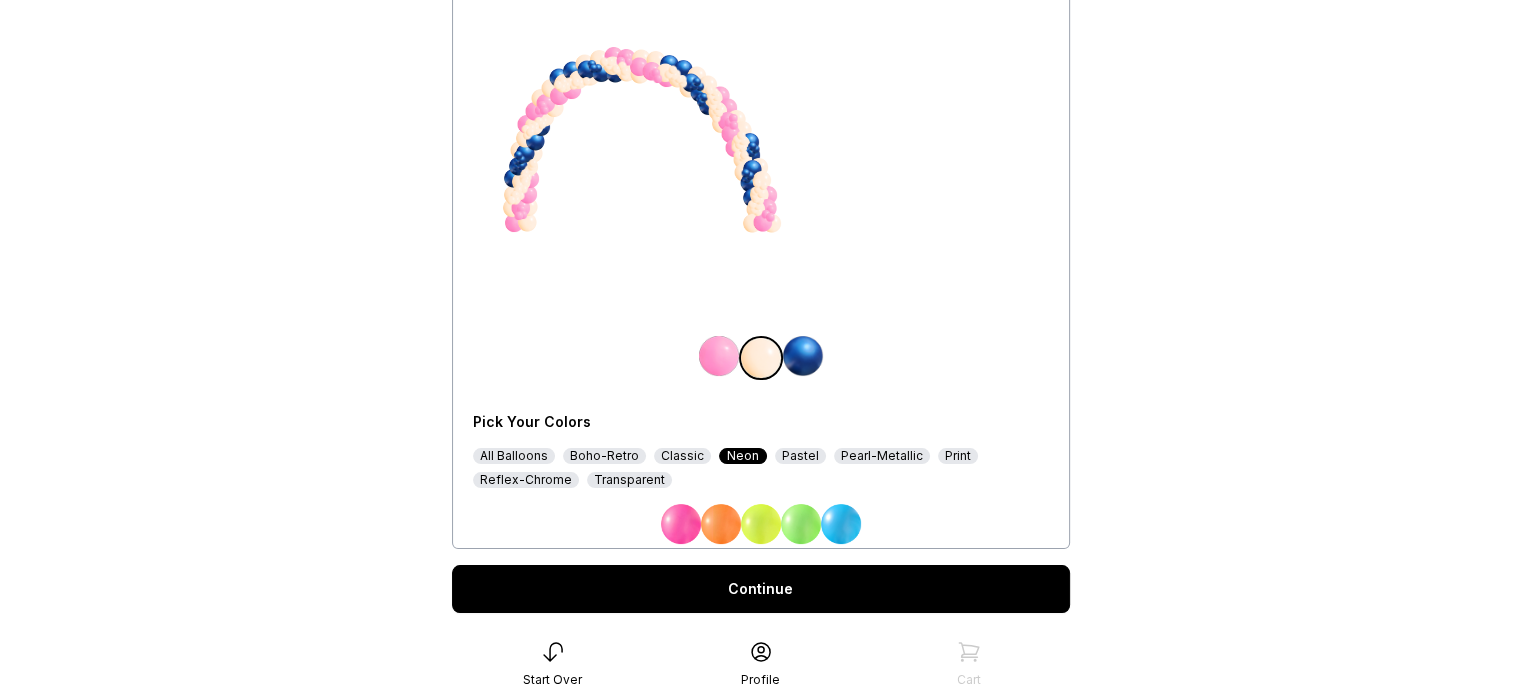 click at bounding box center [681, 524] 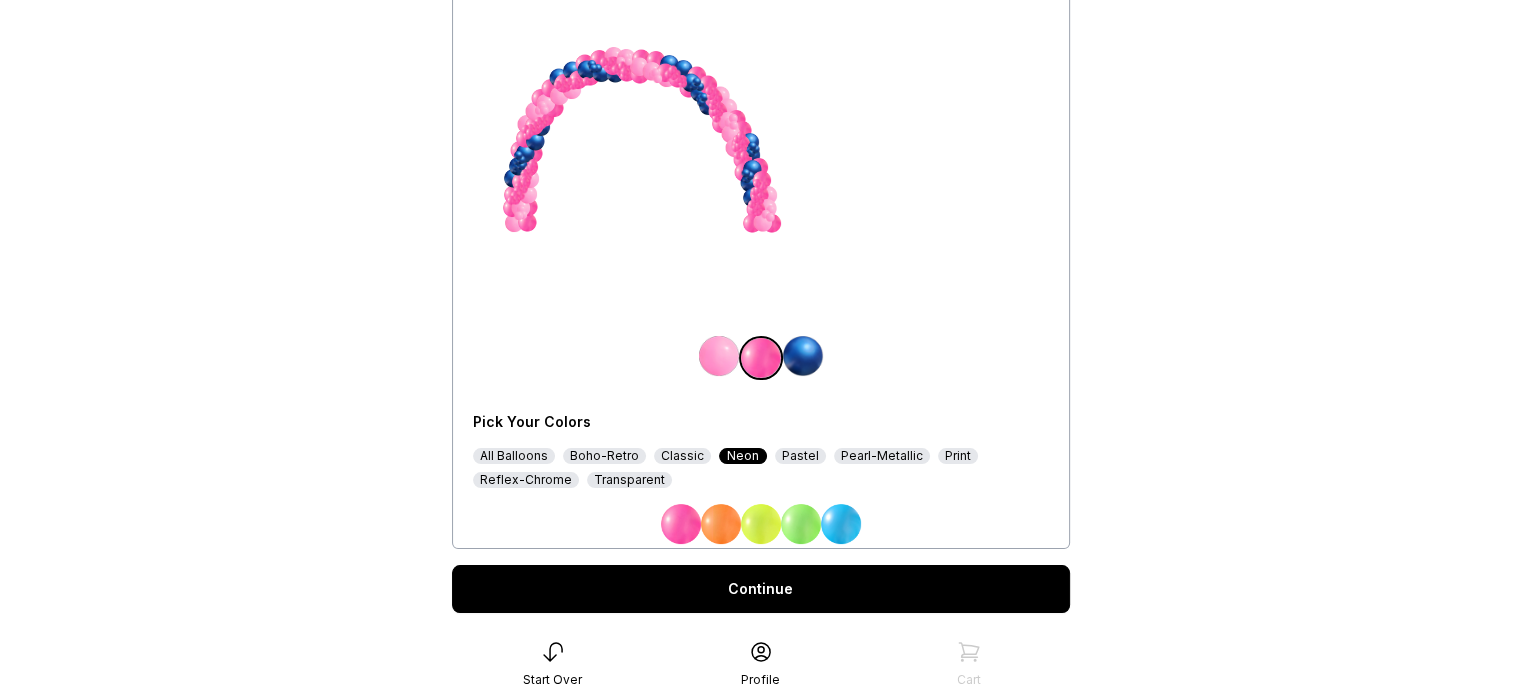click on "Boho-Retro" at bounding box center [604, 456] 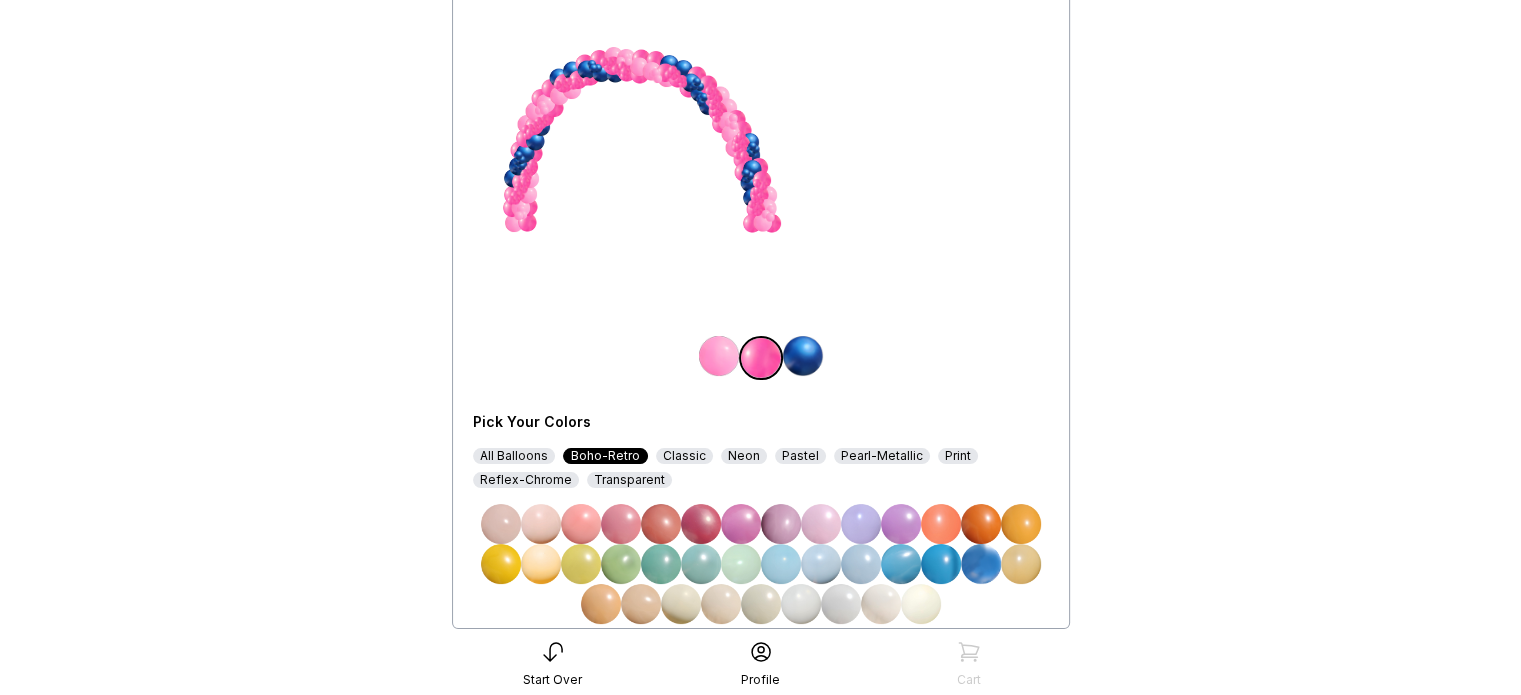 click on "All Balloons Boho-Retro Classic Neon Pastel Pearl-Metallic Print Reflex-Chrome Transparent" at bounding box center (761, 468) 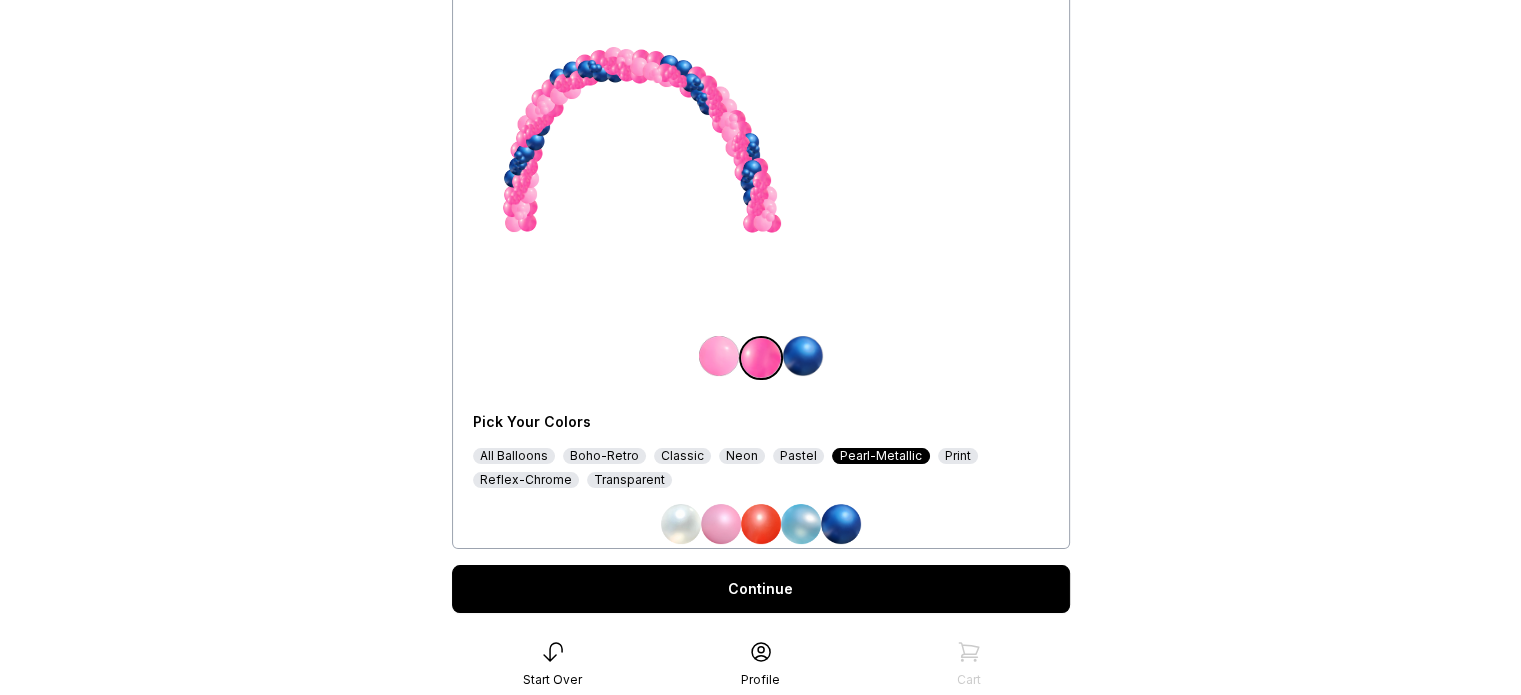 click at bounding box center (721, 524) 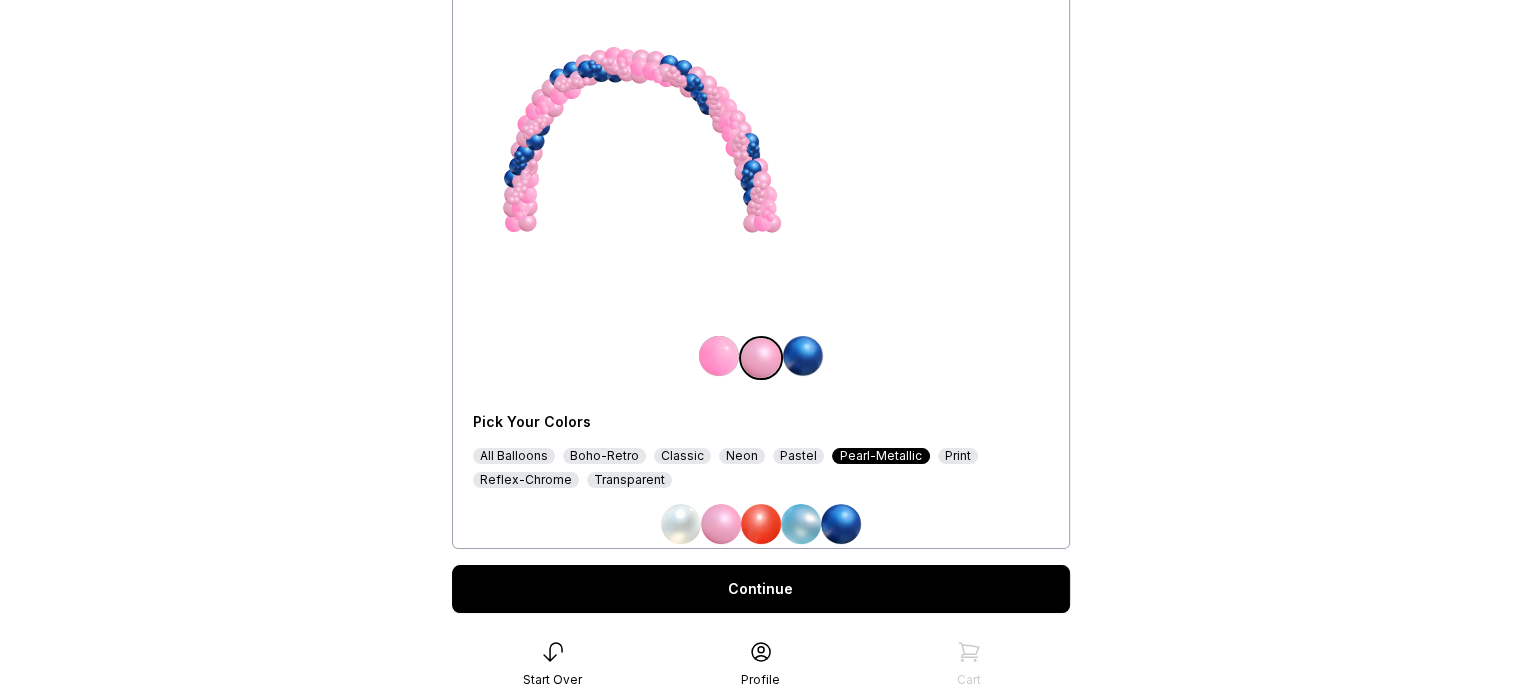 click at bounding box center (801, 524) 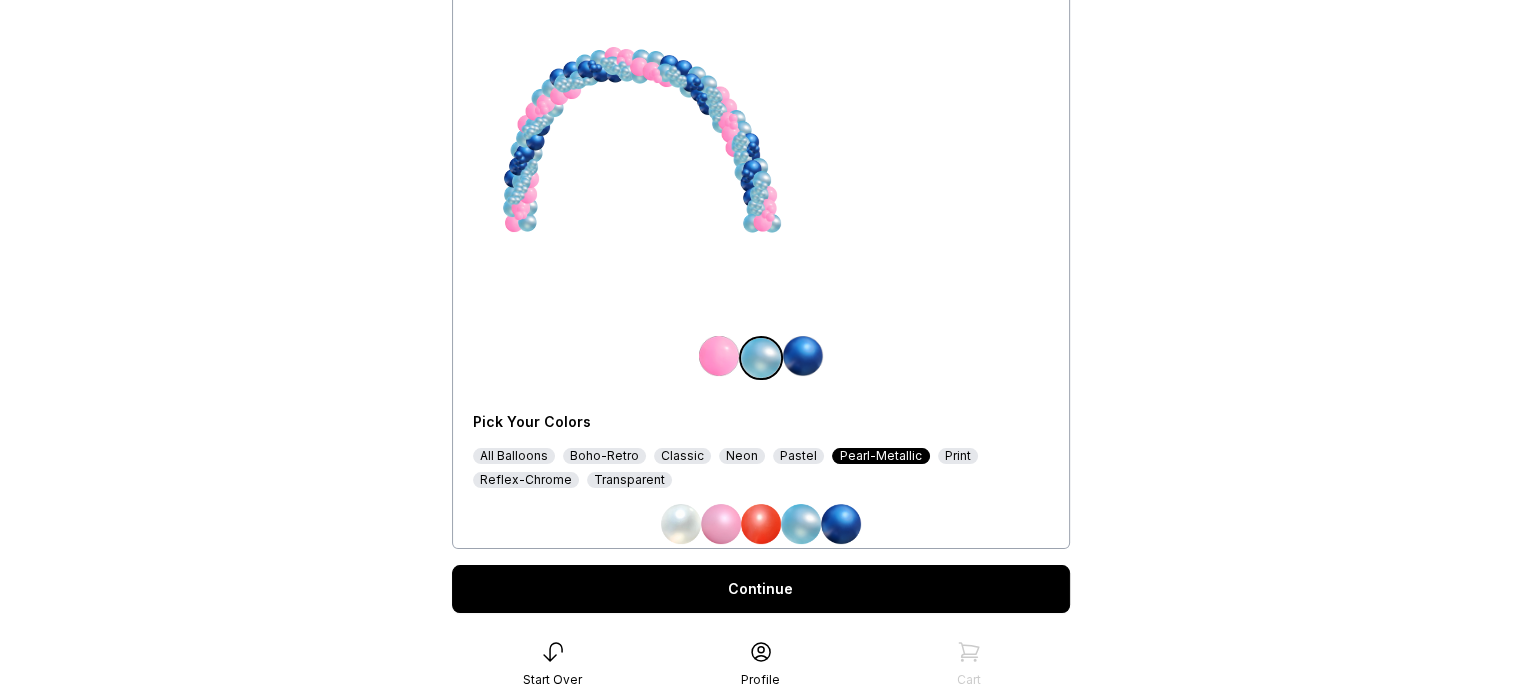 click at bounding box center [841, 524] 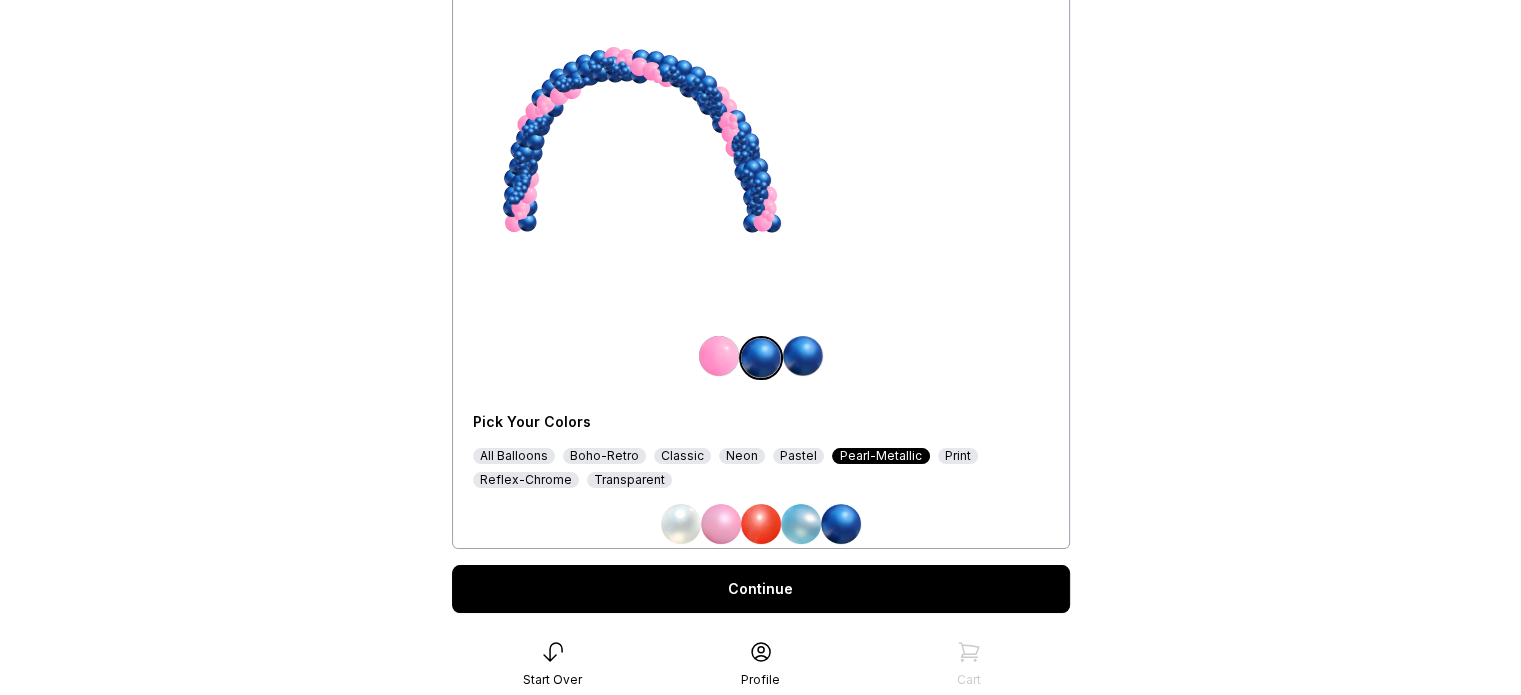 click at bounding box center [721, 524] 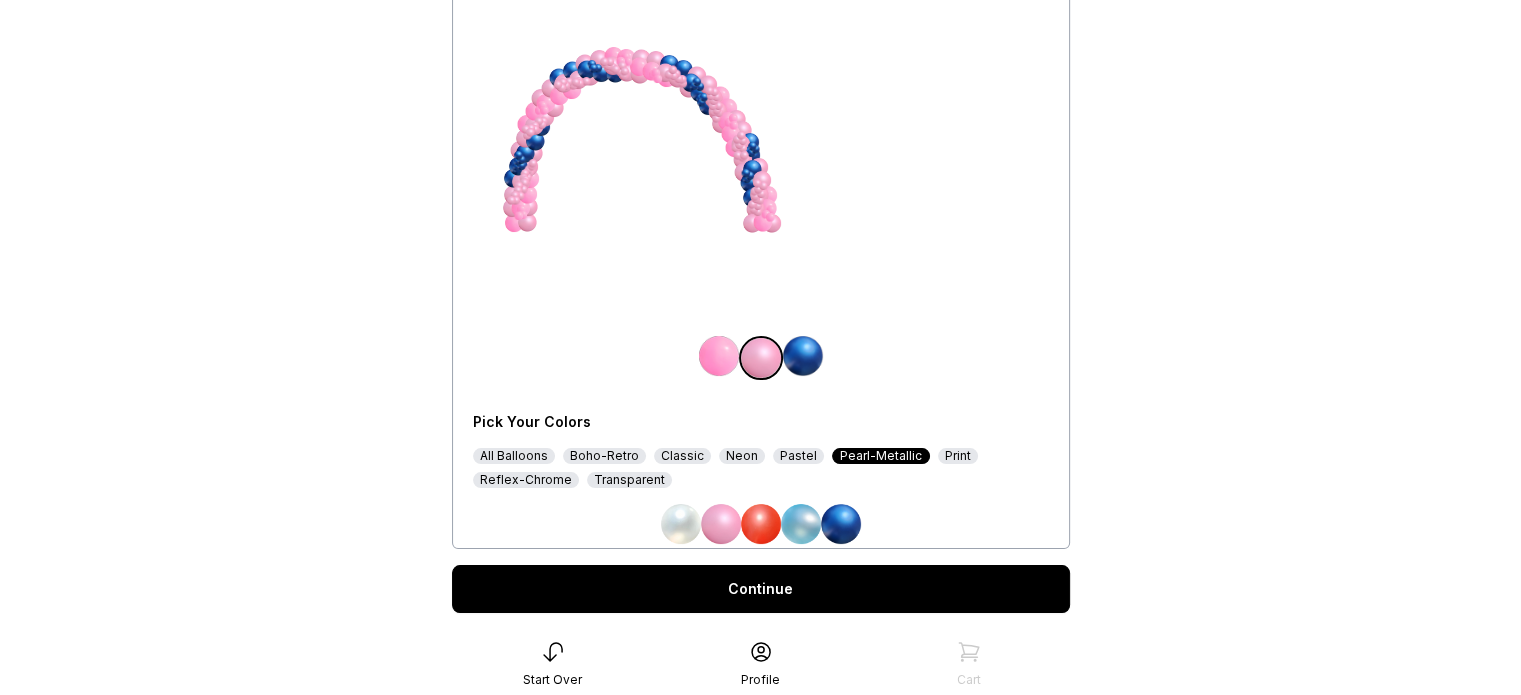 click at bounding box center (719, 356) 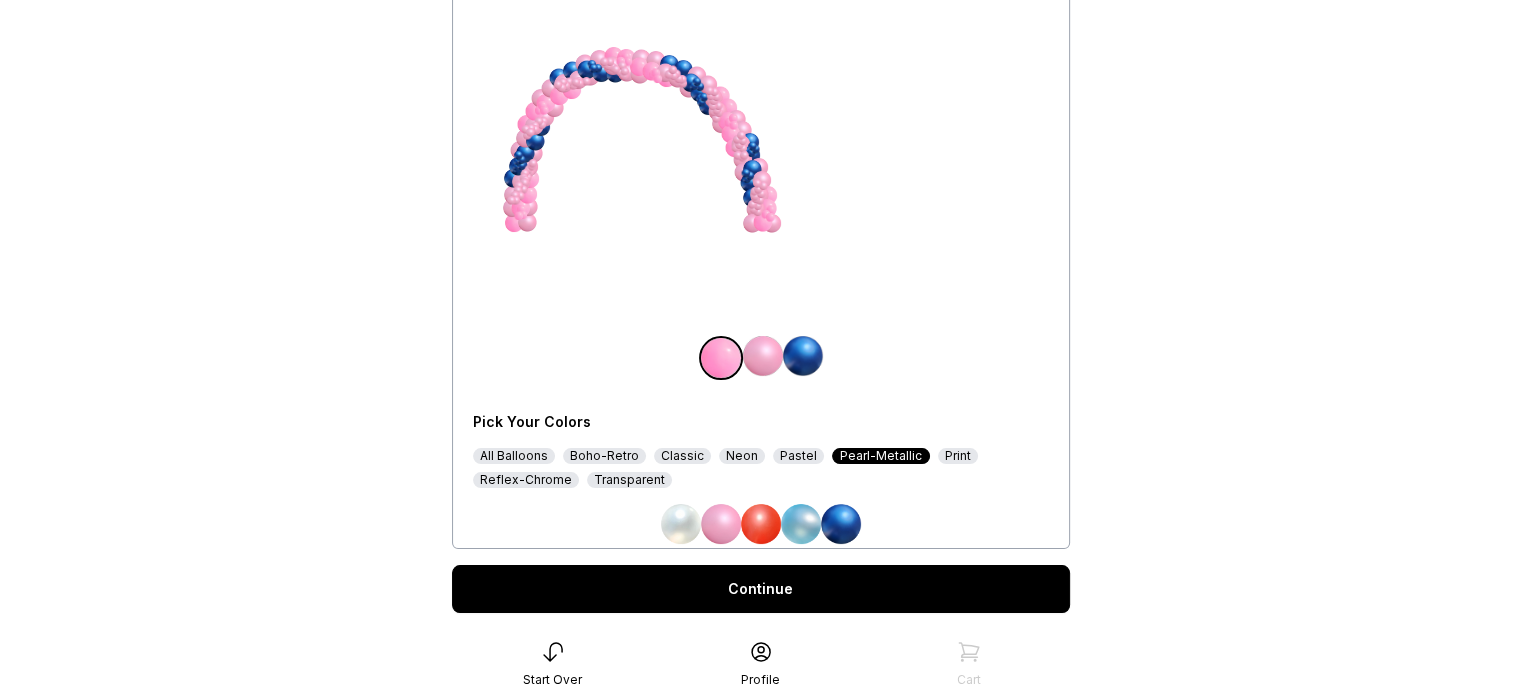 click at bounding box center (841, 524) 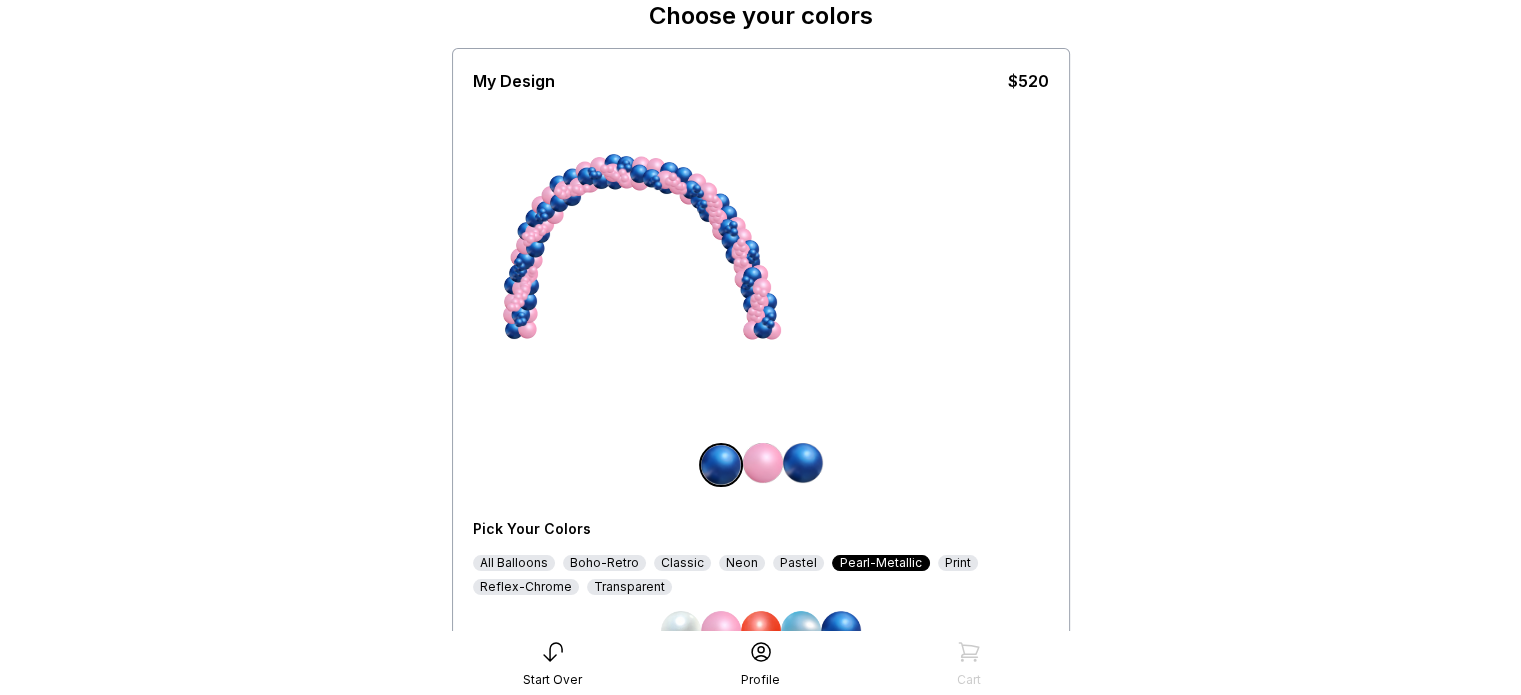 scroll, scrollTop: 248, scrollLeft: 0, axis: vertical 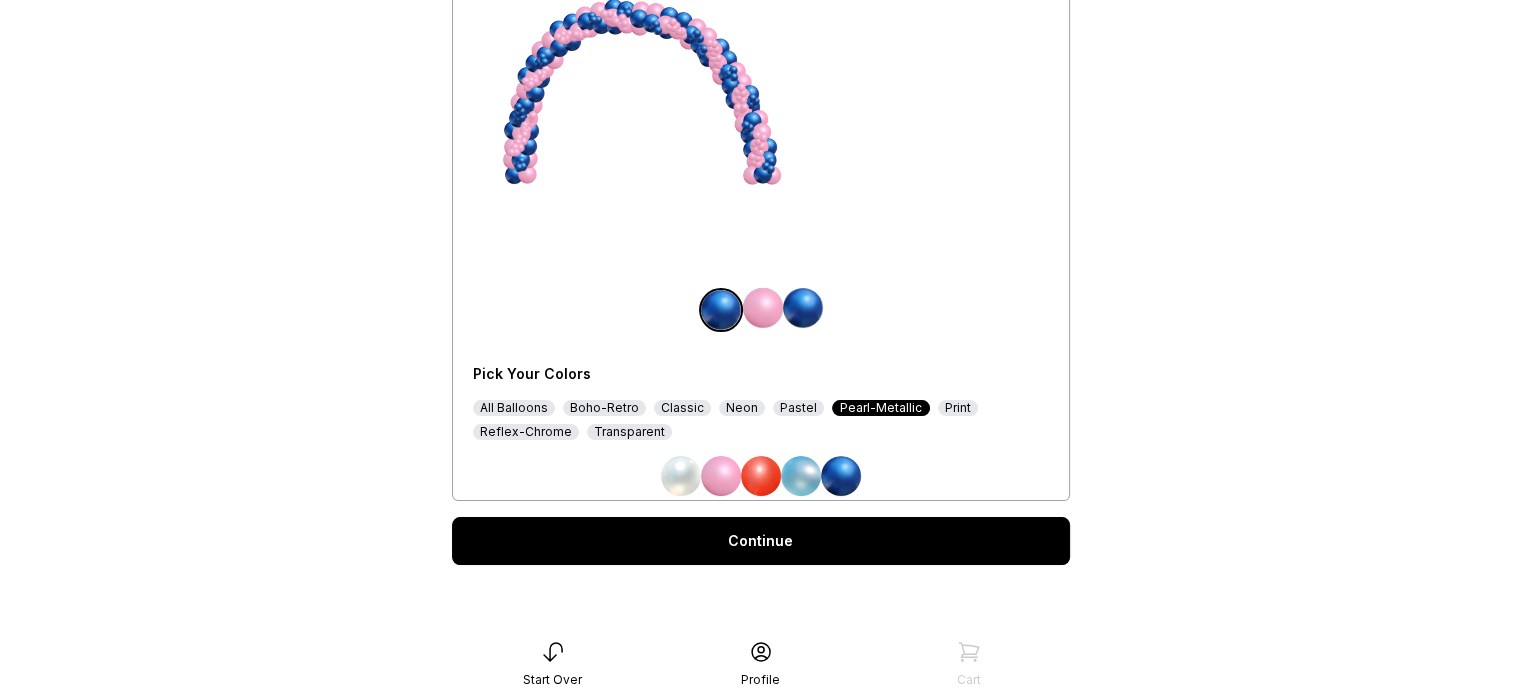 drag, startPoint x: 1012, startPoint y: 26, endPoint x: 197, endPoint y: 44, distance: 815.1987 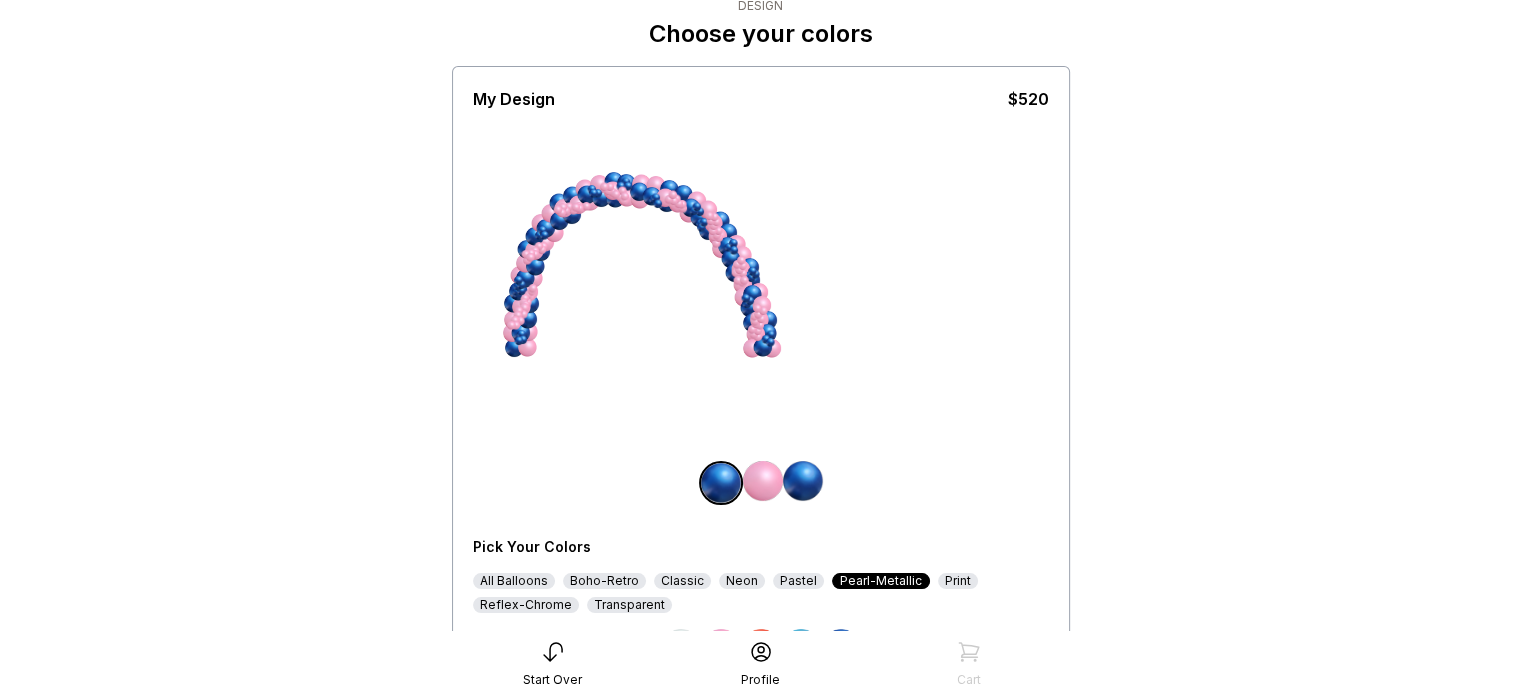 scroll, scrollTop: 80, scrollLeft: 0, axis: vertical 